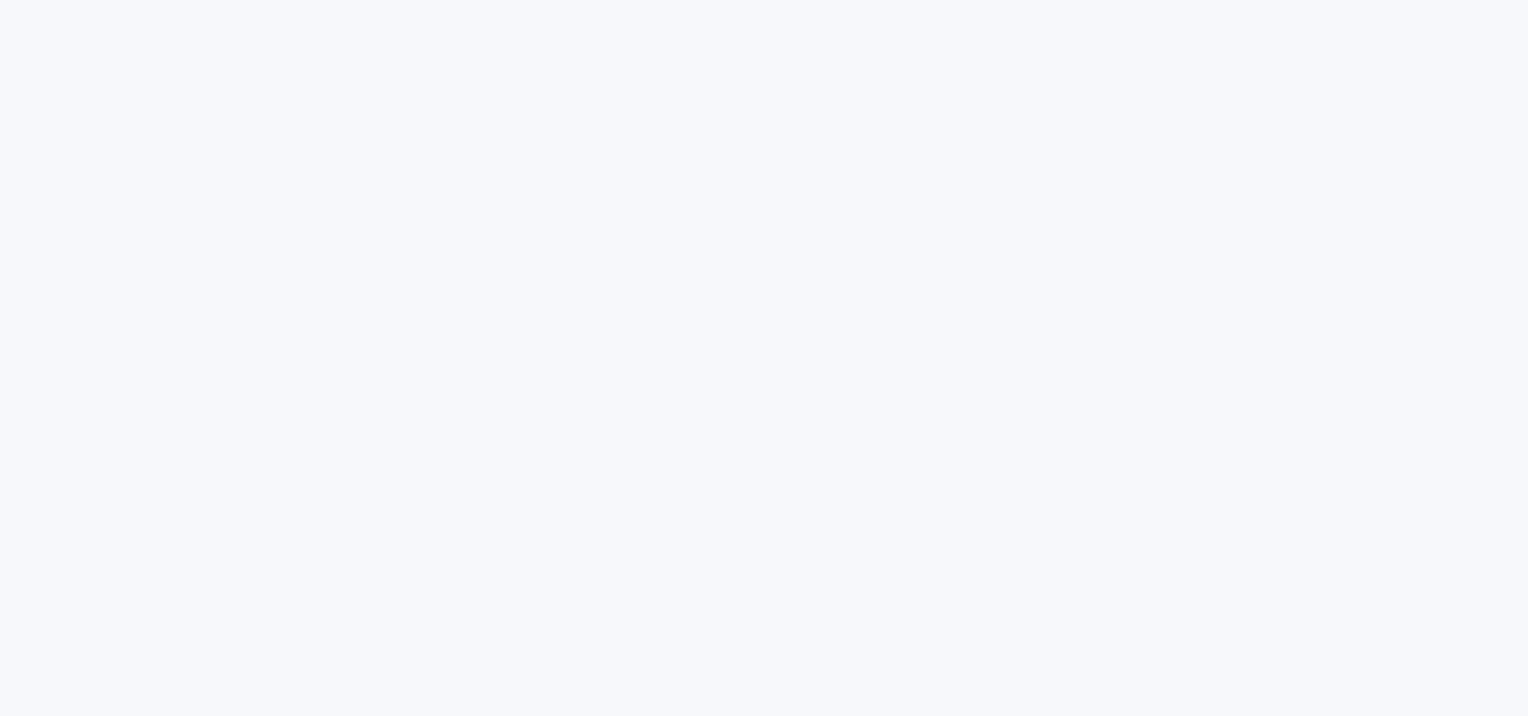 scroll, scrollTop: 0, scrollLeft: 0, axis: both 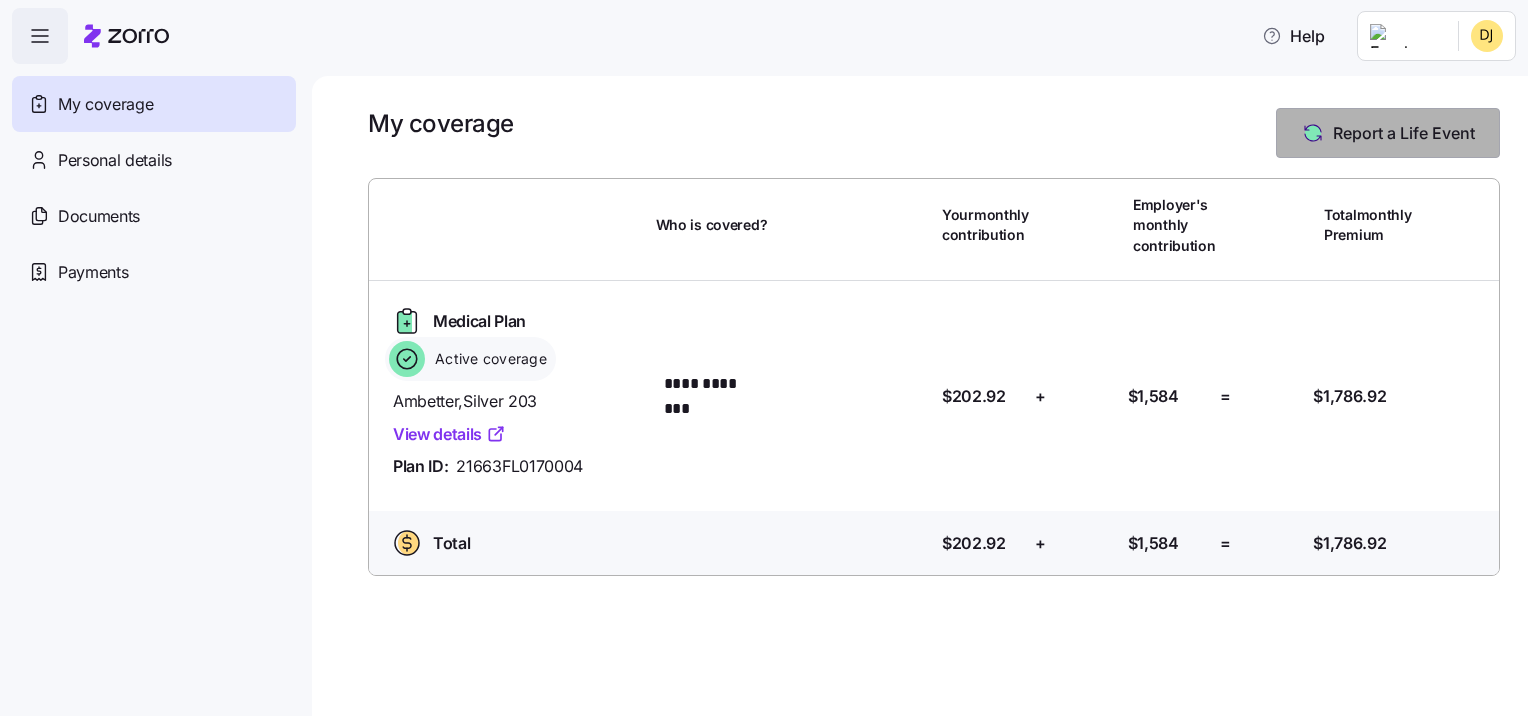 click on "Report a Life Event" at bounding box center [1404, 133] 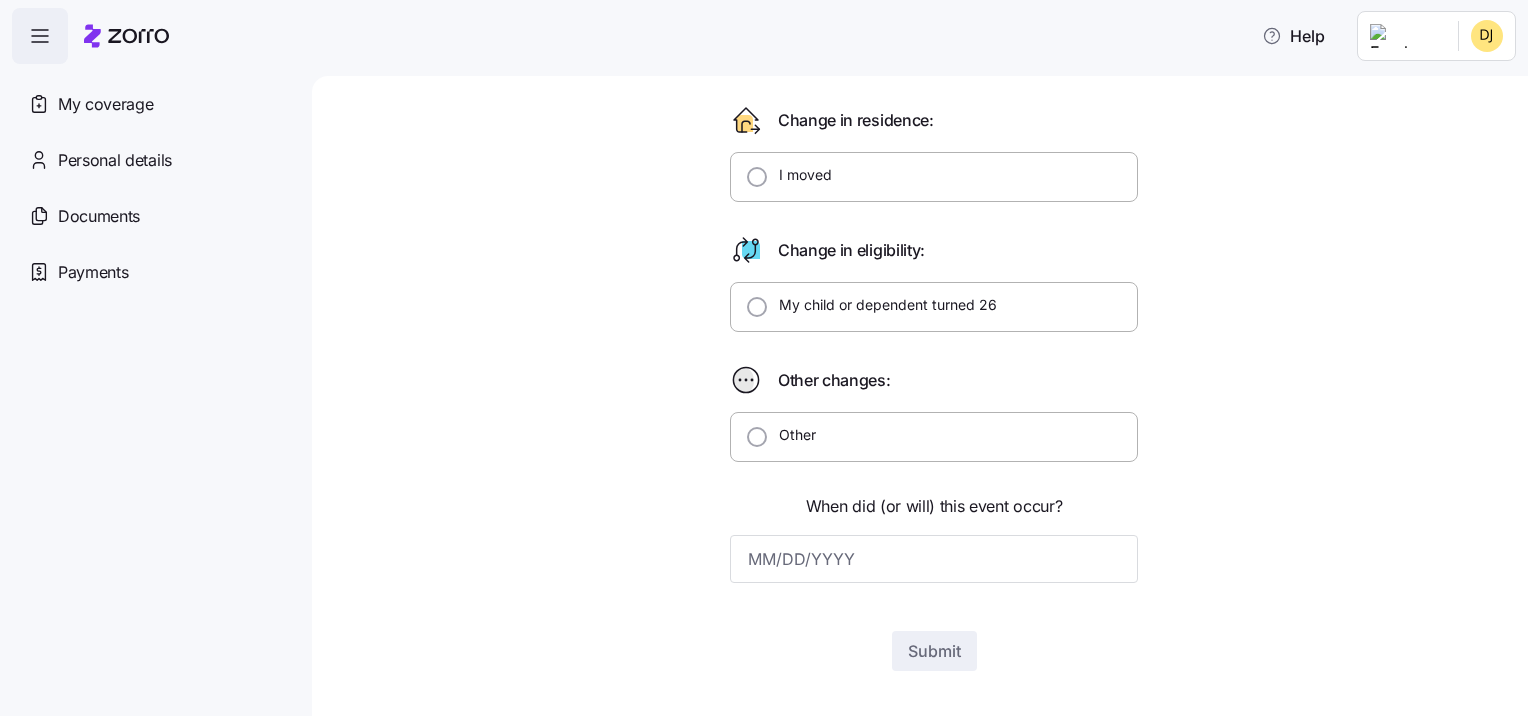 scroll, scrollTop: 444, scrollLeft: 0, axis: vertical 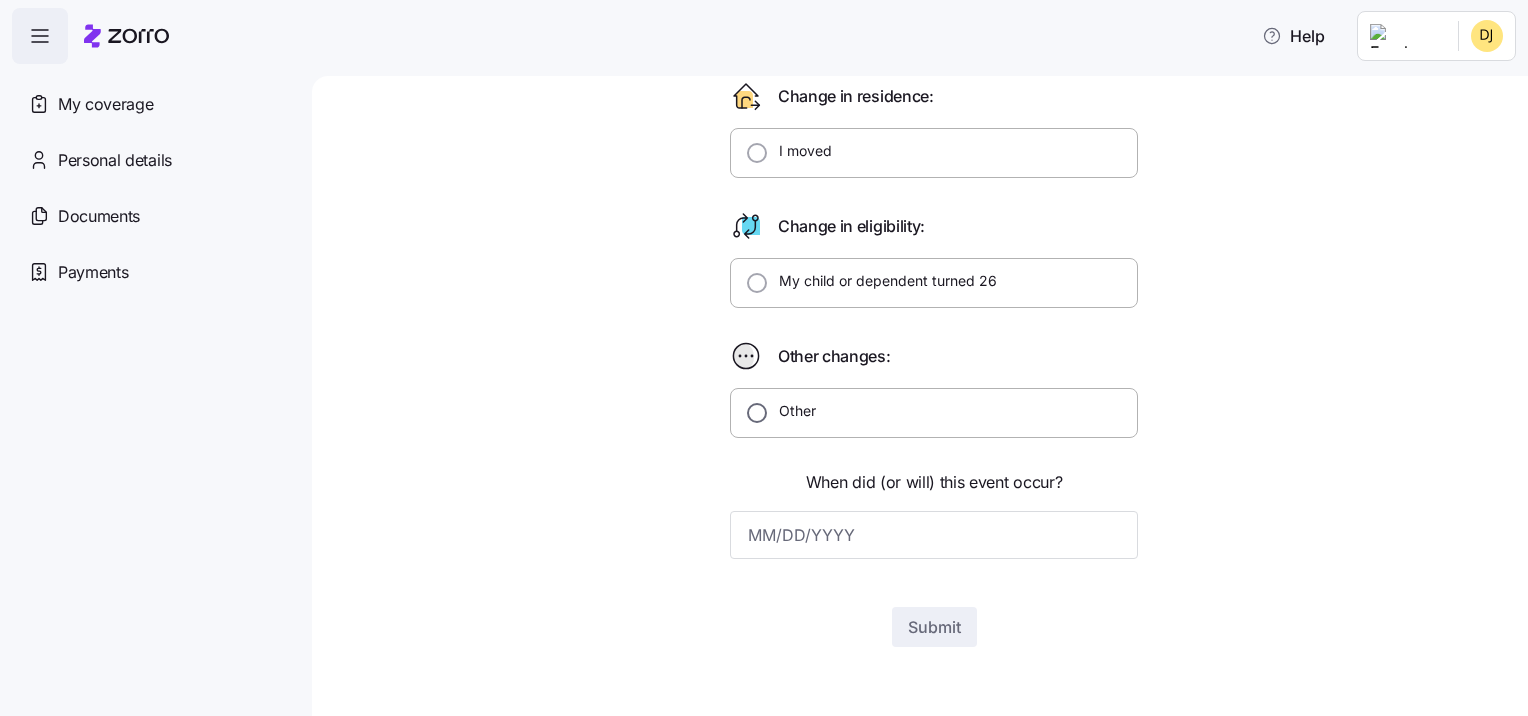 click on "Other" at bounding box center [757, 413] 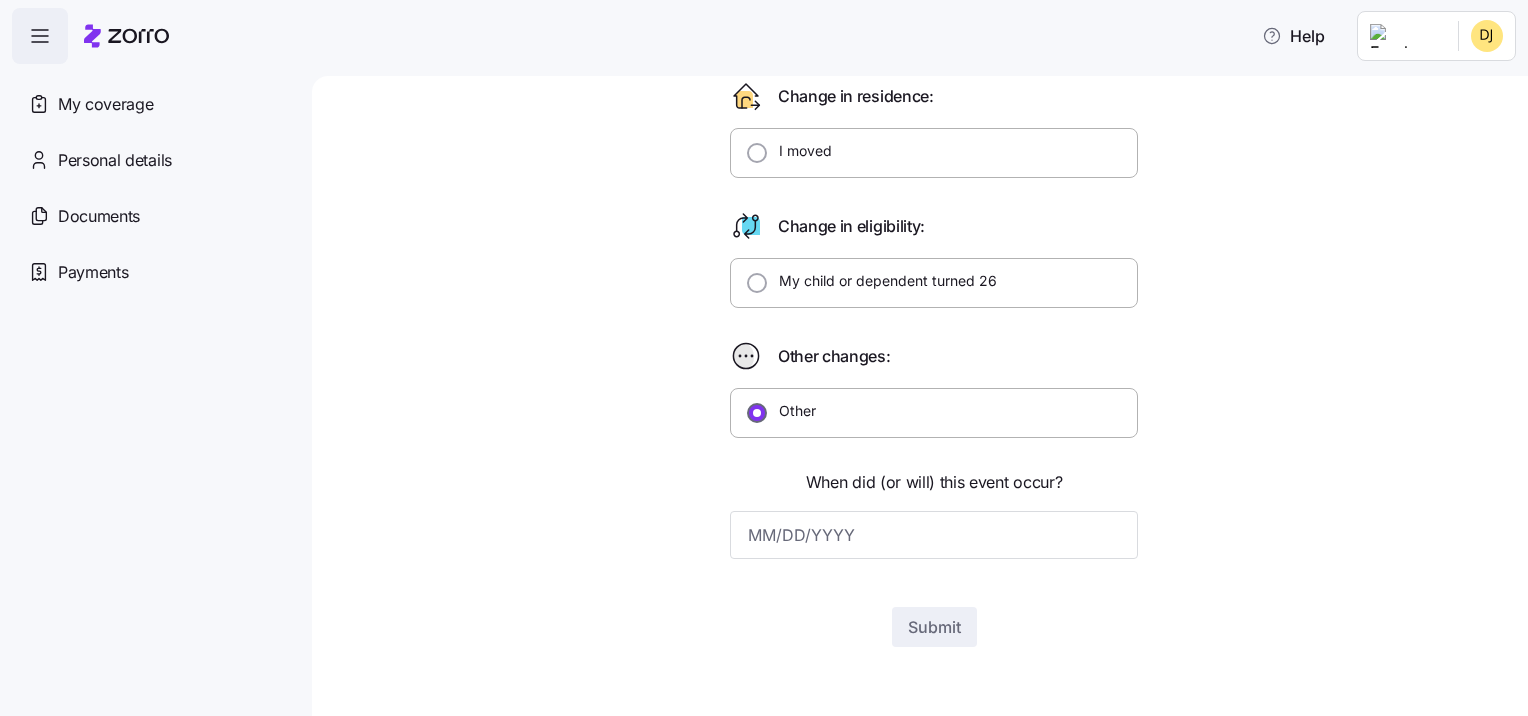 radio on "true" 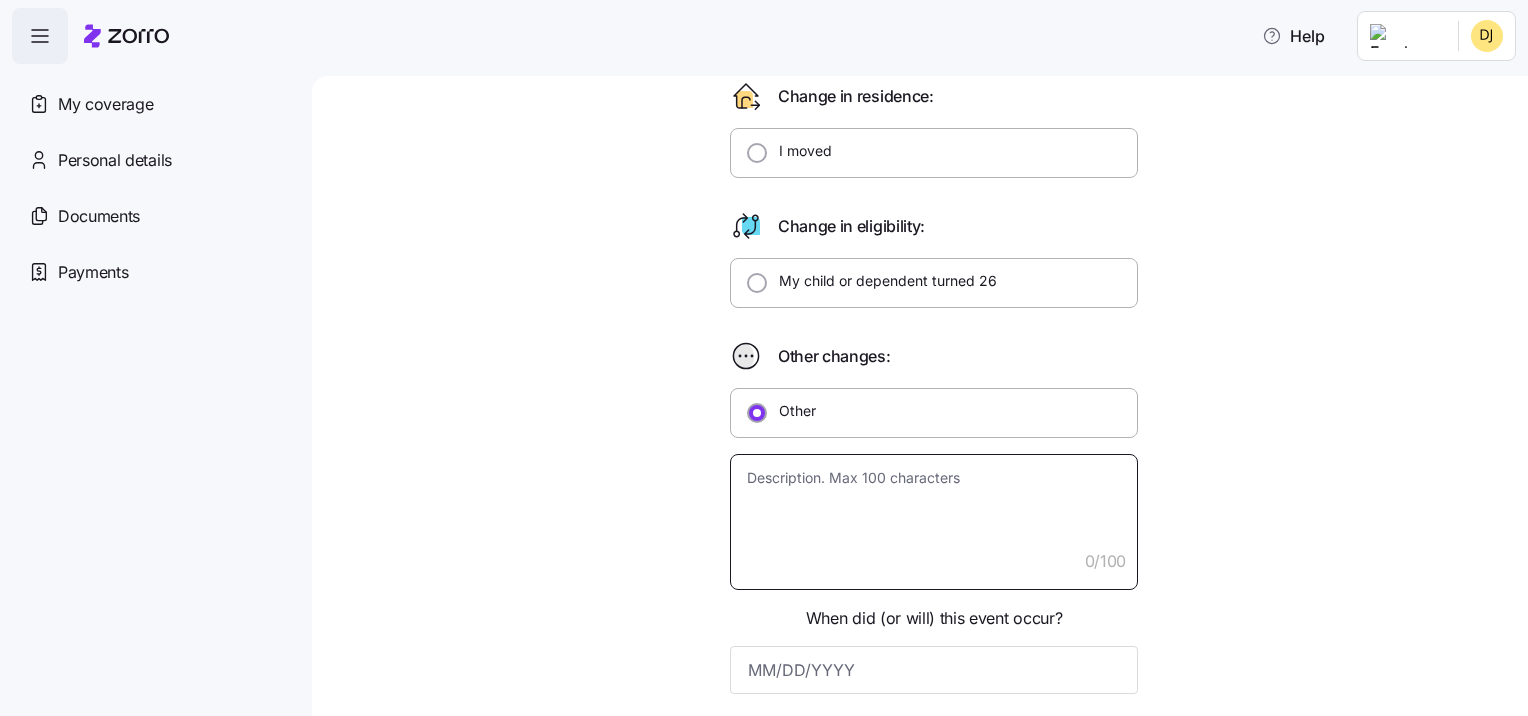 click at bounding box center [934, 522] 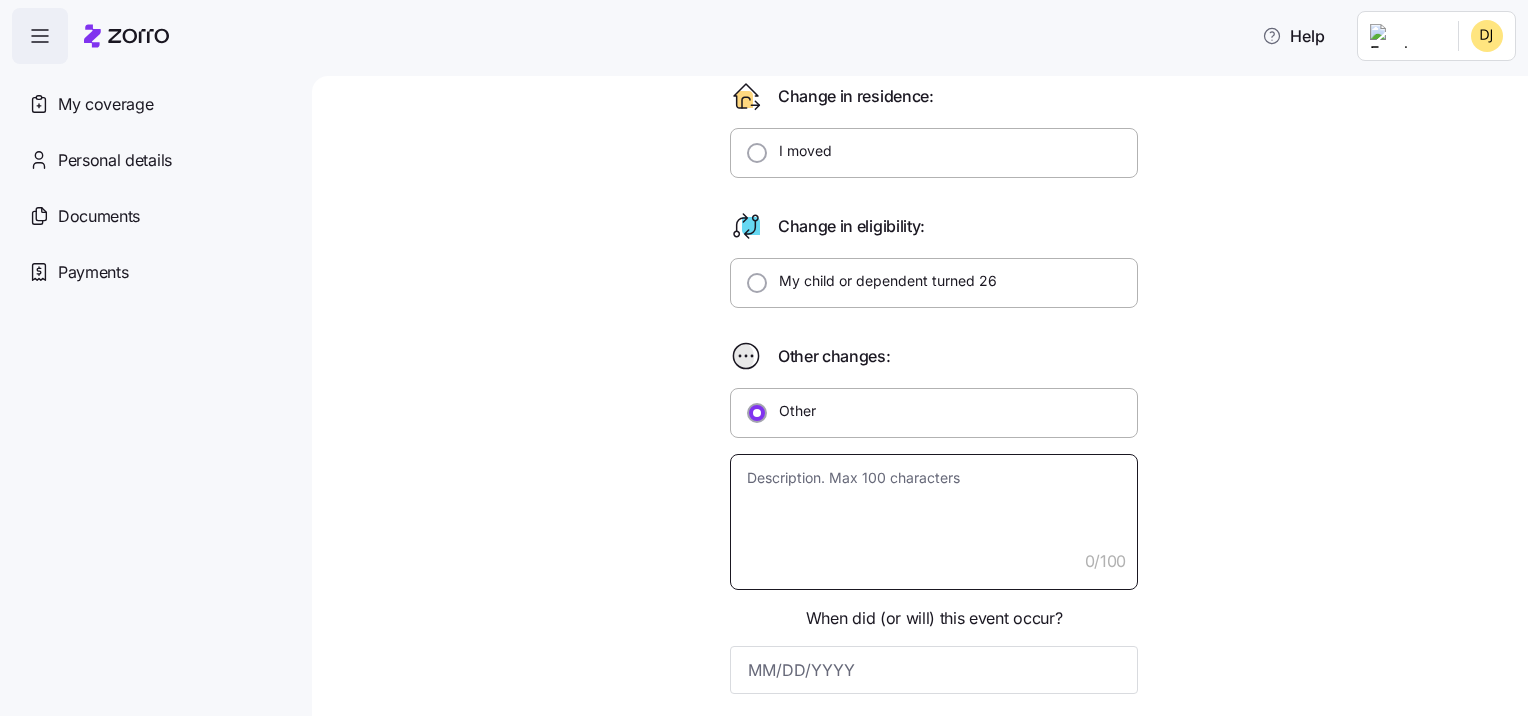 type on "x" 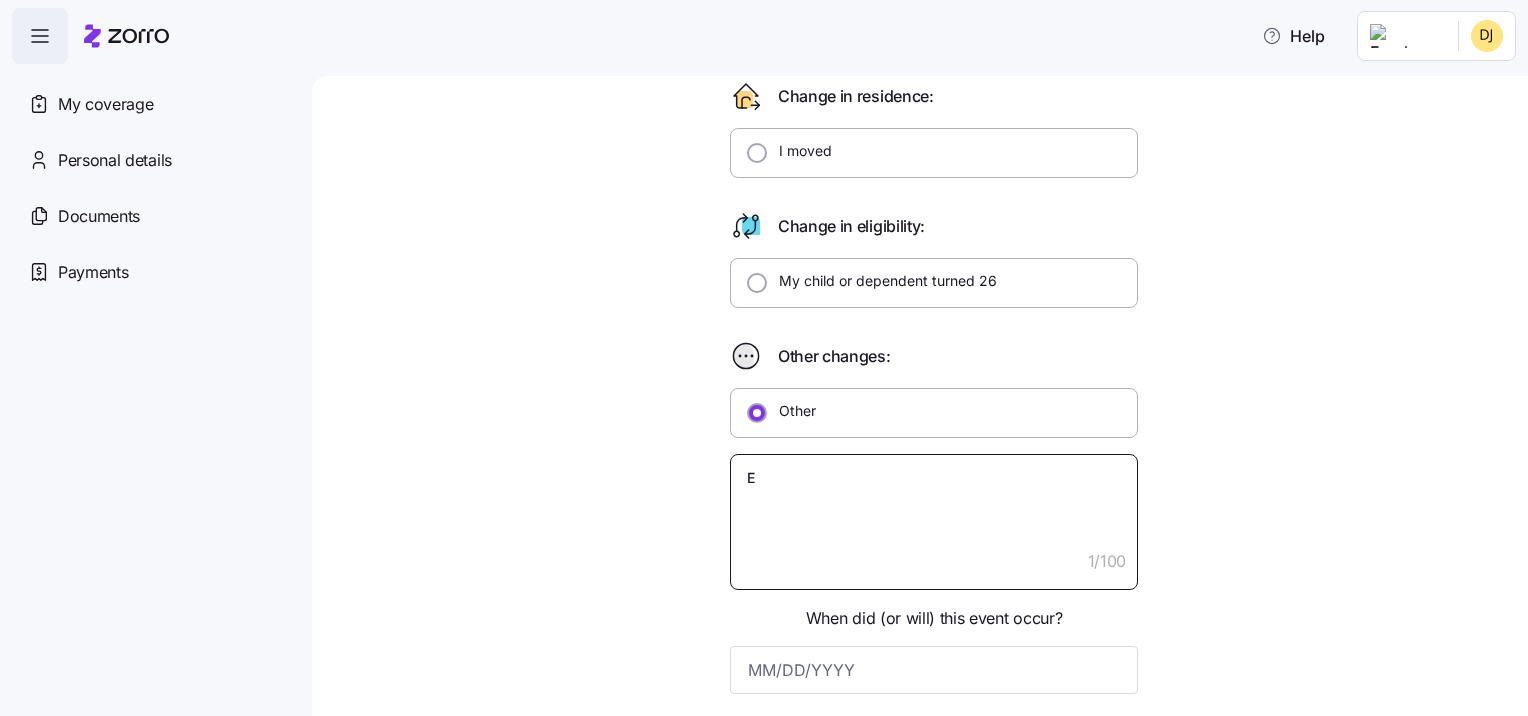 type on "x" 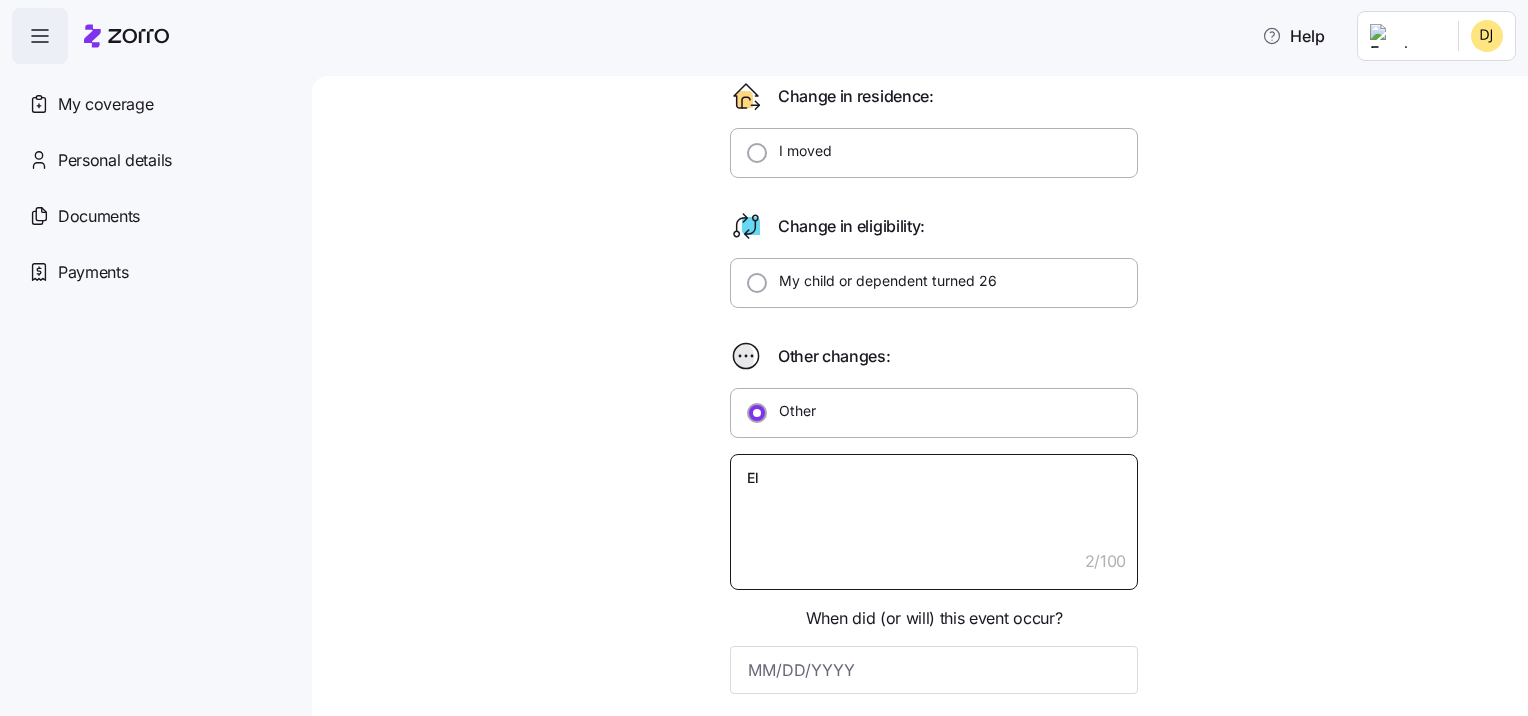 type on "x" 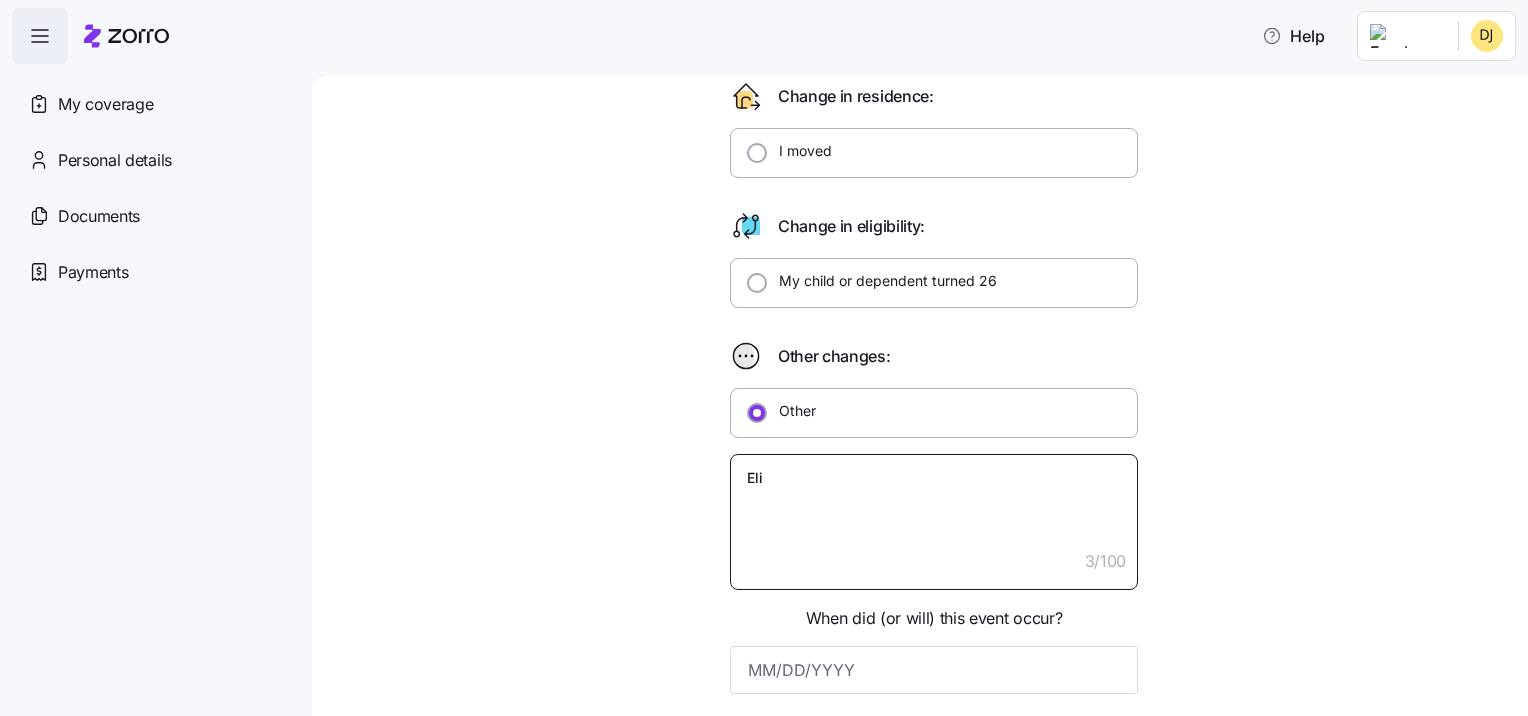 type on "x" 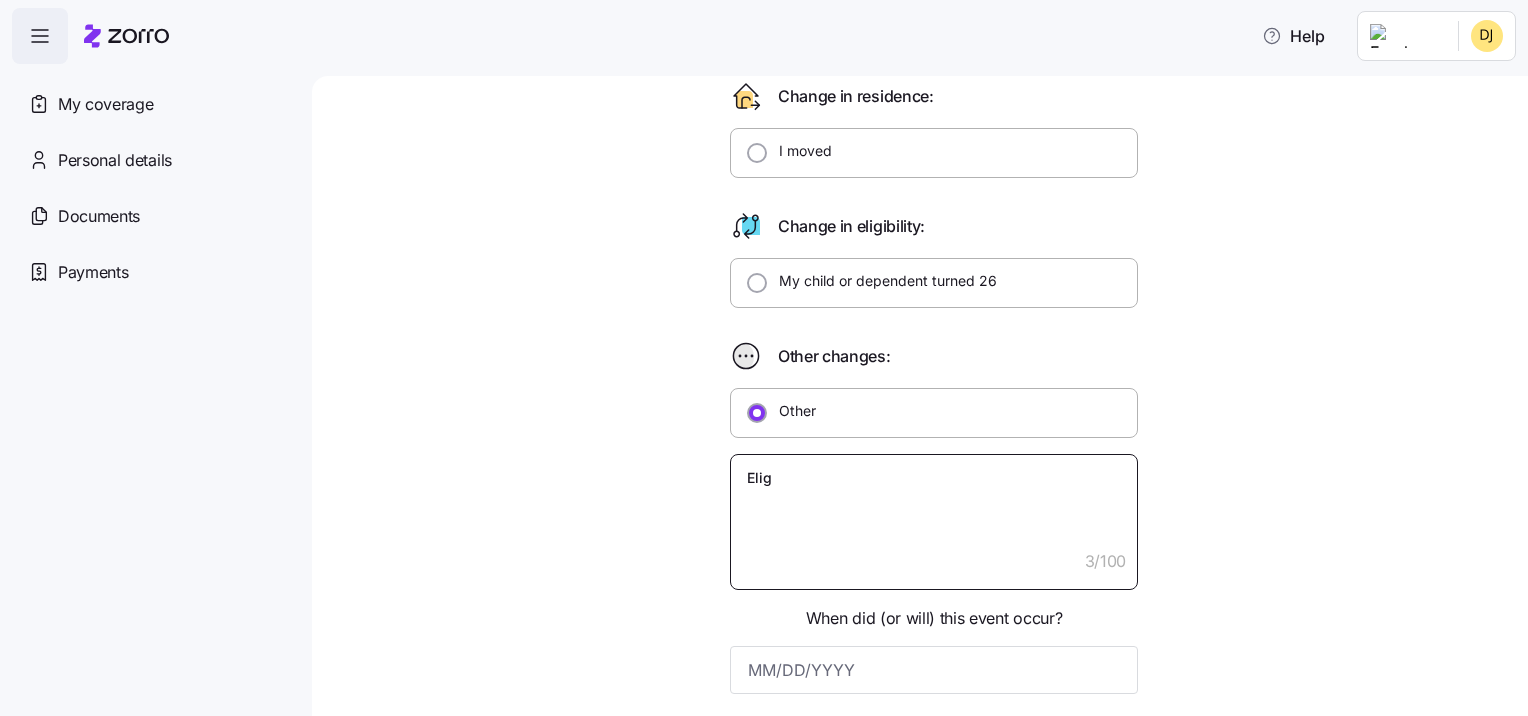 type on "x" 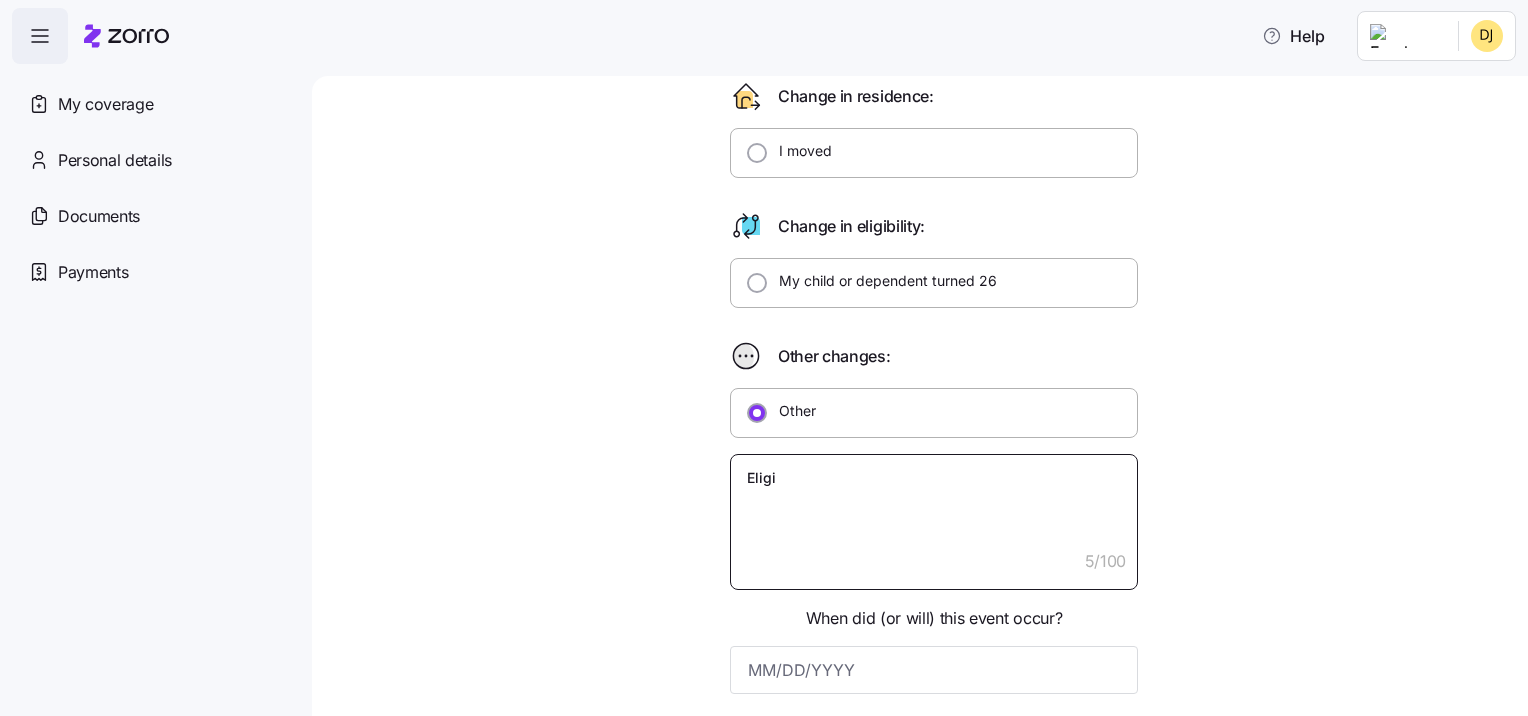 type on "x" 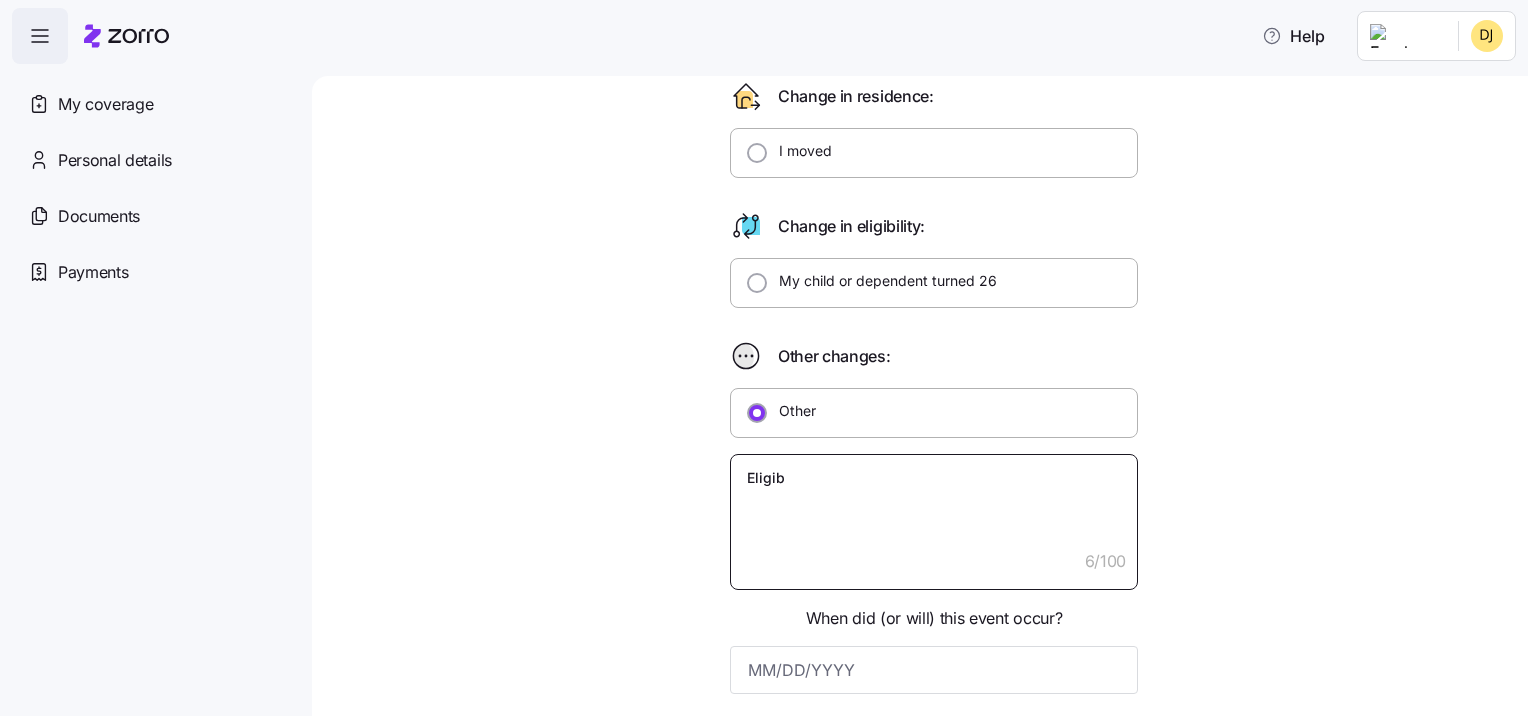 type on "x" 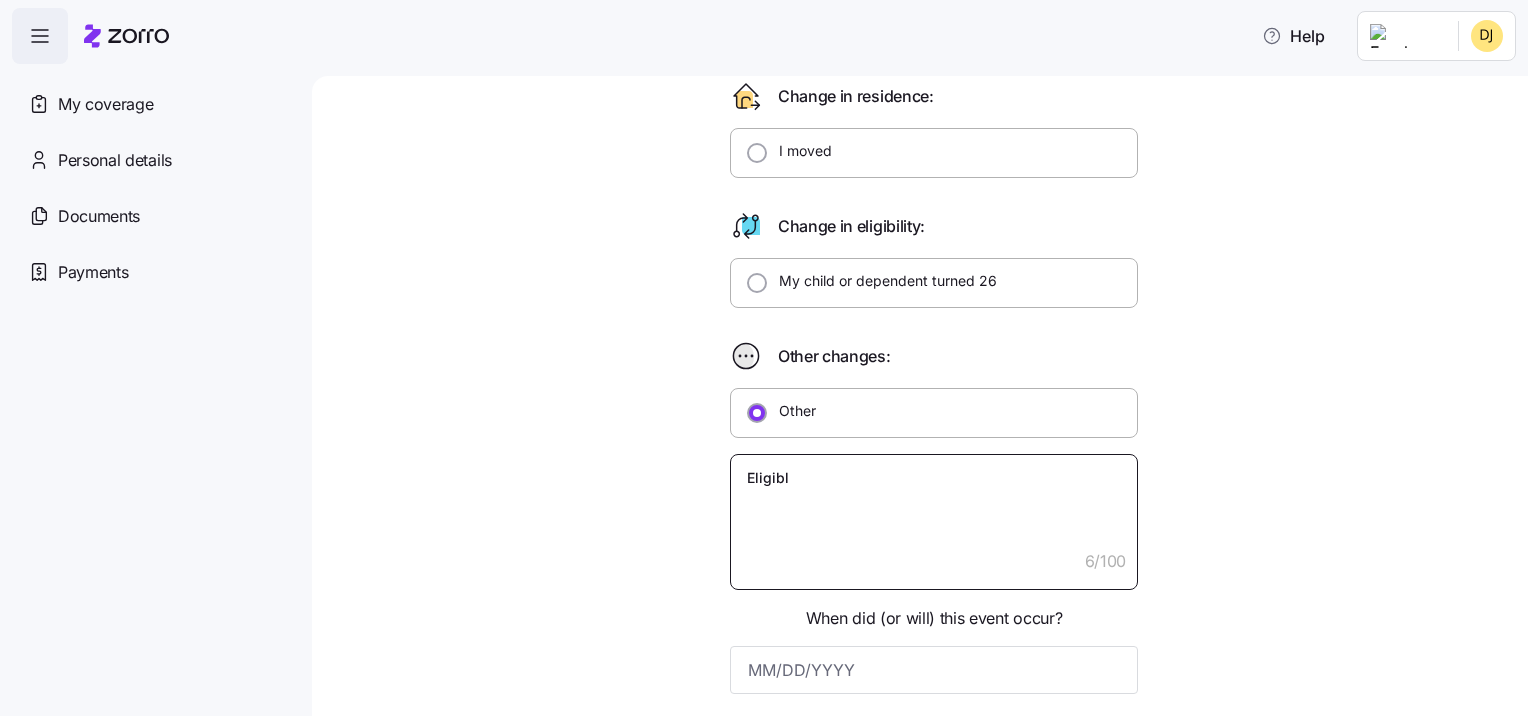 type on "x" 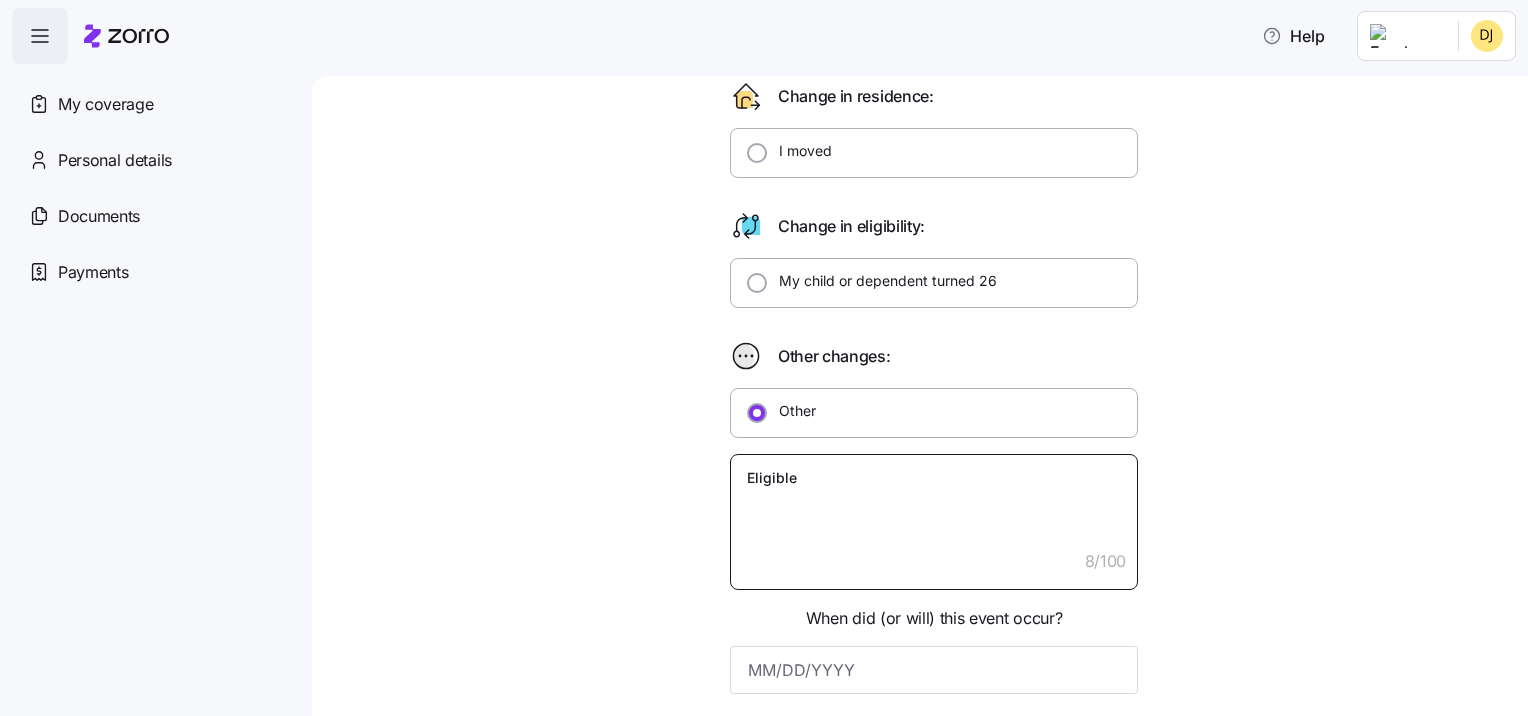 type on "x" 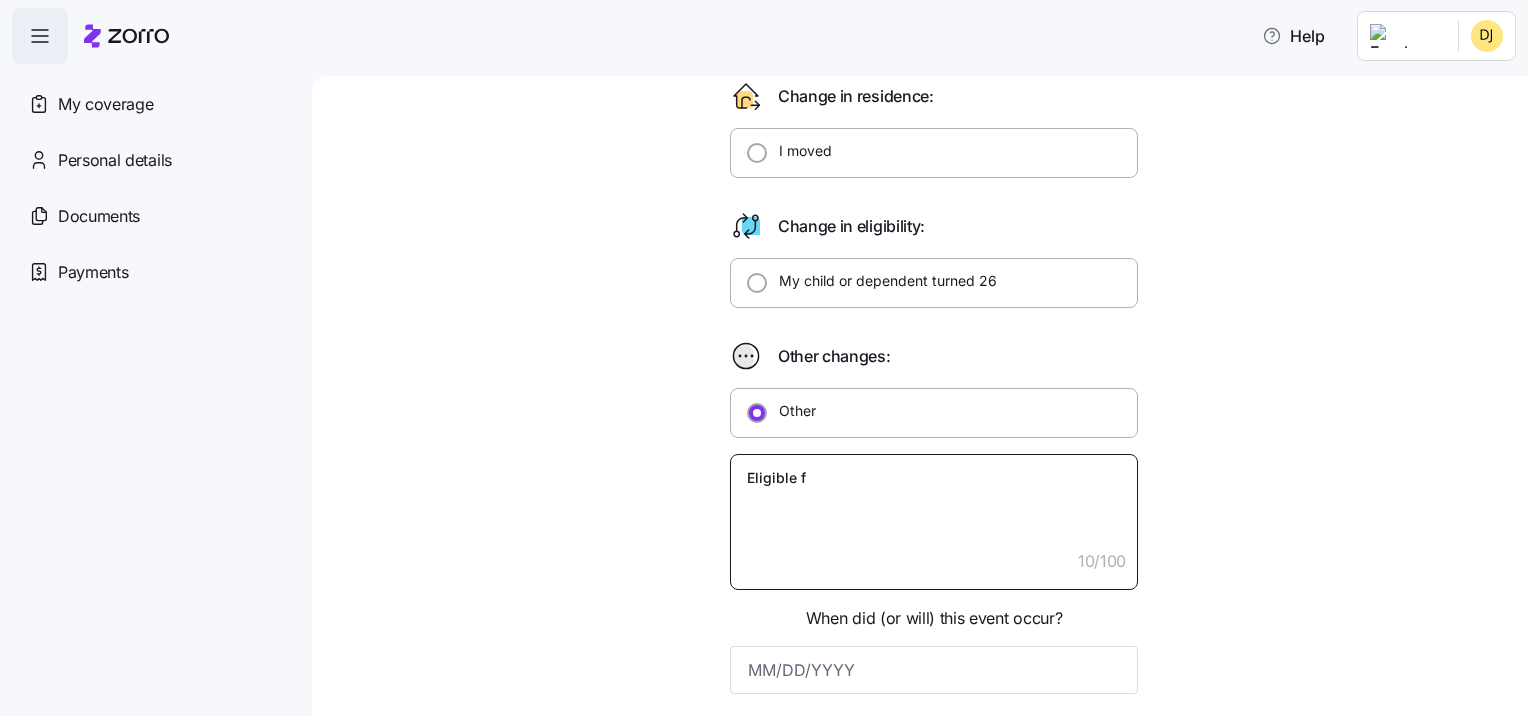 type on "x" 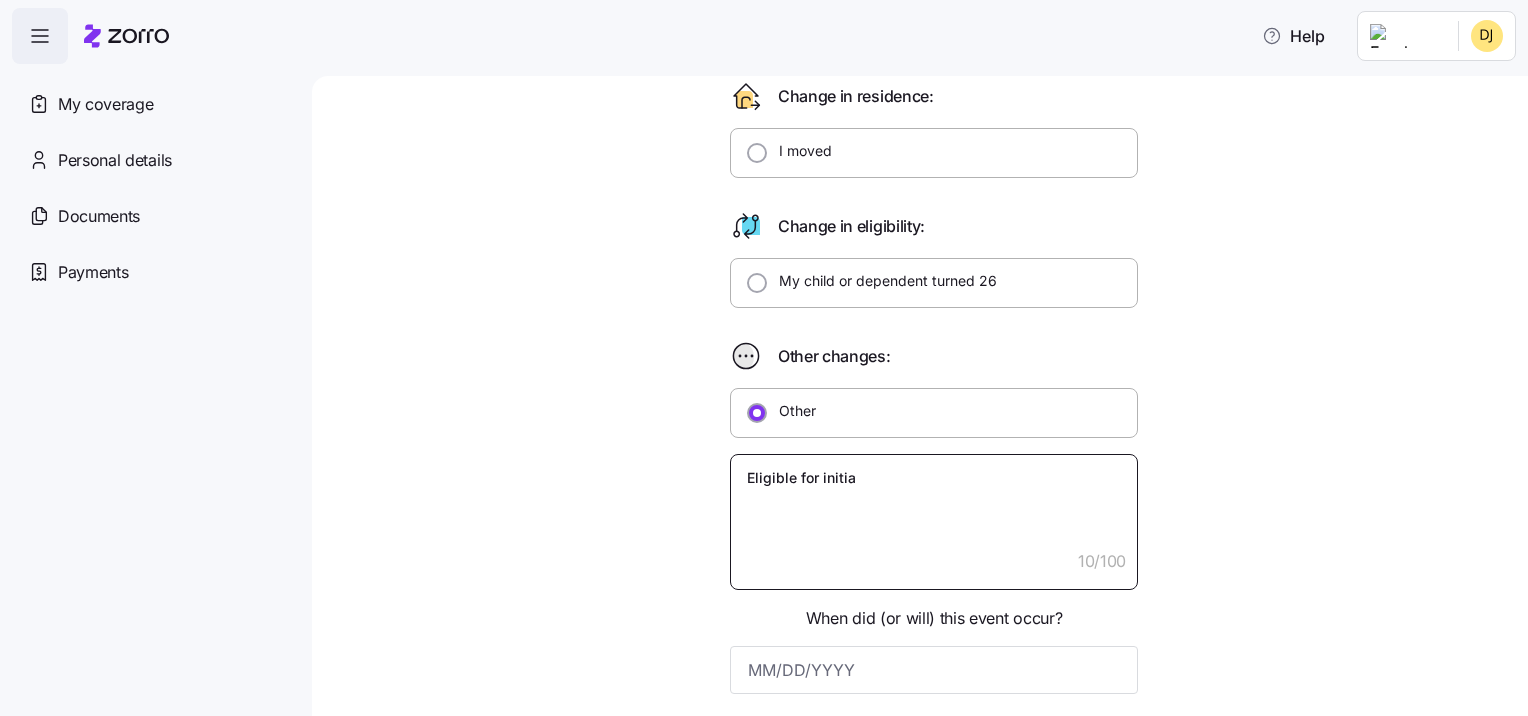 type on "x" 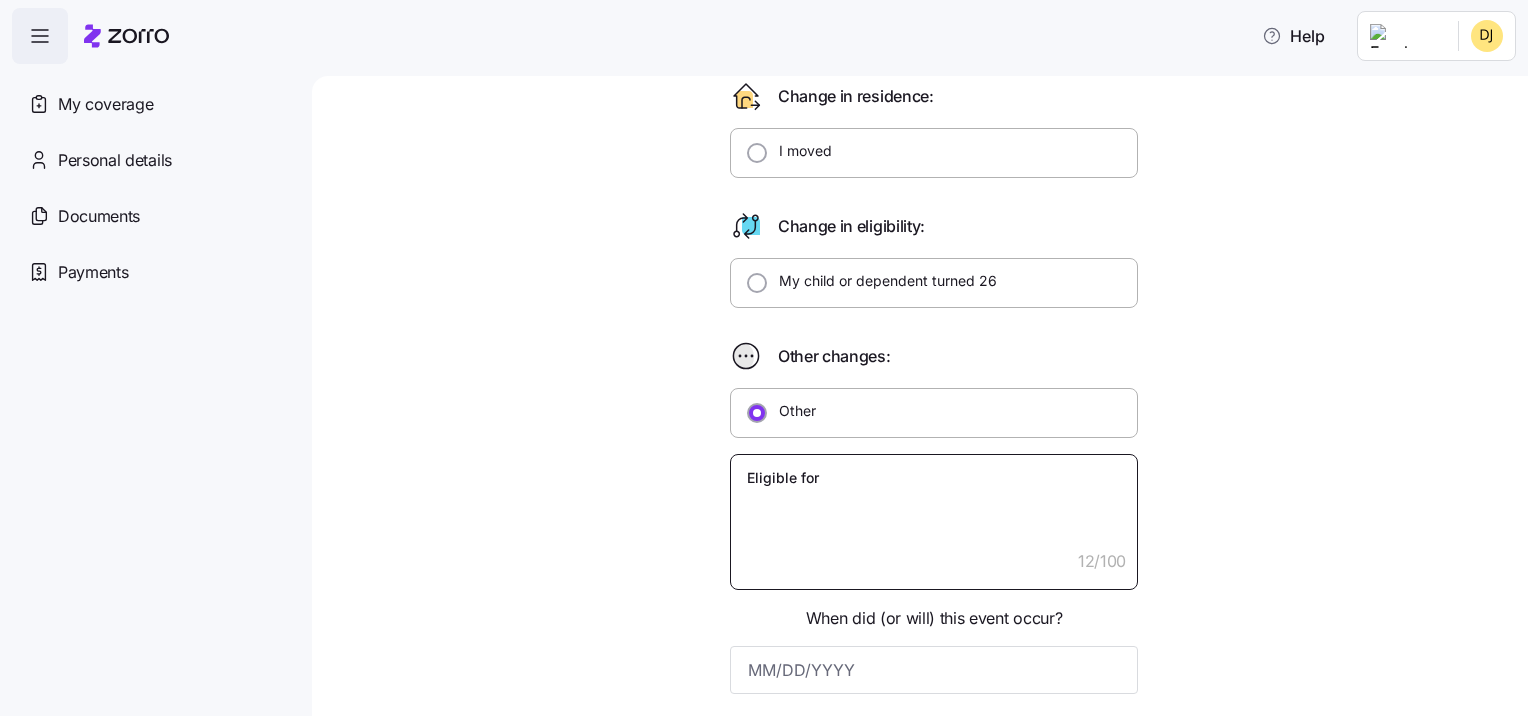 type on "x" 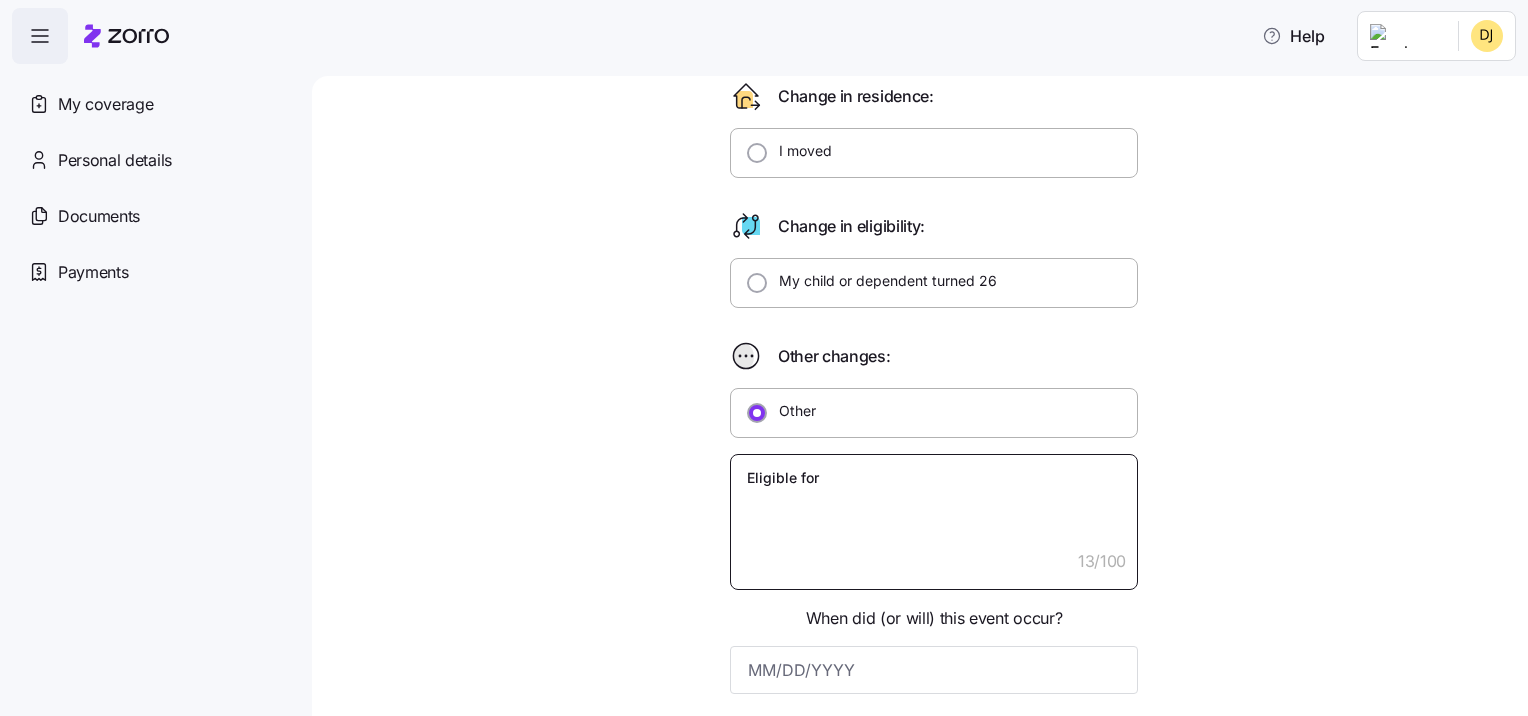 type on "x" 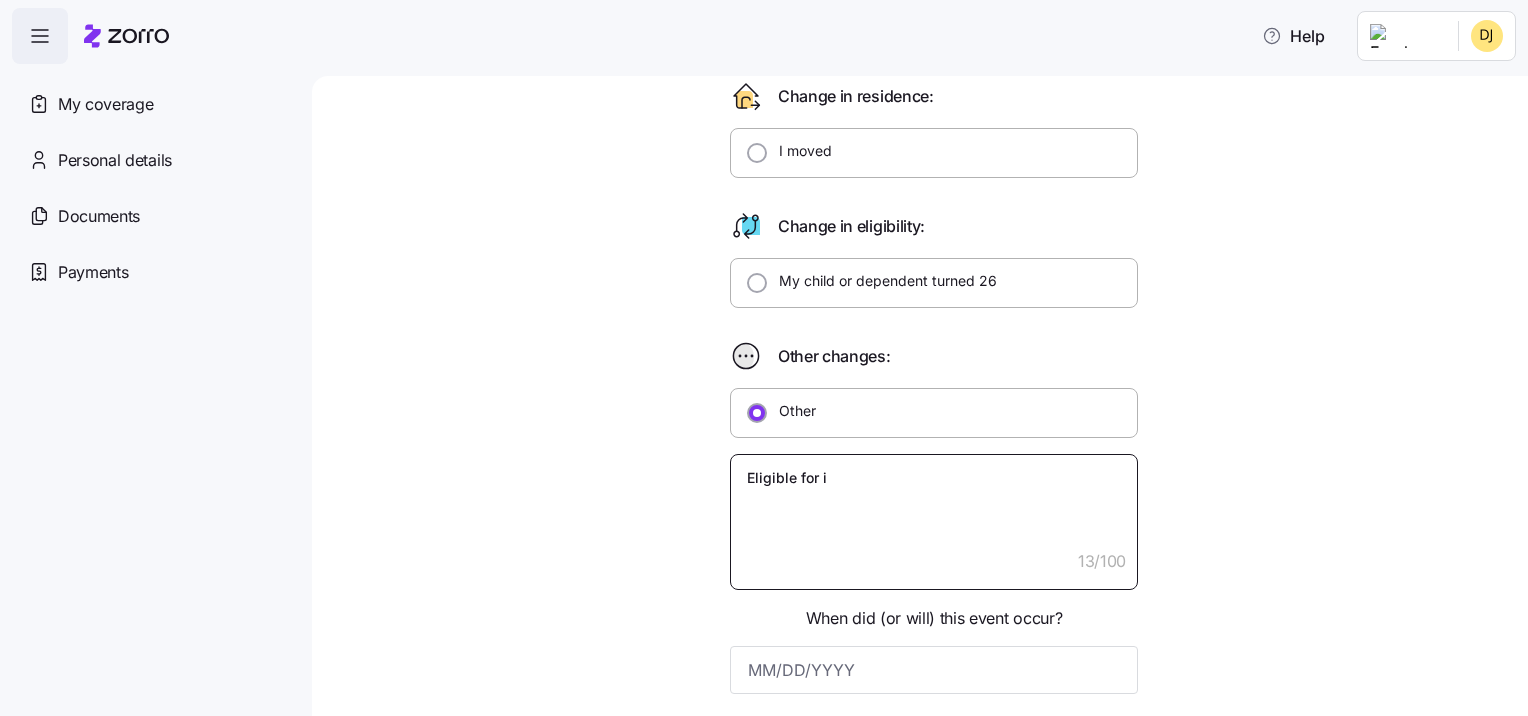type on "x" 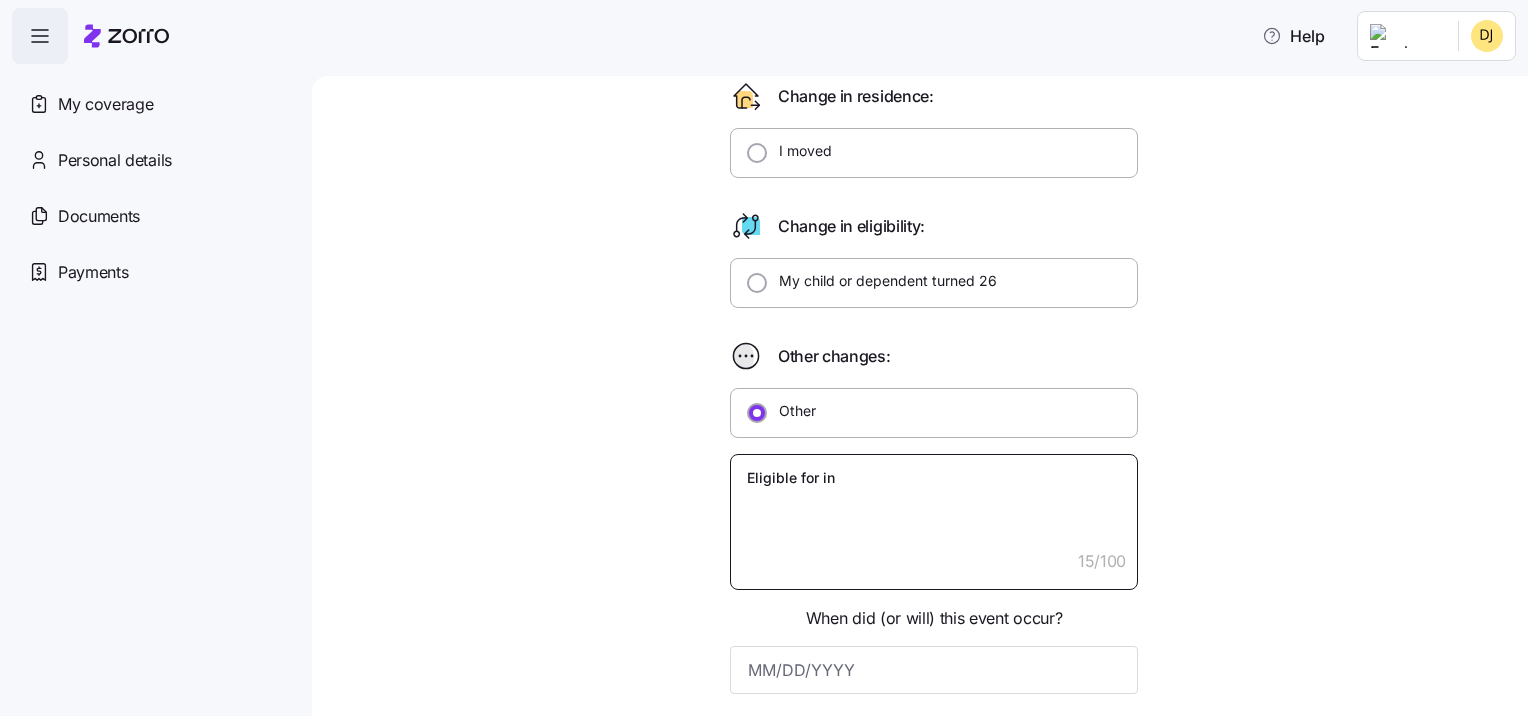 type on "x" 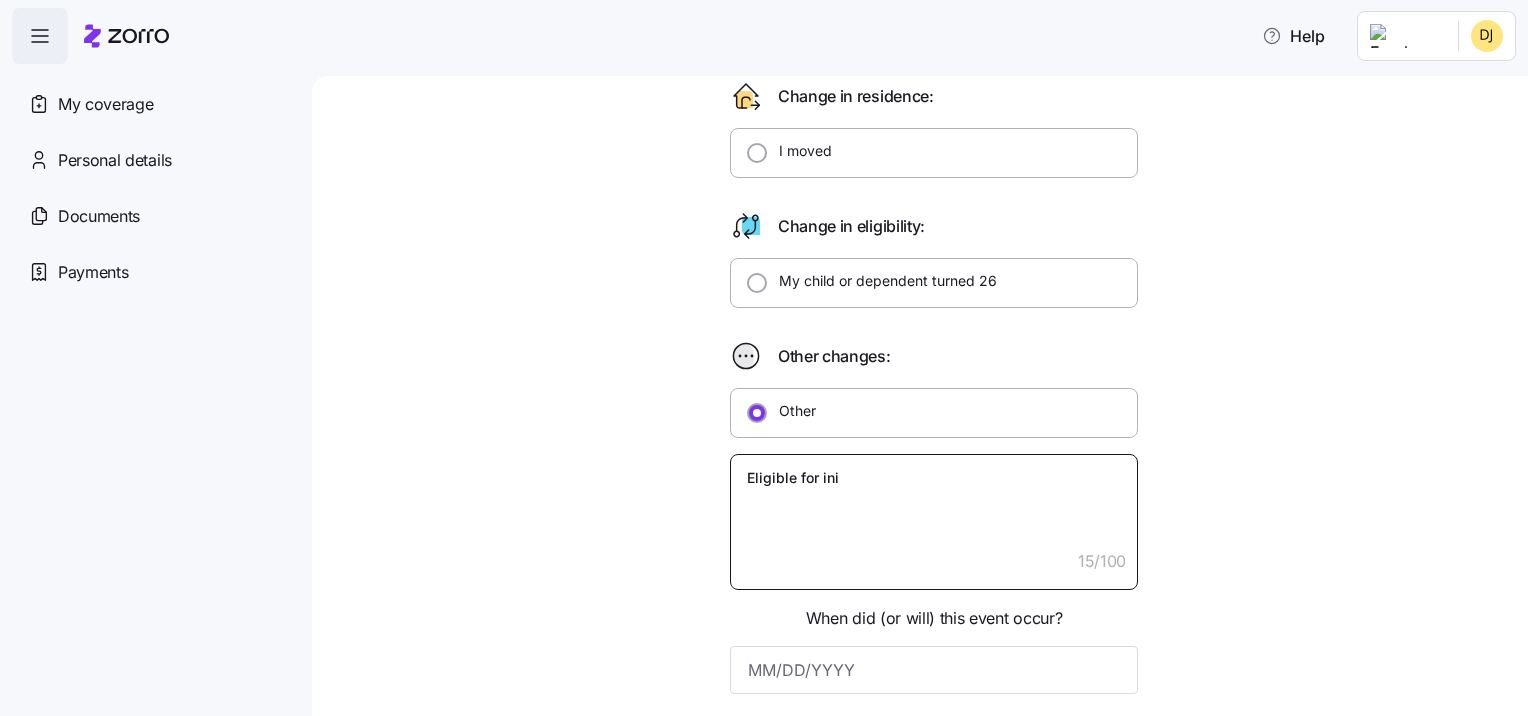 type on "x" 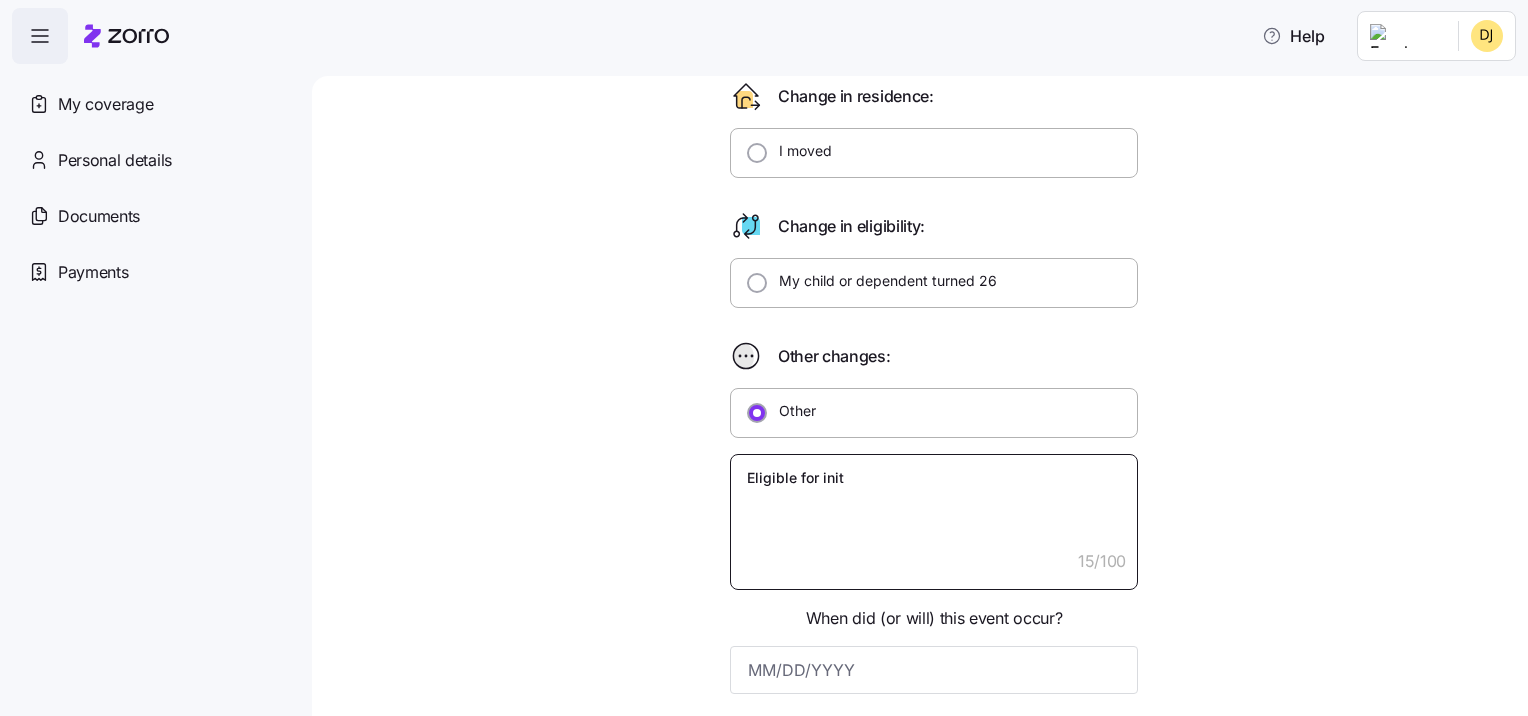 type on "x" 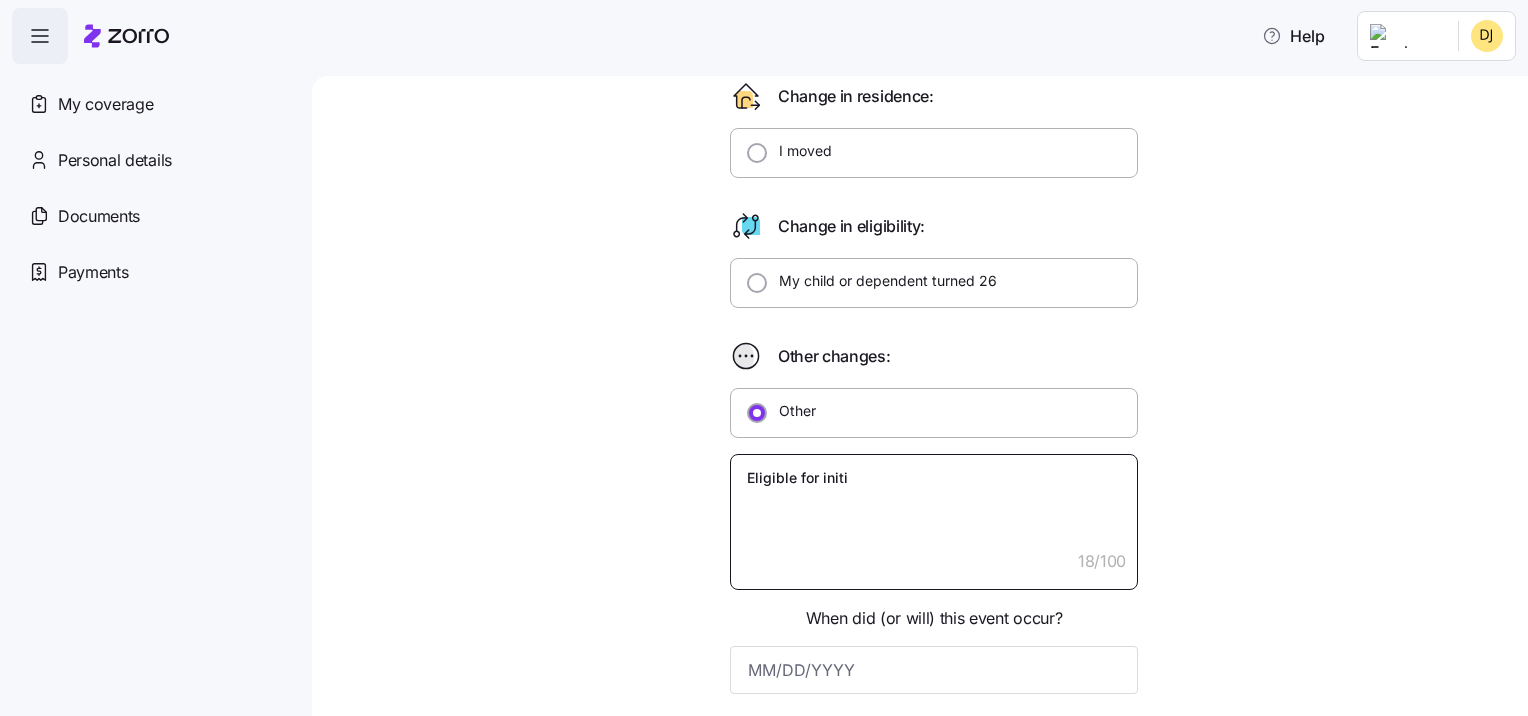 type on "x" 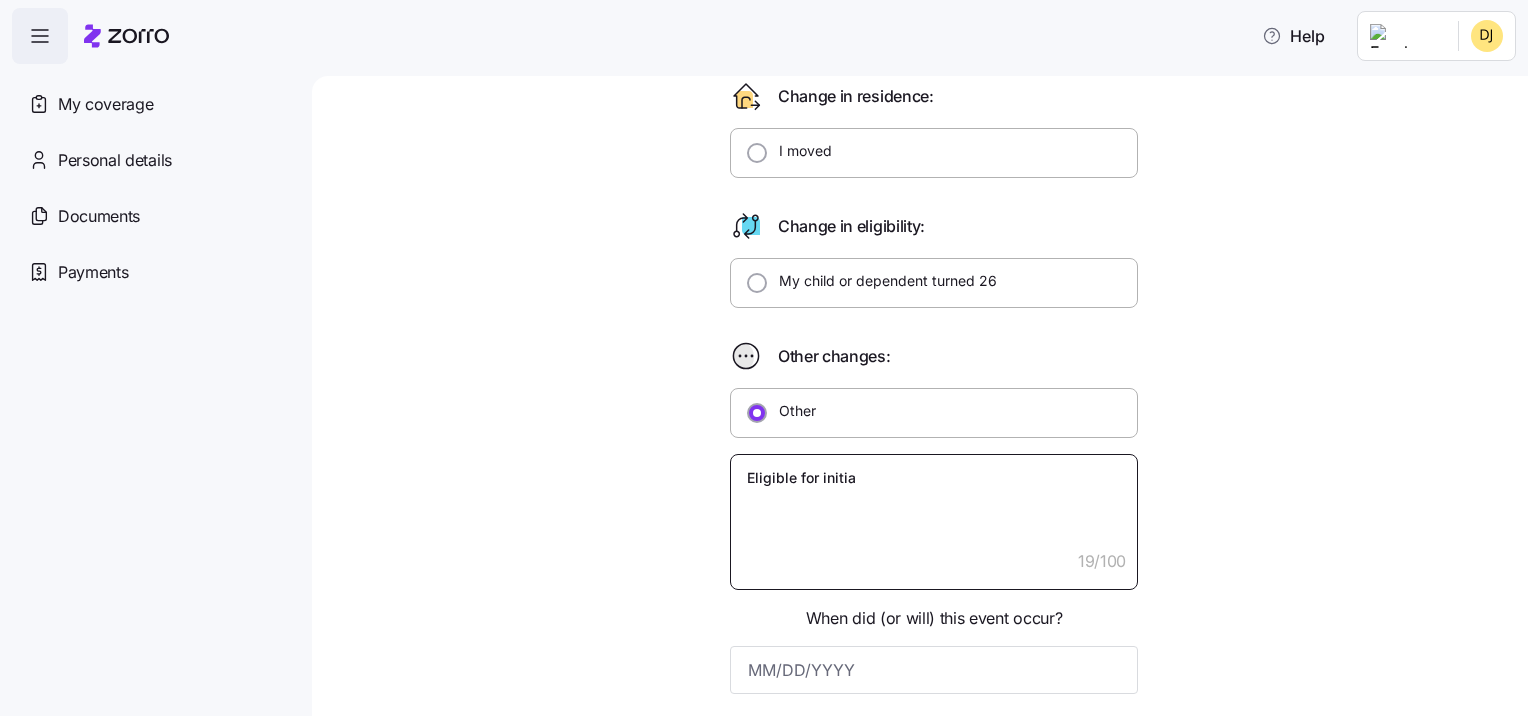 type on "x" 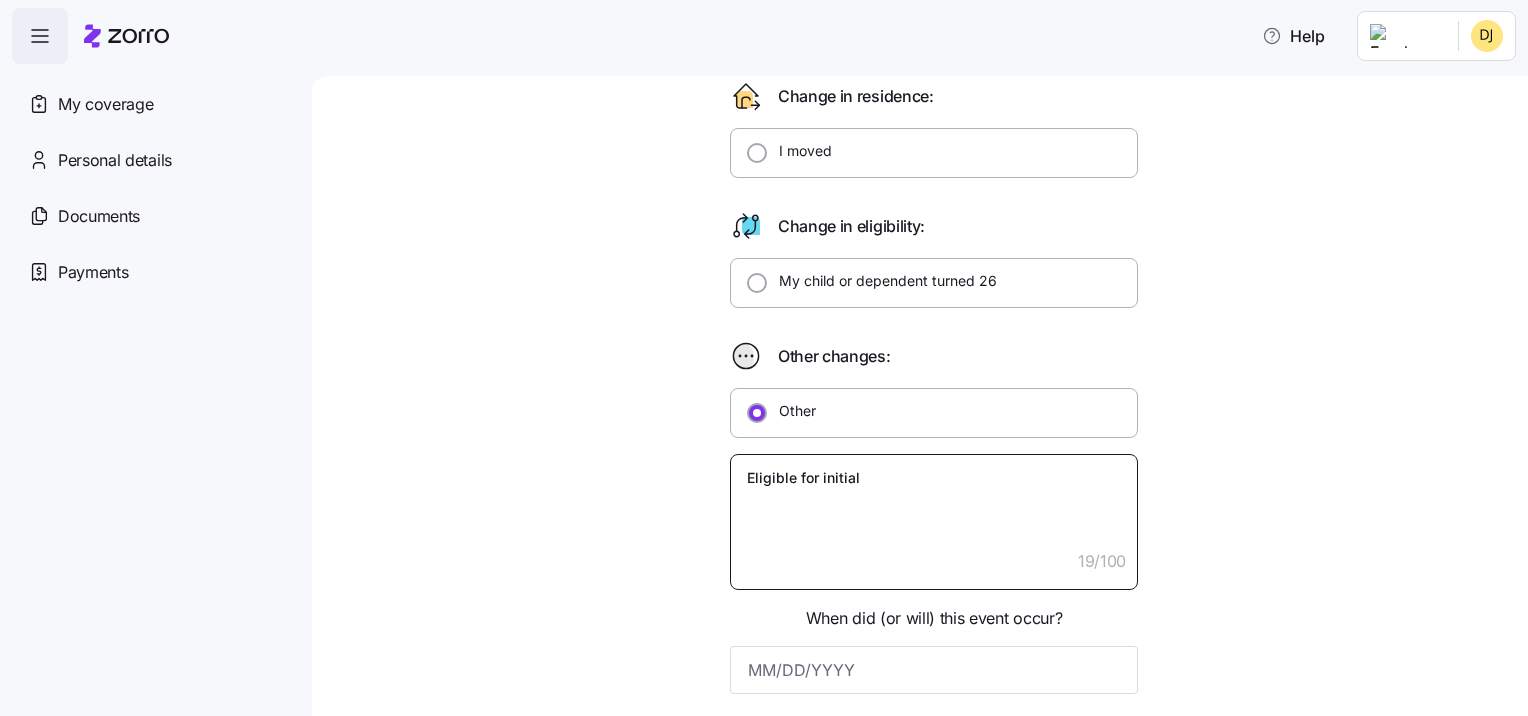 type on "x" 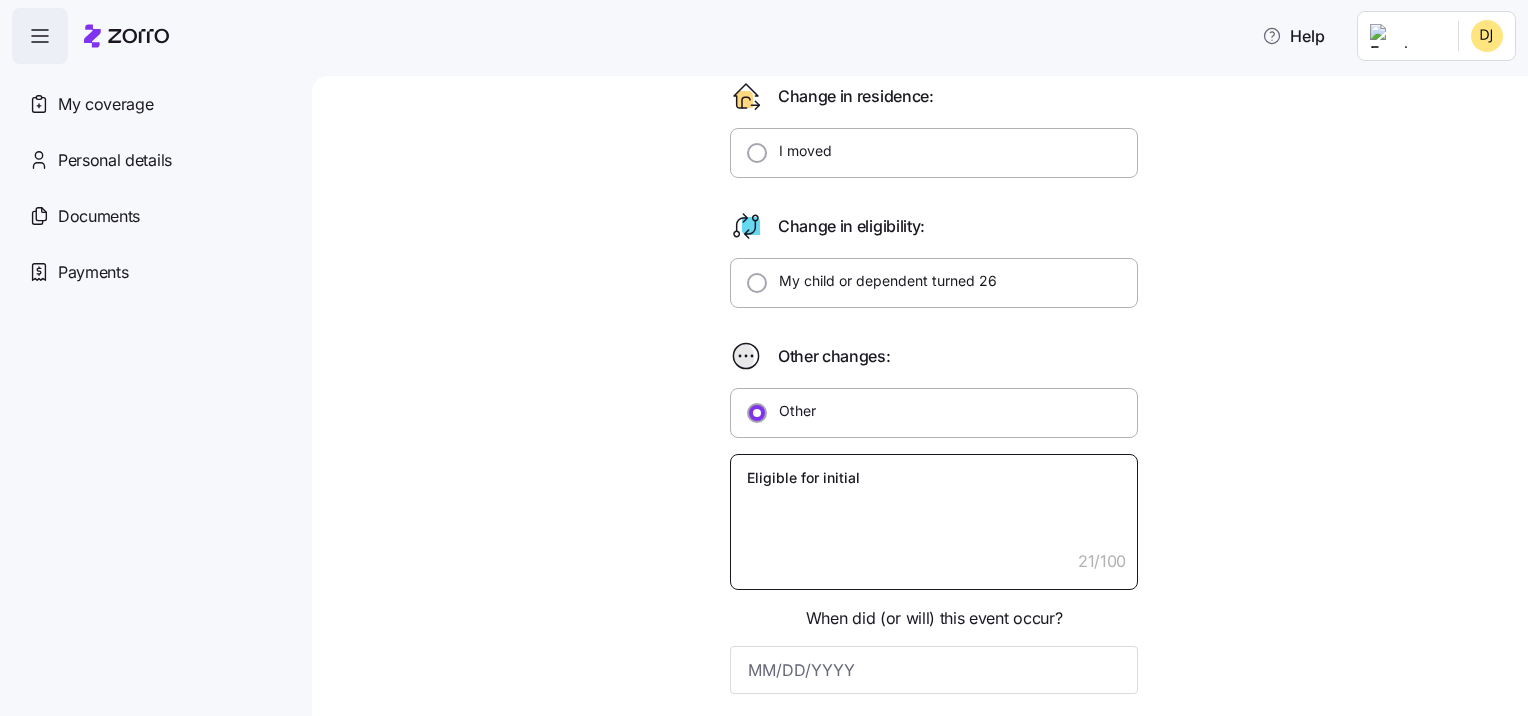 type on "x" 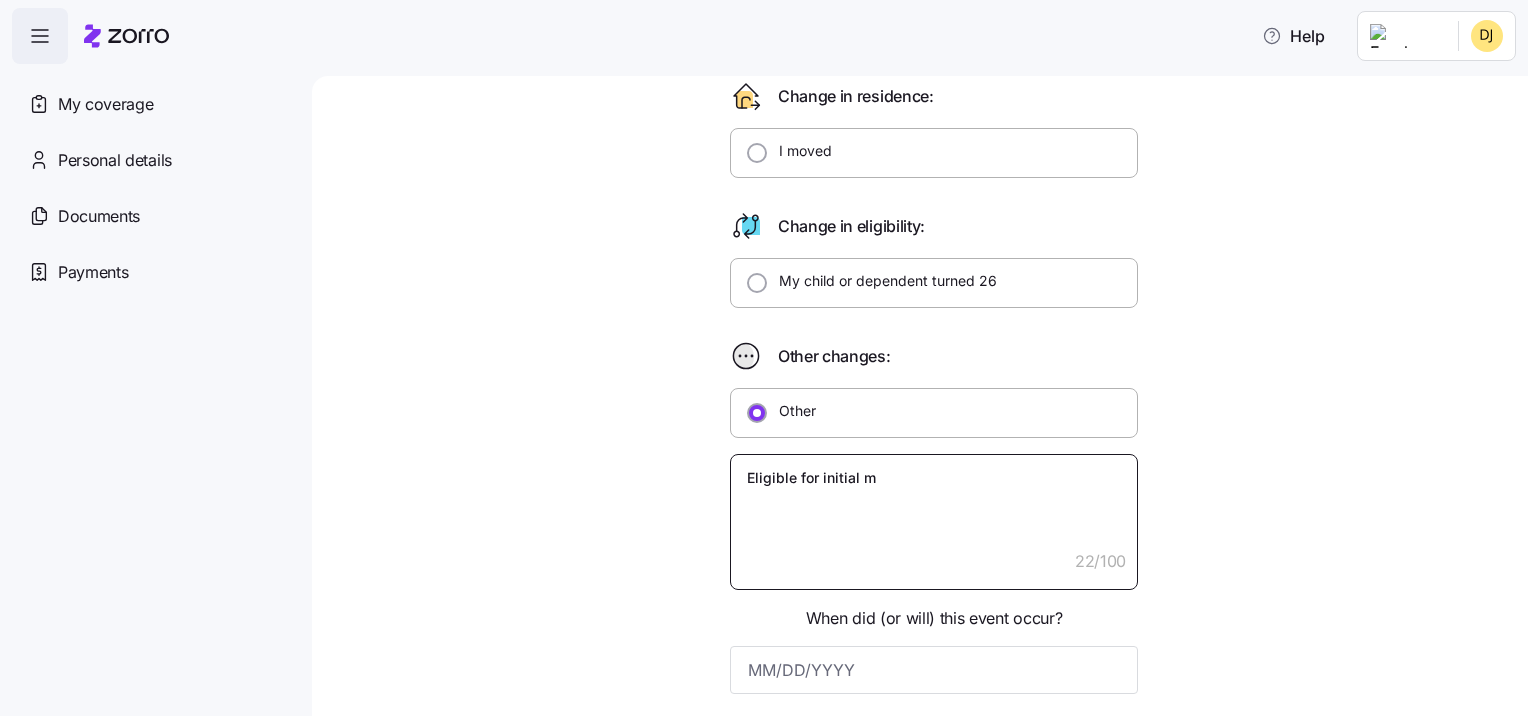 type on "x" 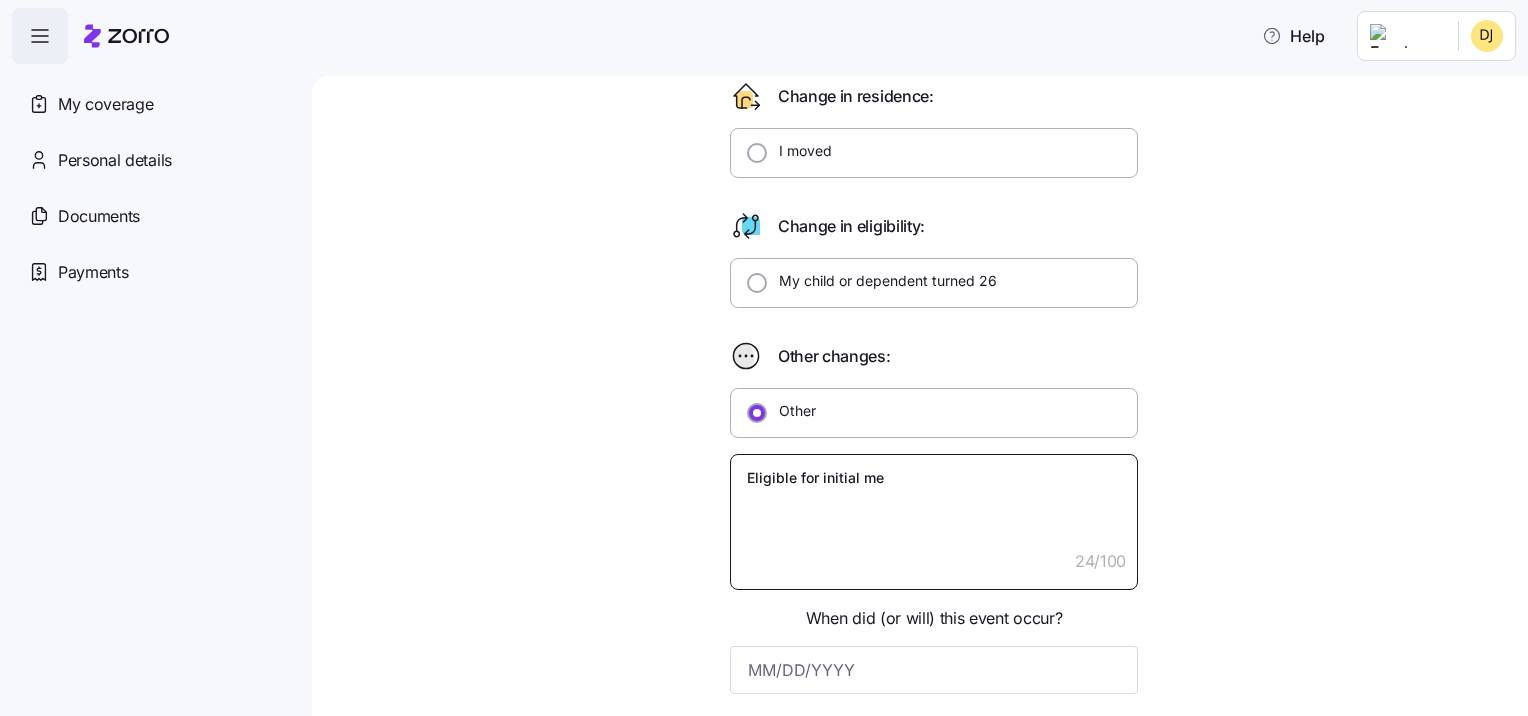 type on "x" 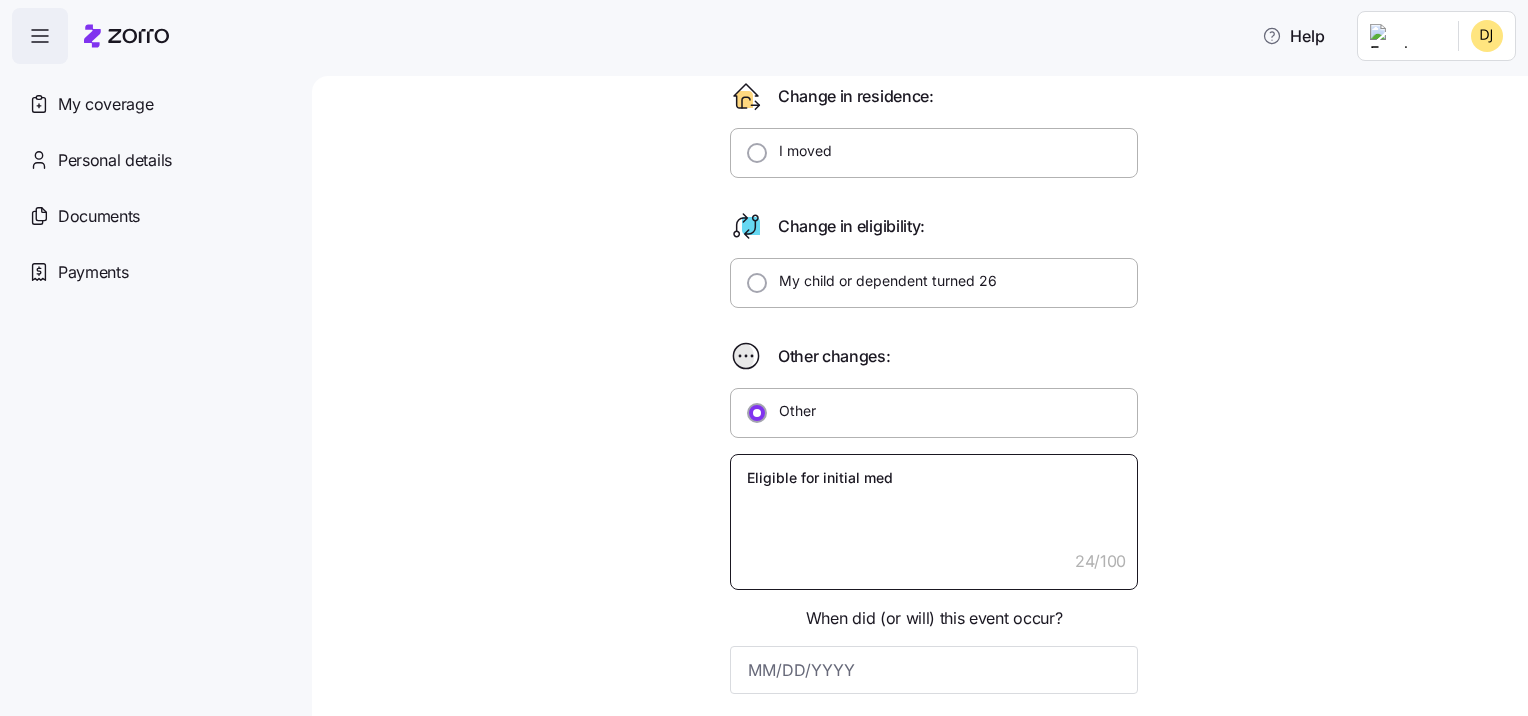 type on "x" 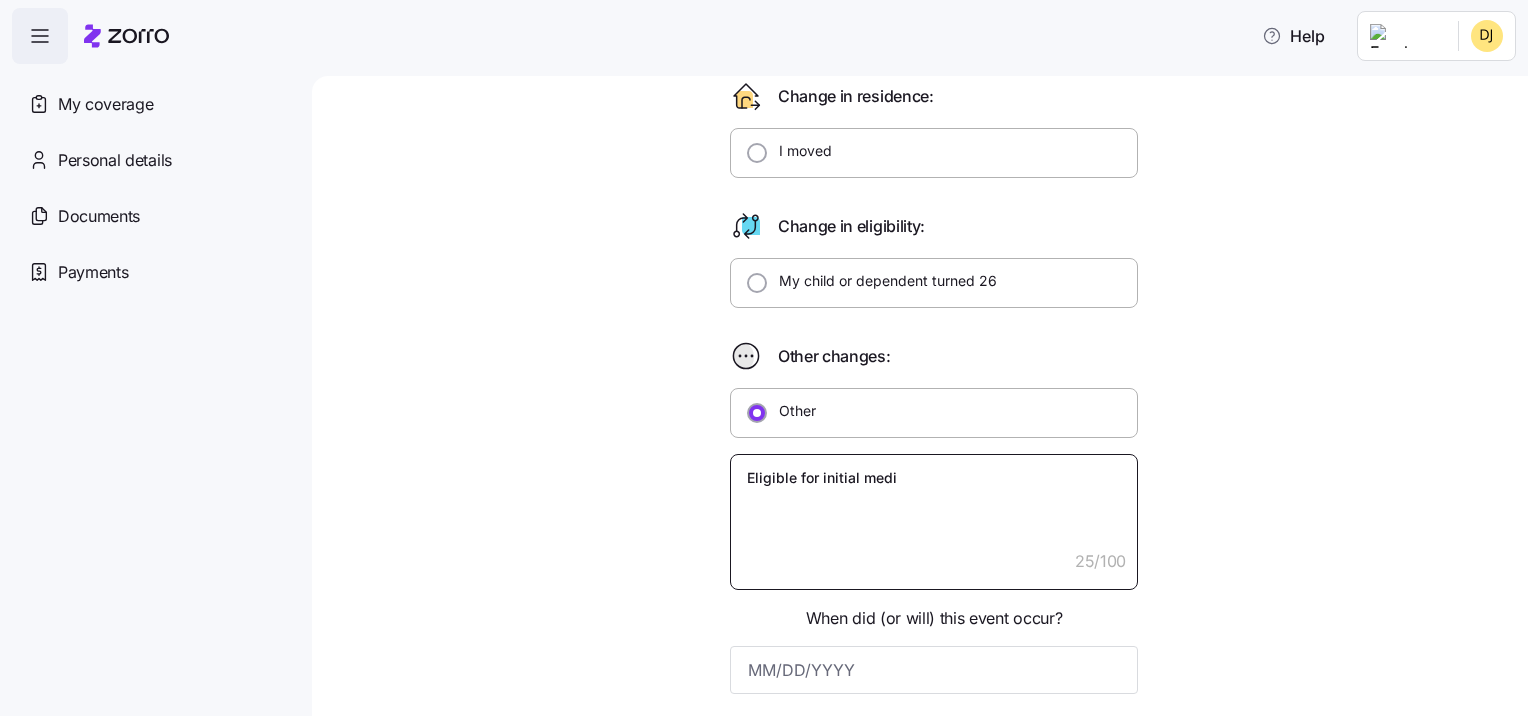 type on "x" 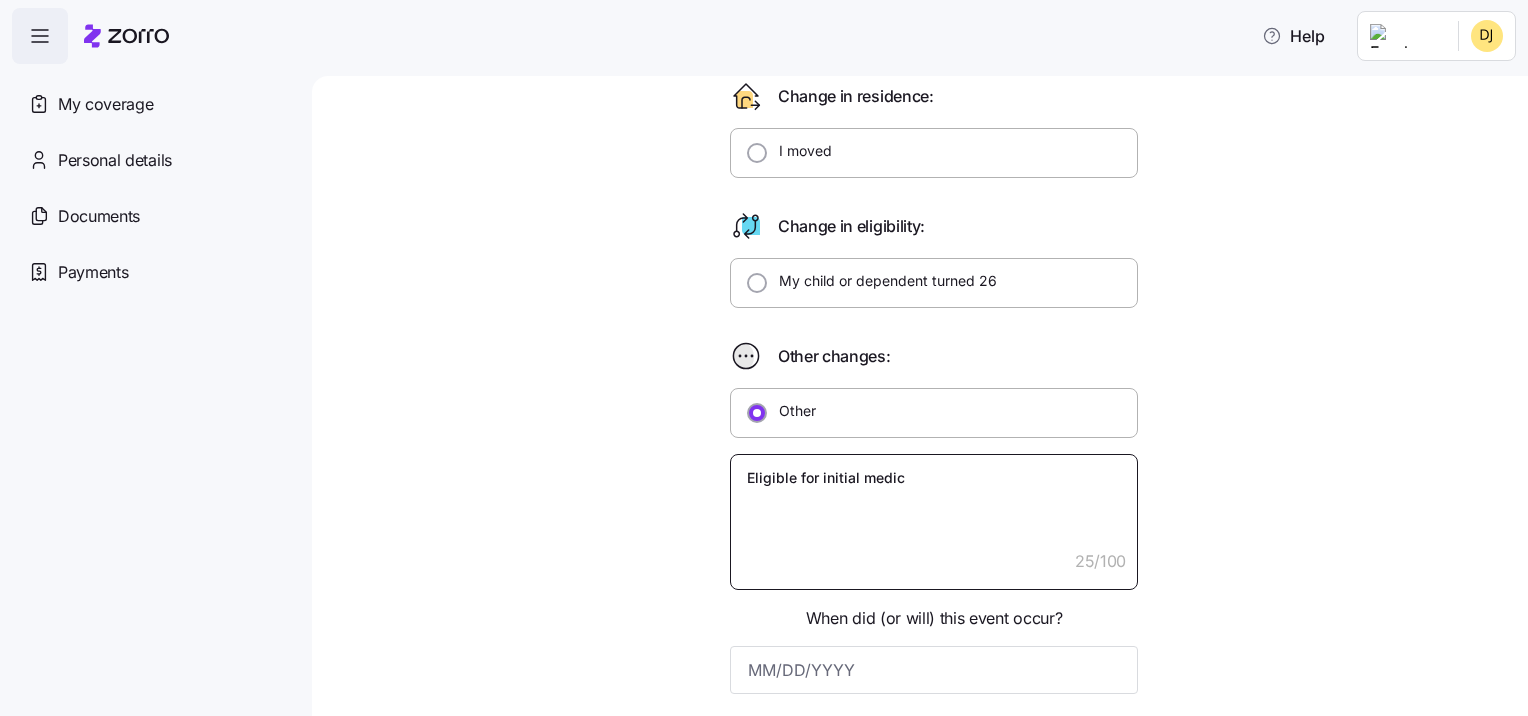 type on "x" 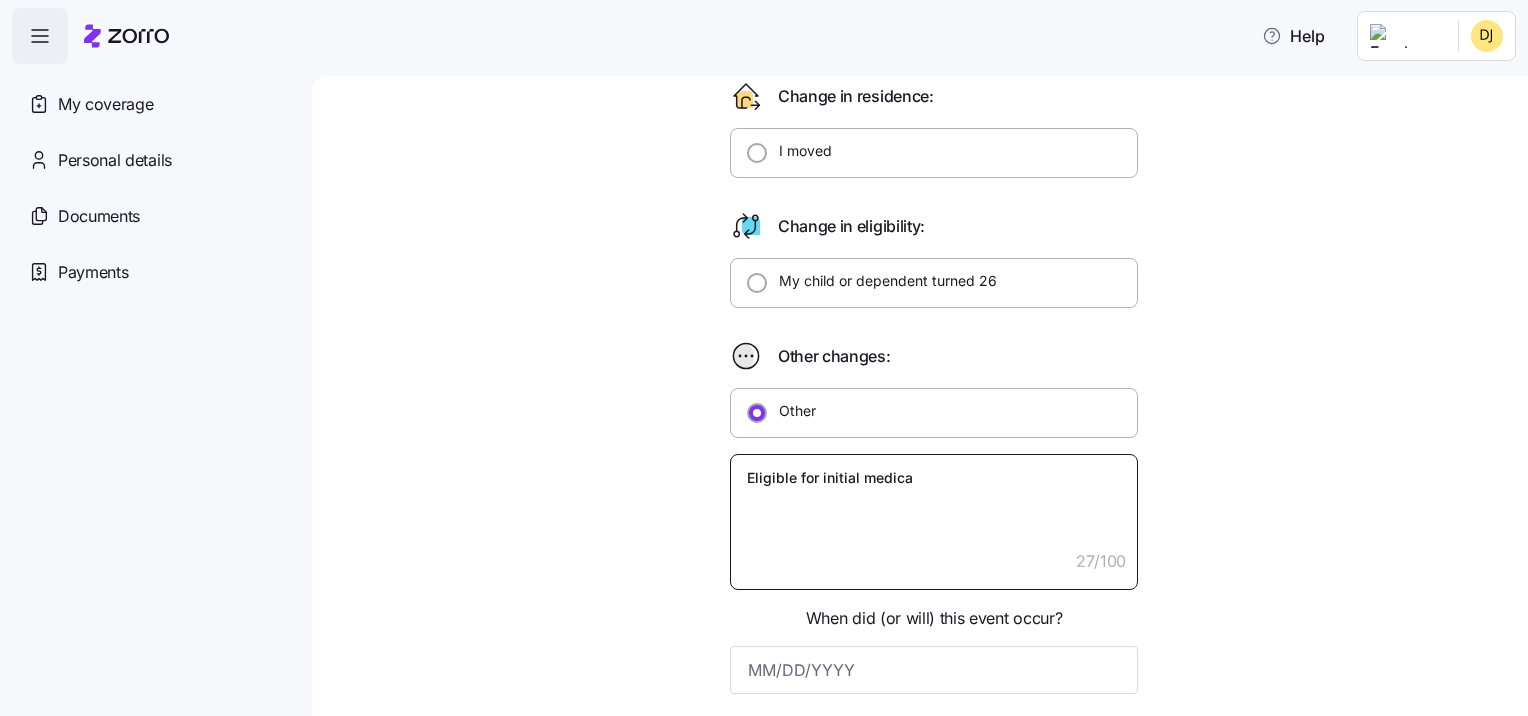 type on "x" 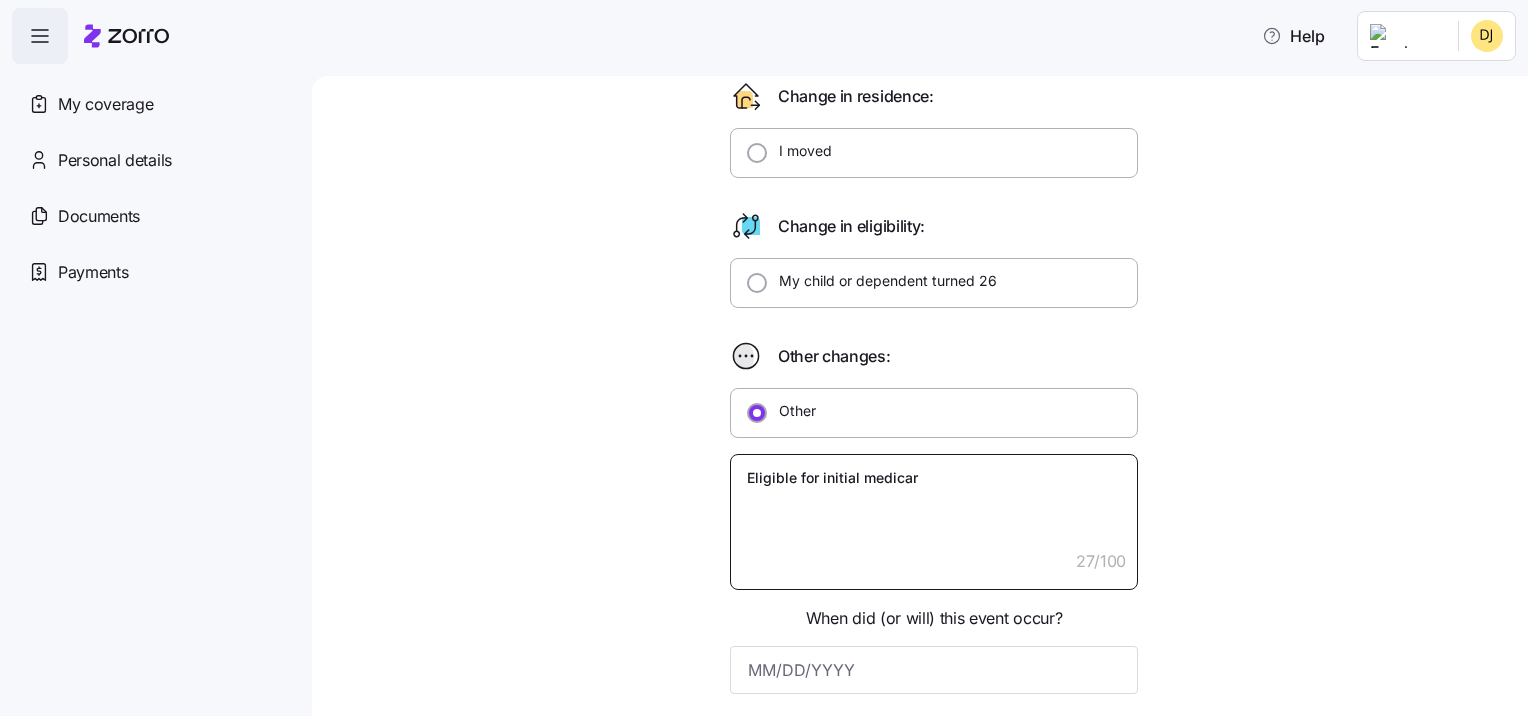 type on "x" 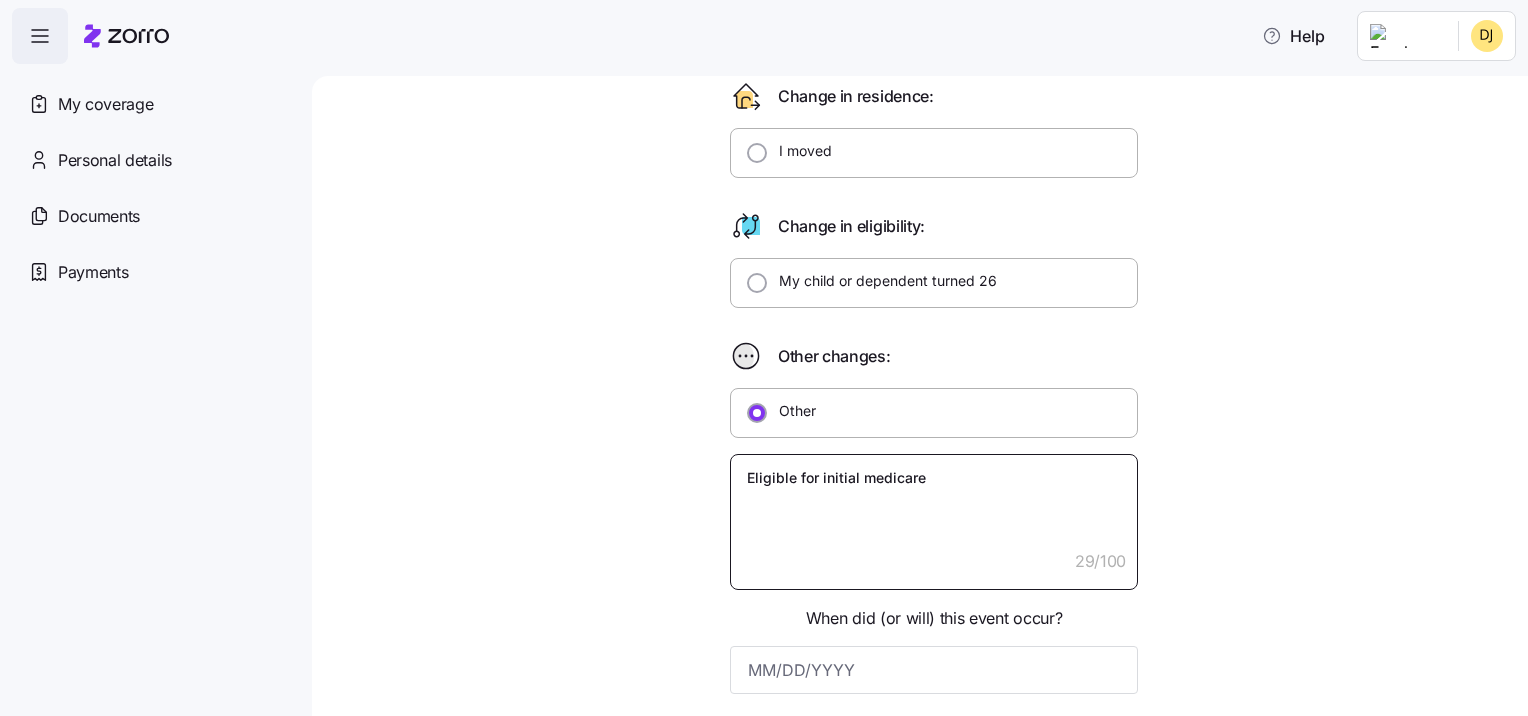 type on "x" 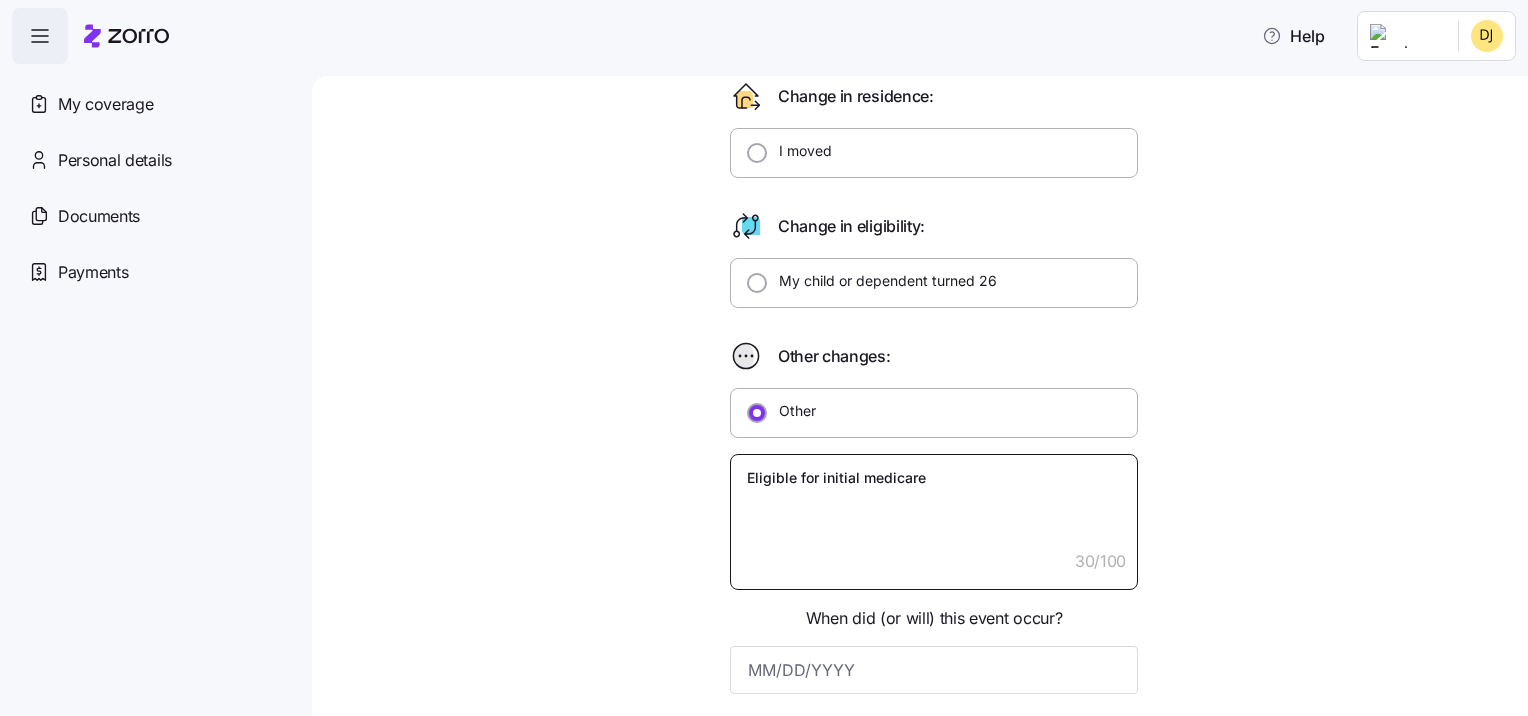 type on "x" 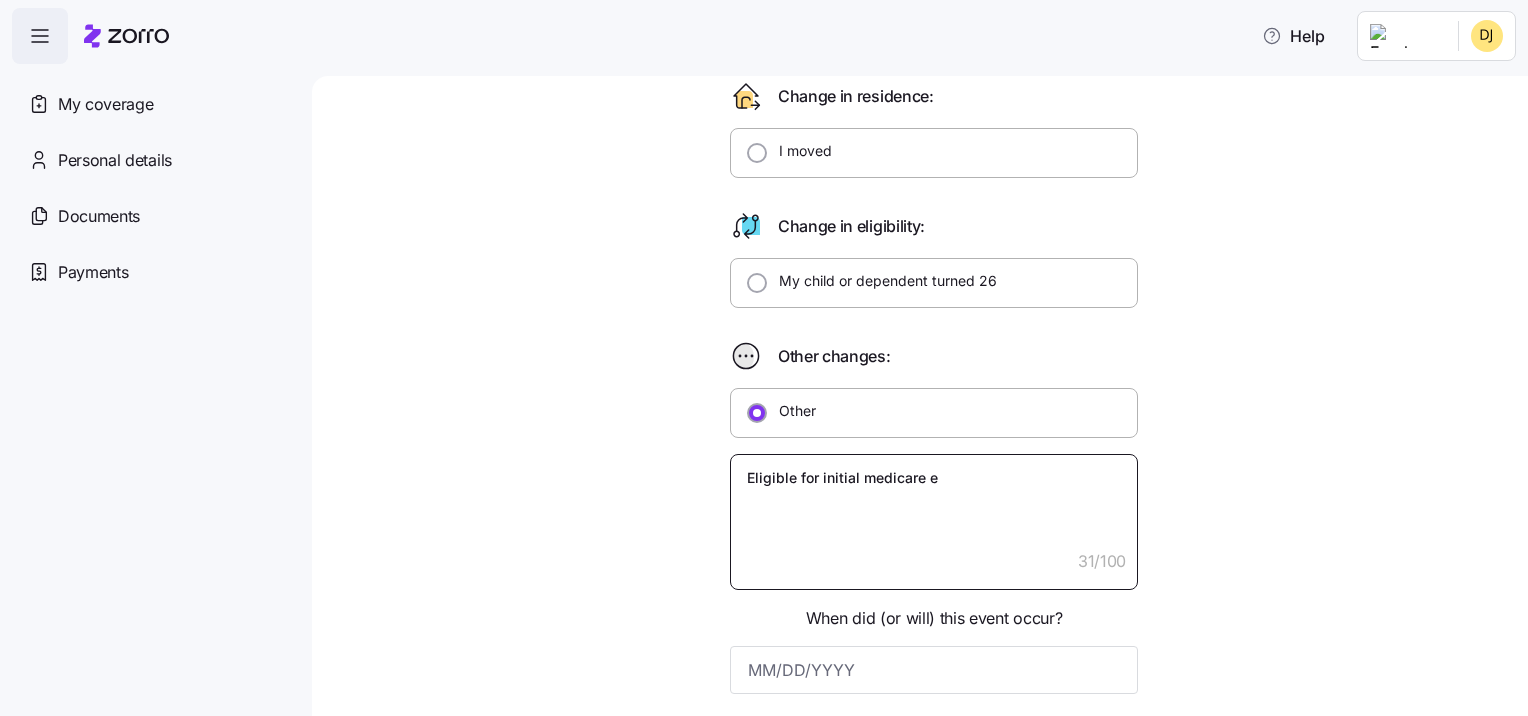 type on "x" 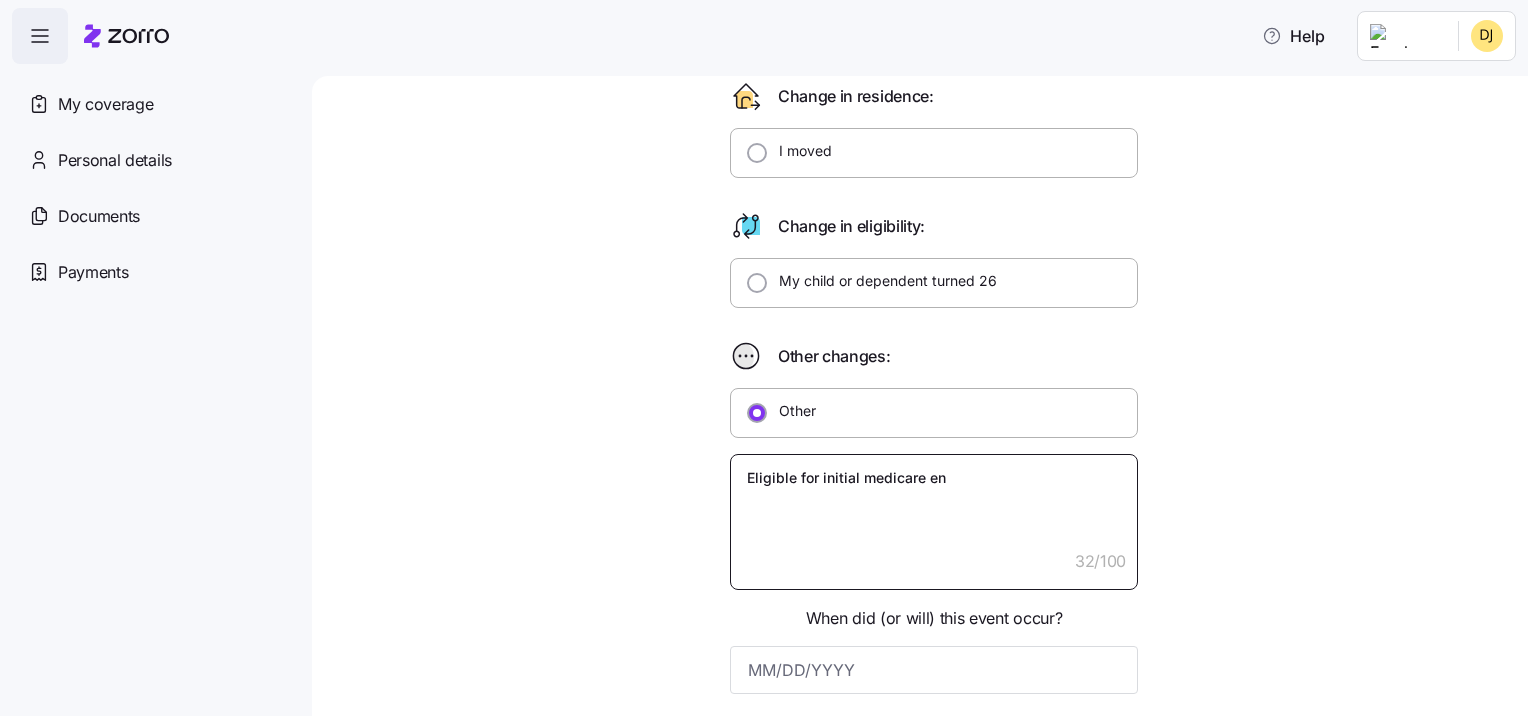 type on "x" 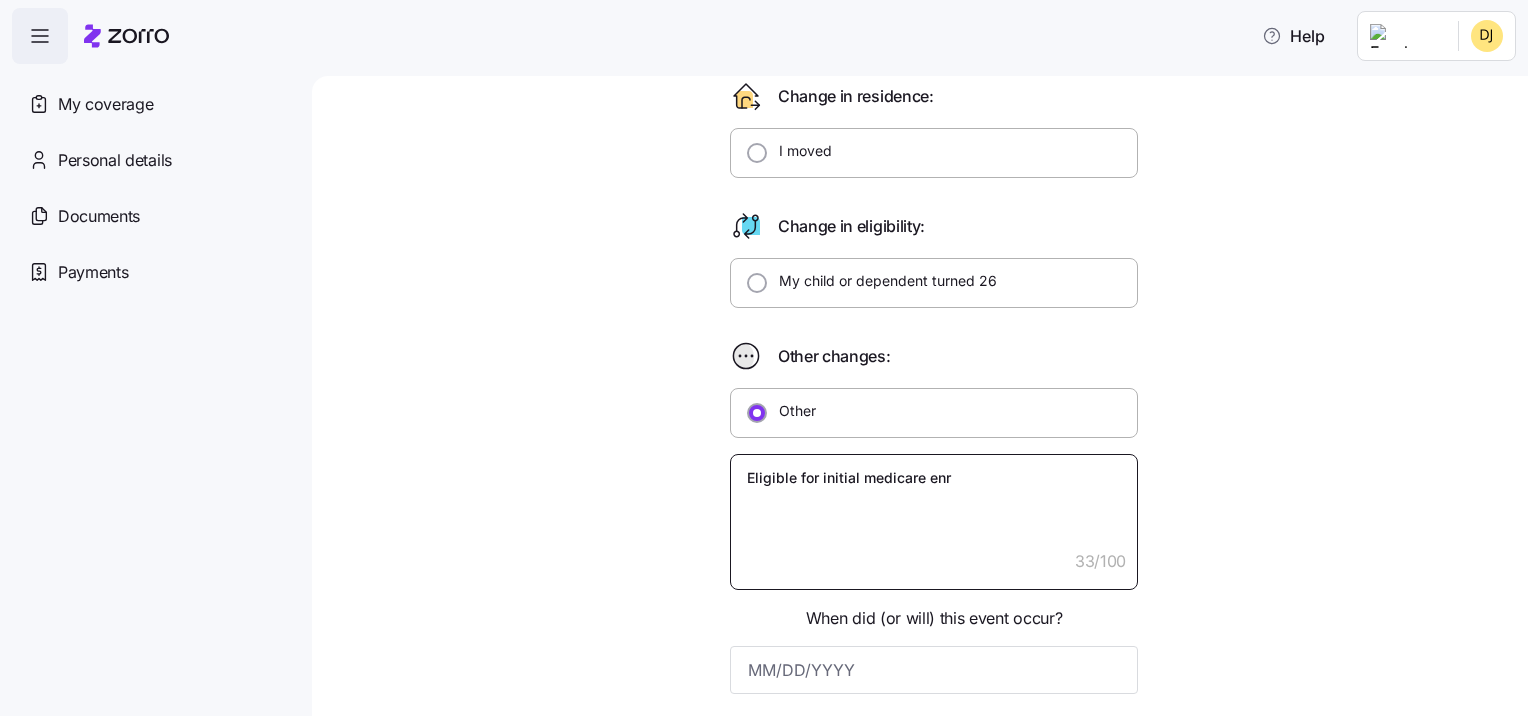 type on "x" 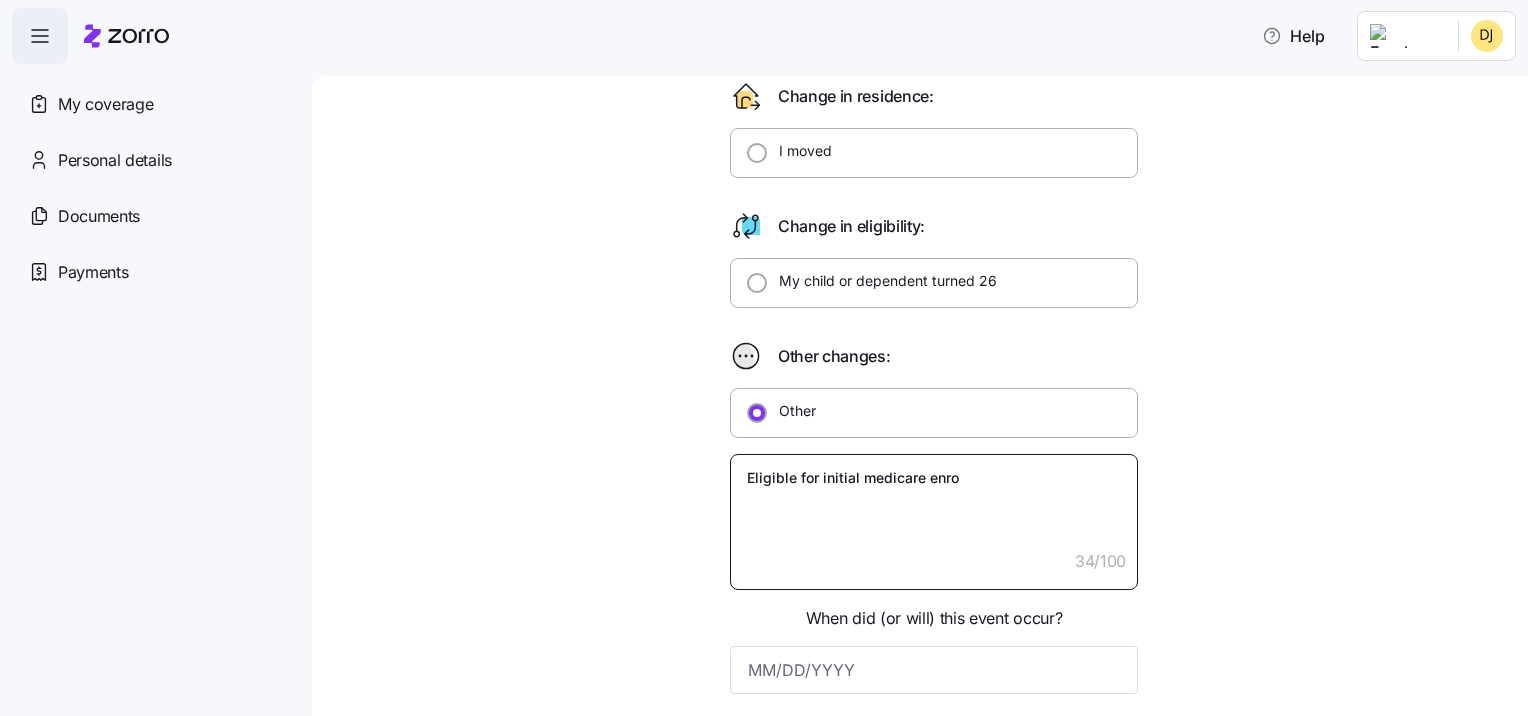 type on "x" 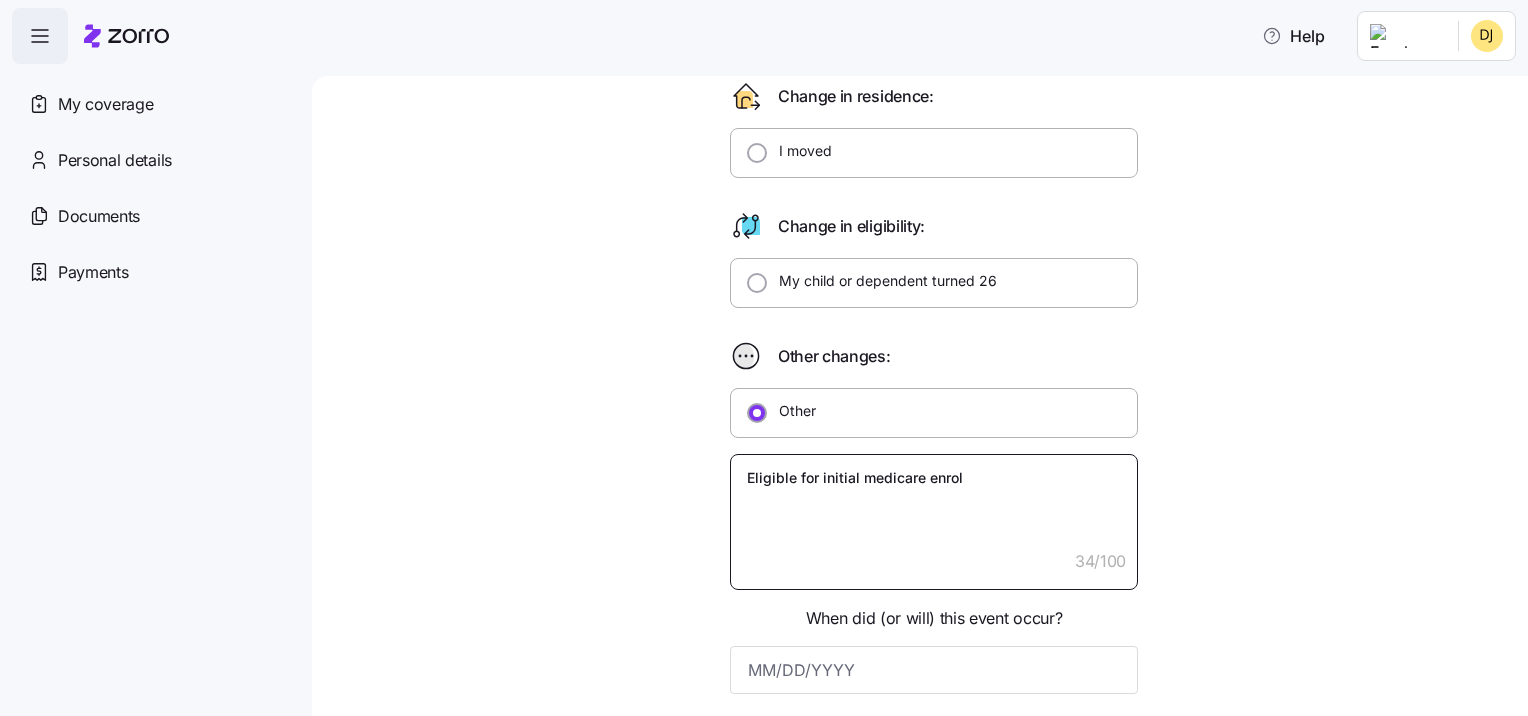type on "x" 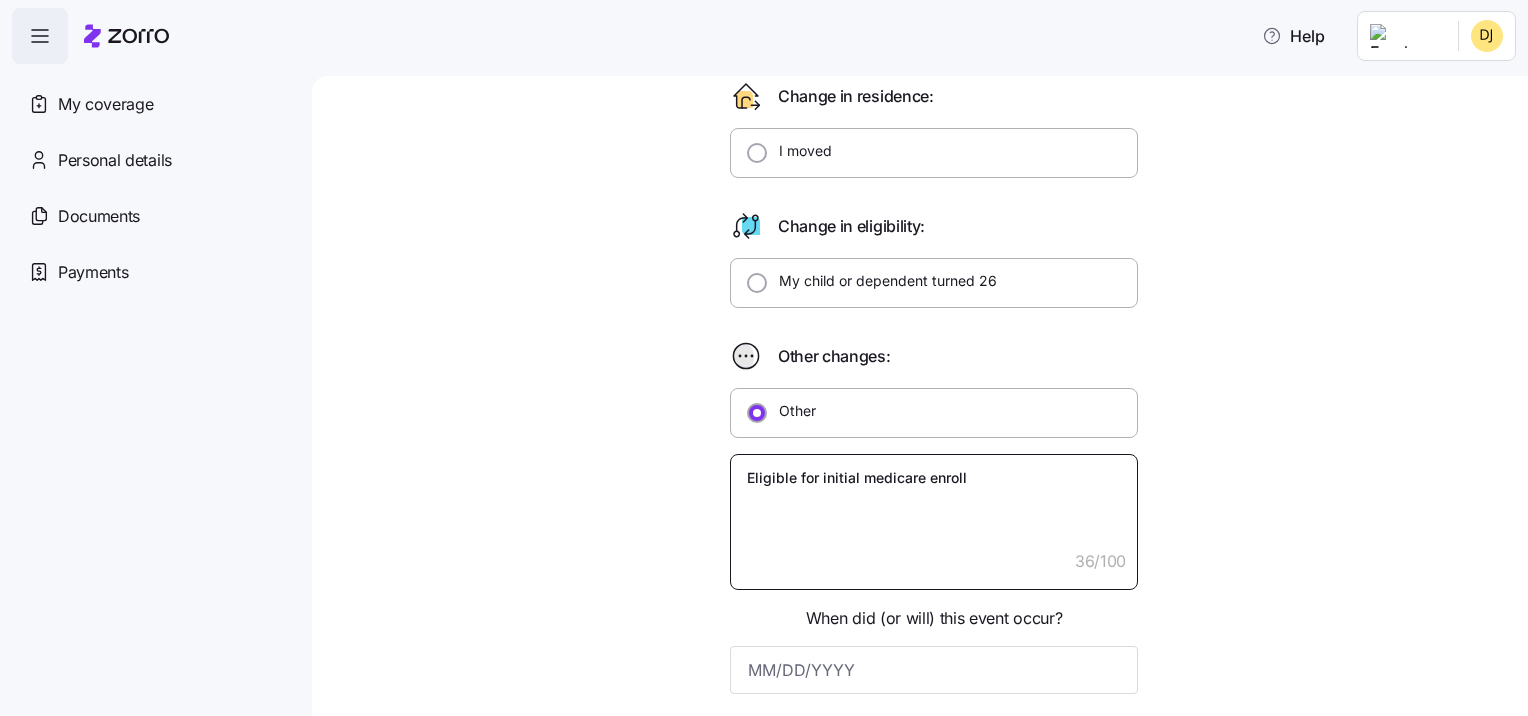 type on "x" 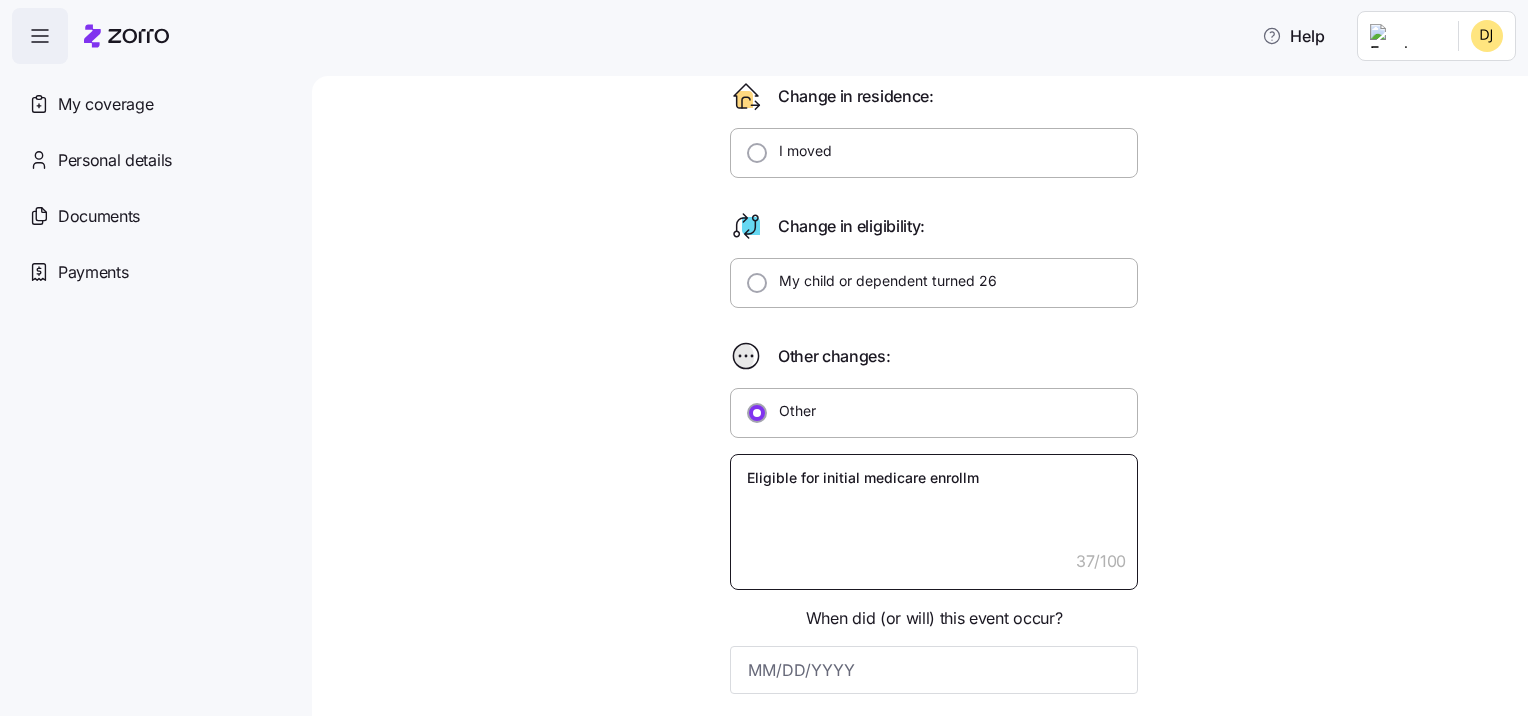 type on "x" 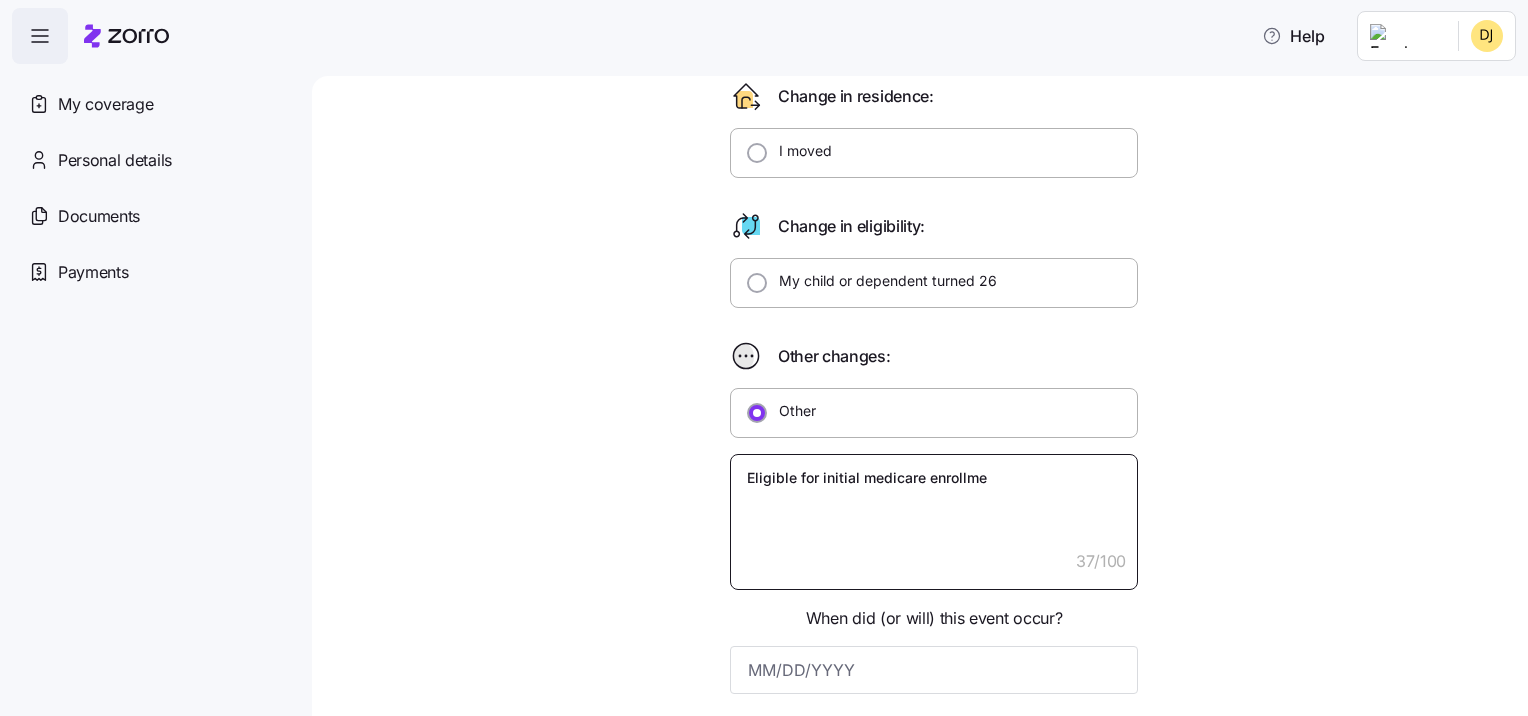 type on "x" 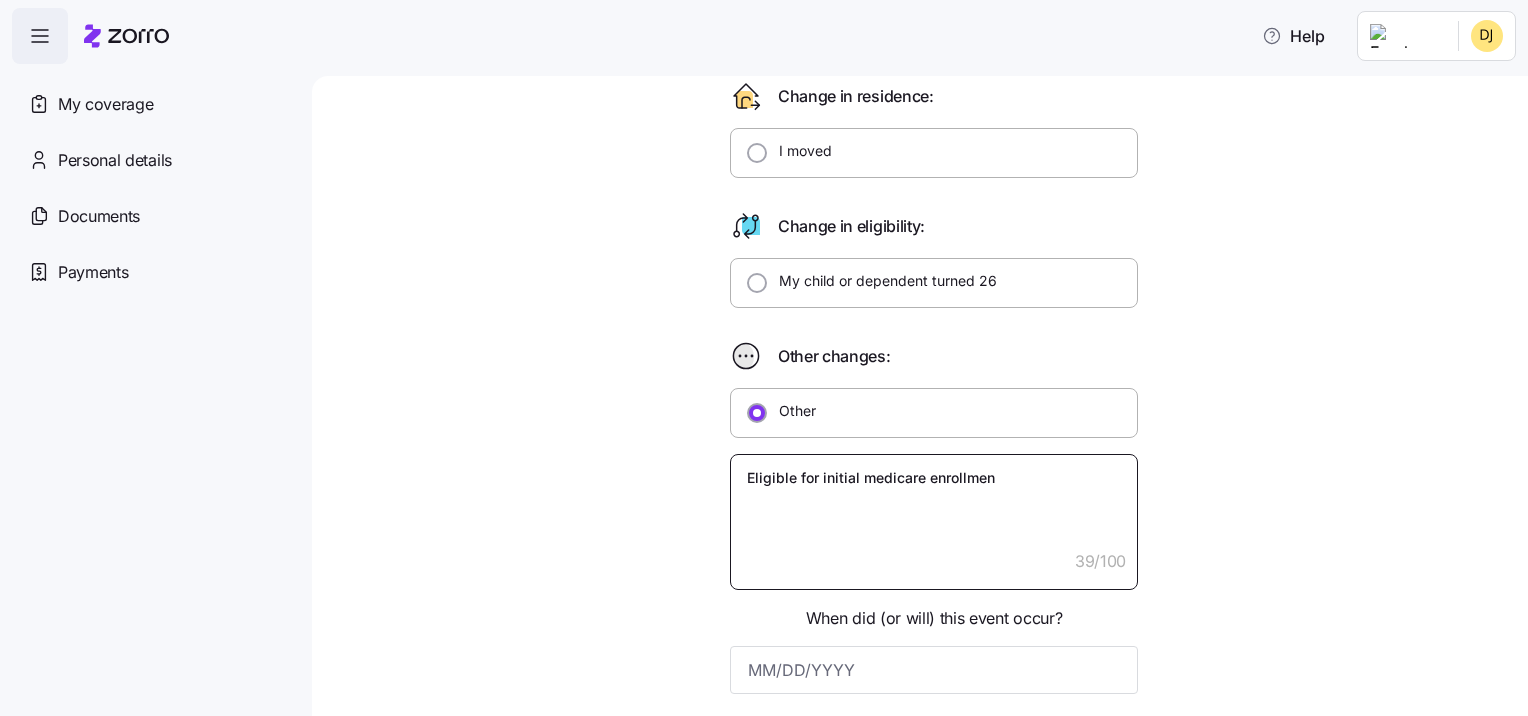 type on "x" 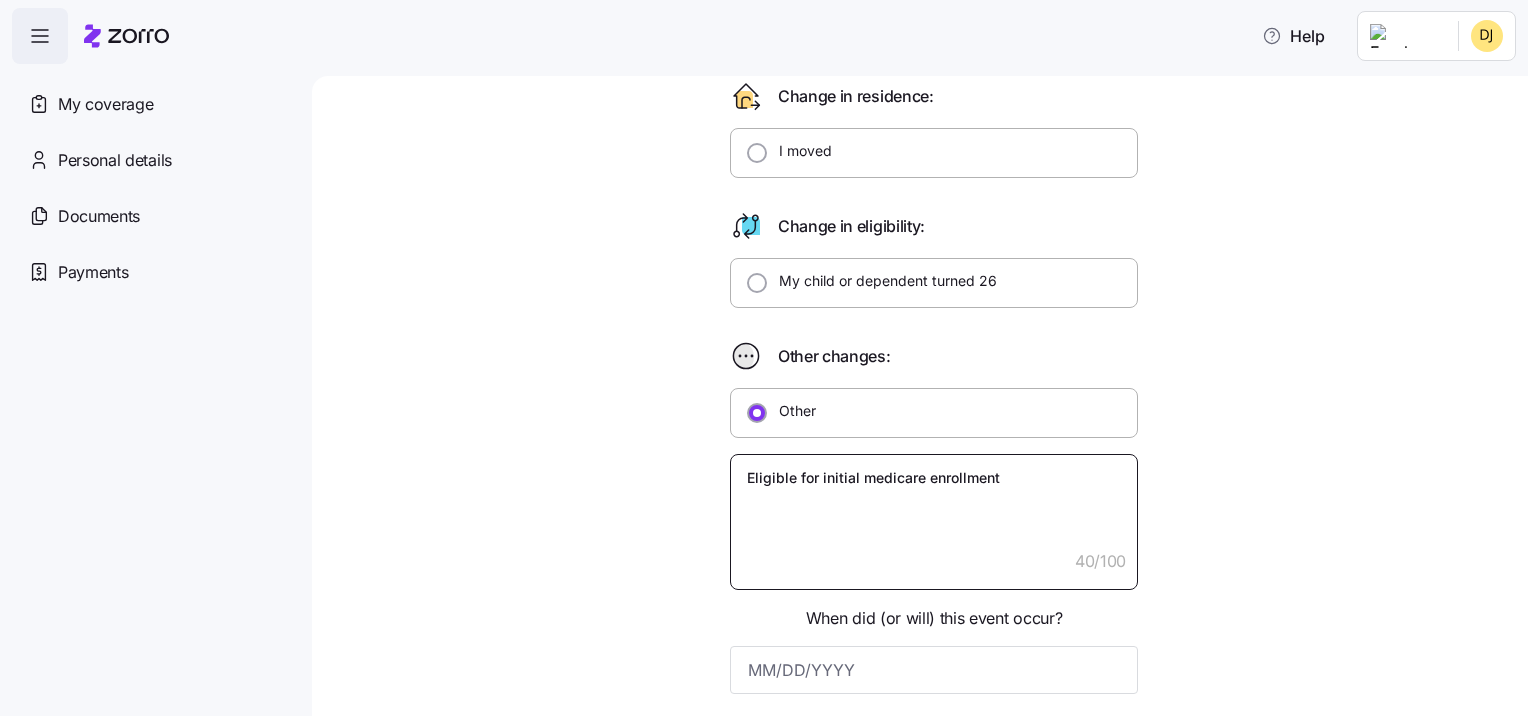 type on "x" 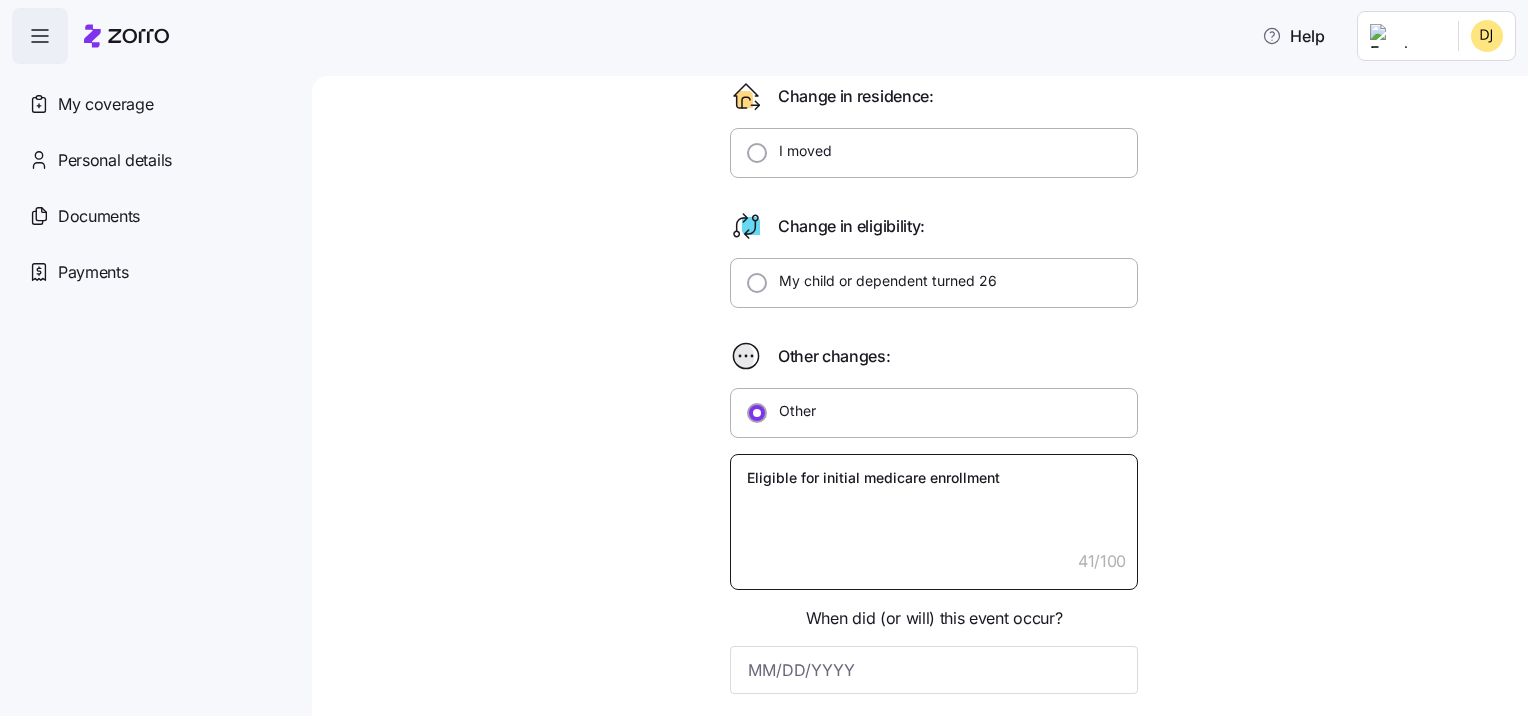type on "x" 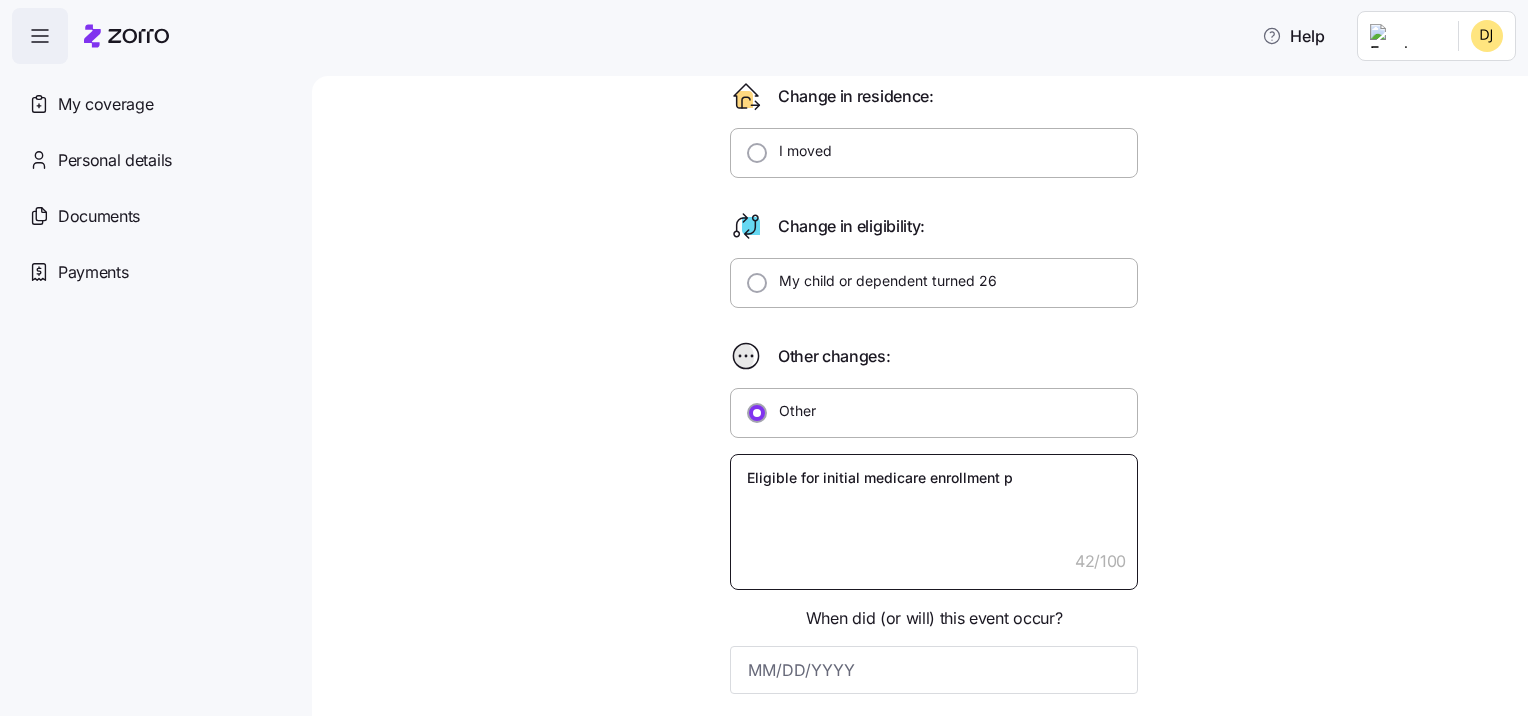 type on "x" 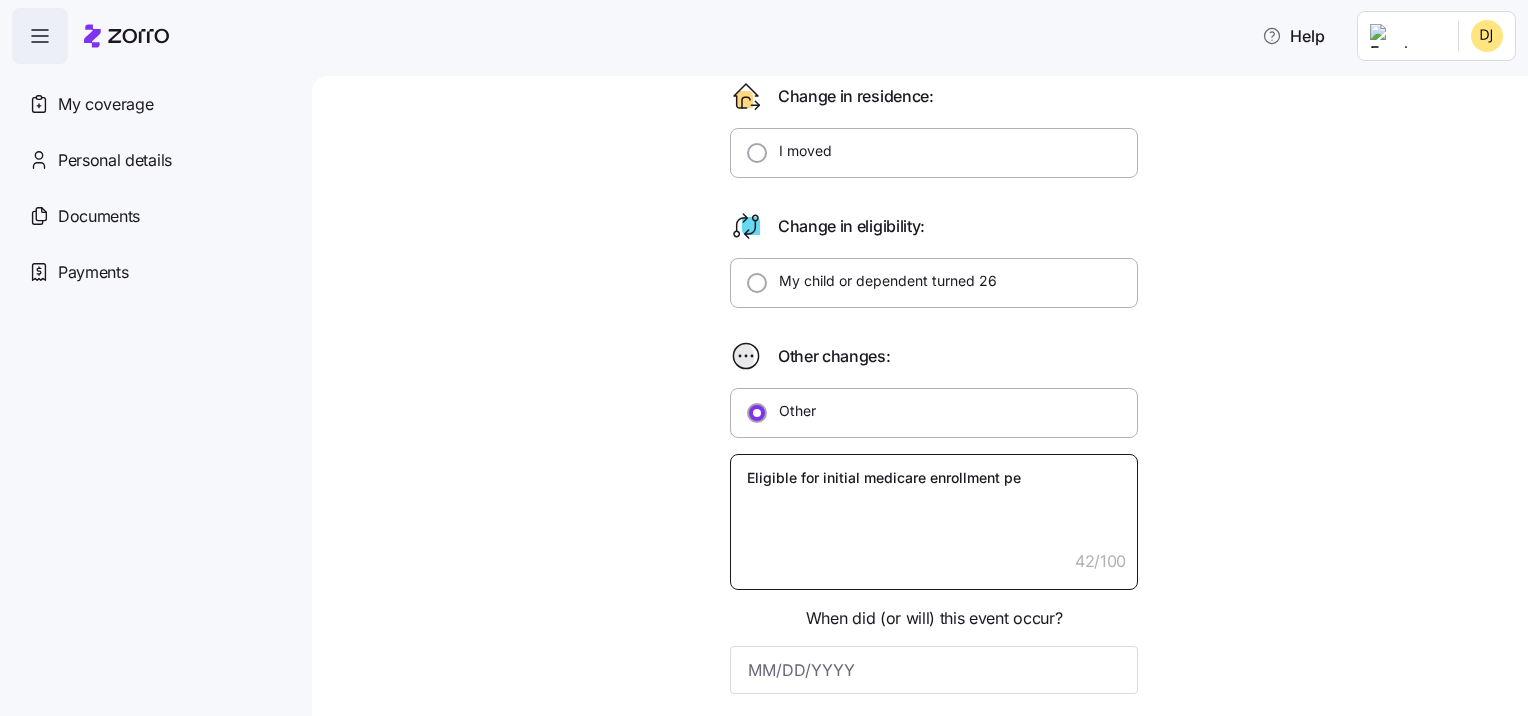 type on "x" 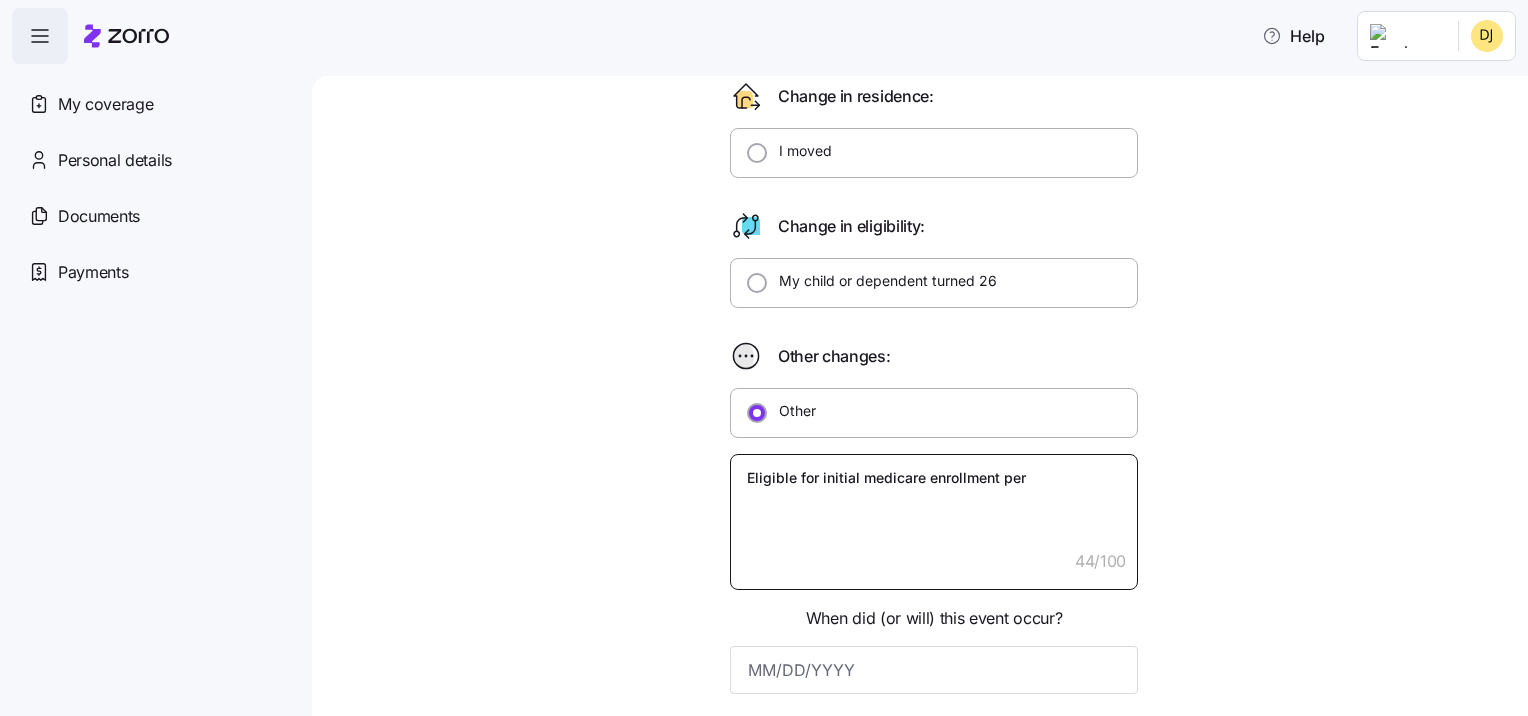type on "x" 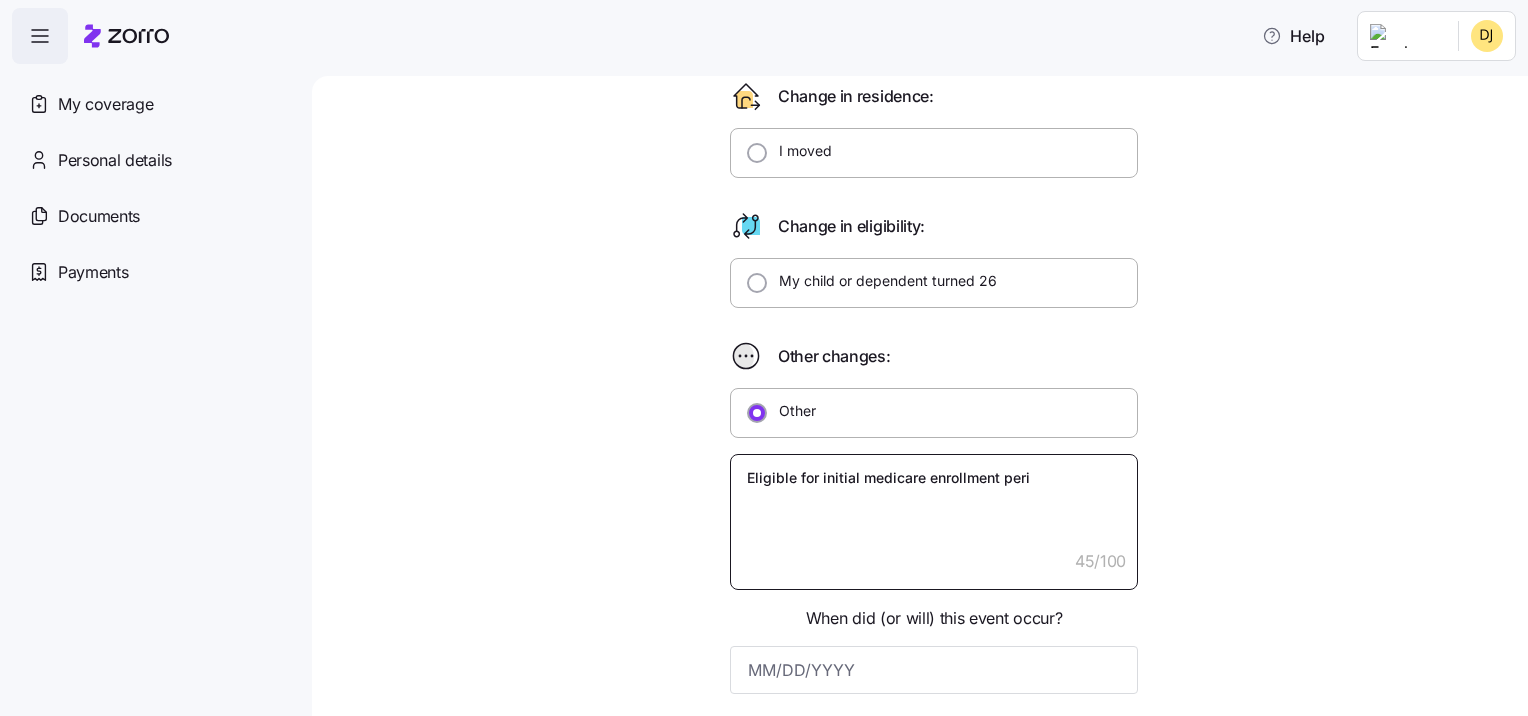 type on "x" 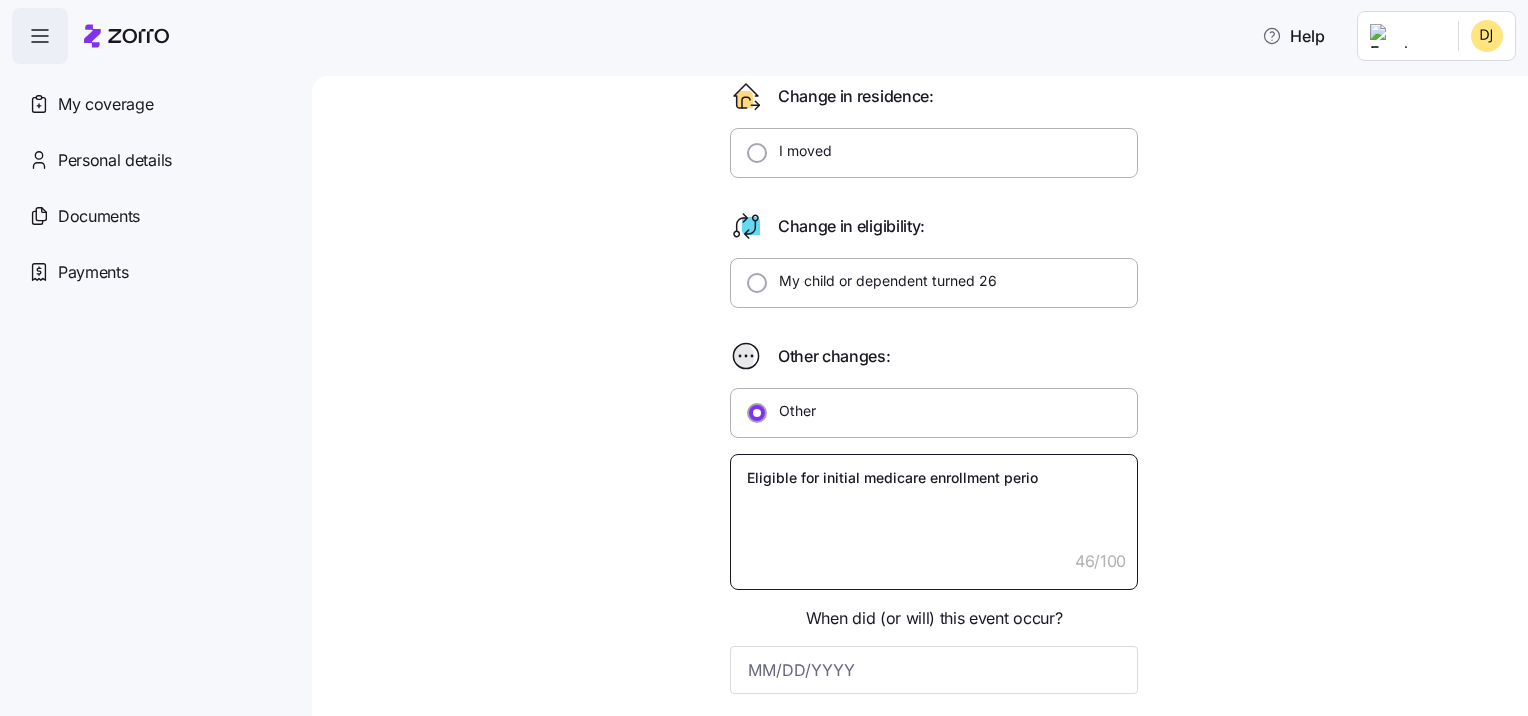type on "x" 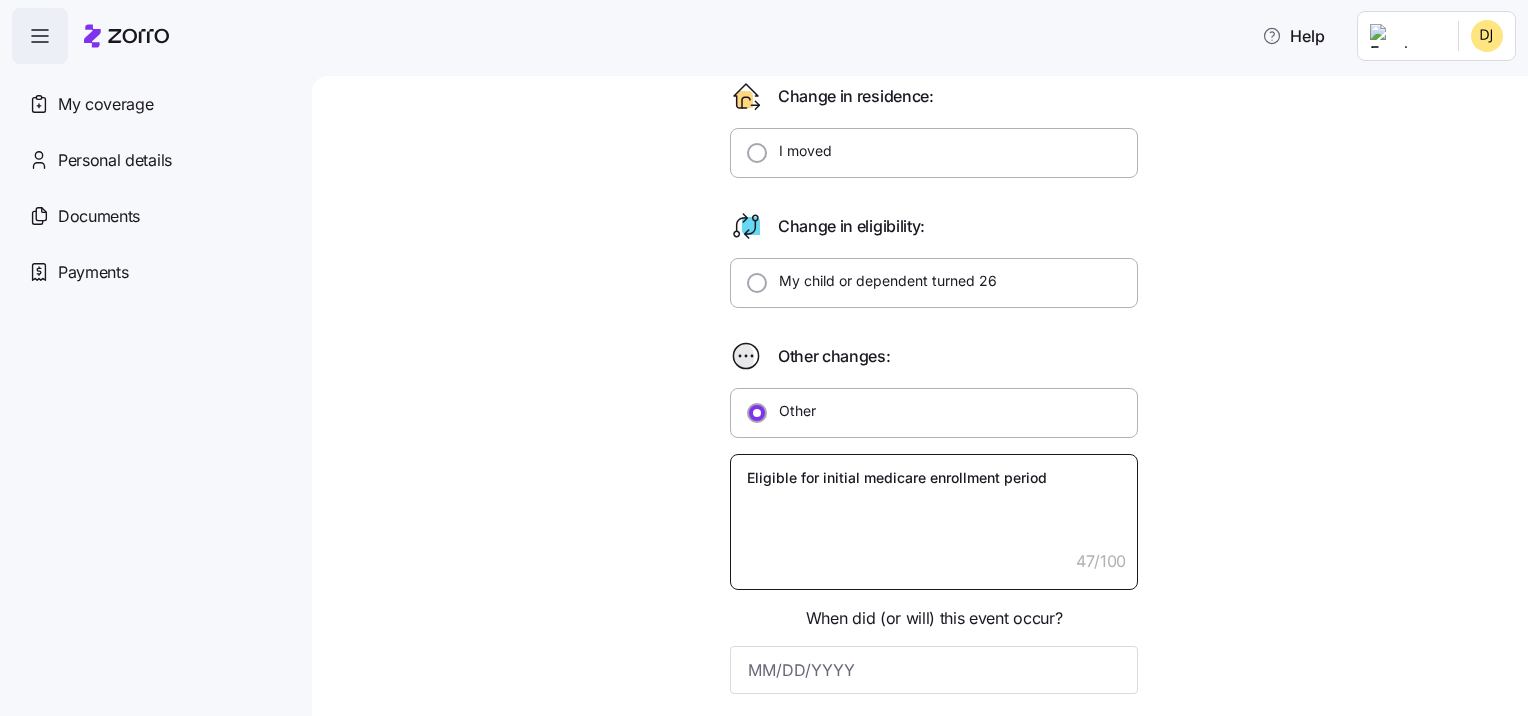 click on "Eligible for initial medicare enrollment period" at bounding box center (934, 522) 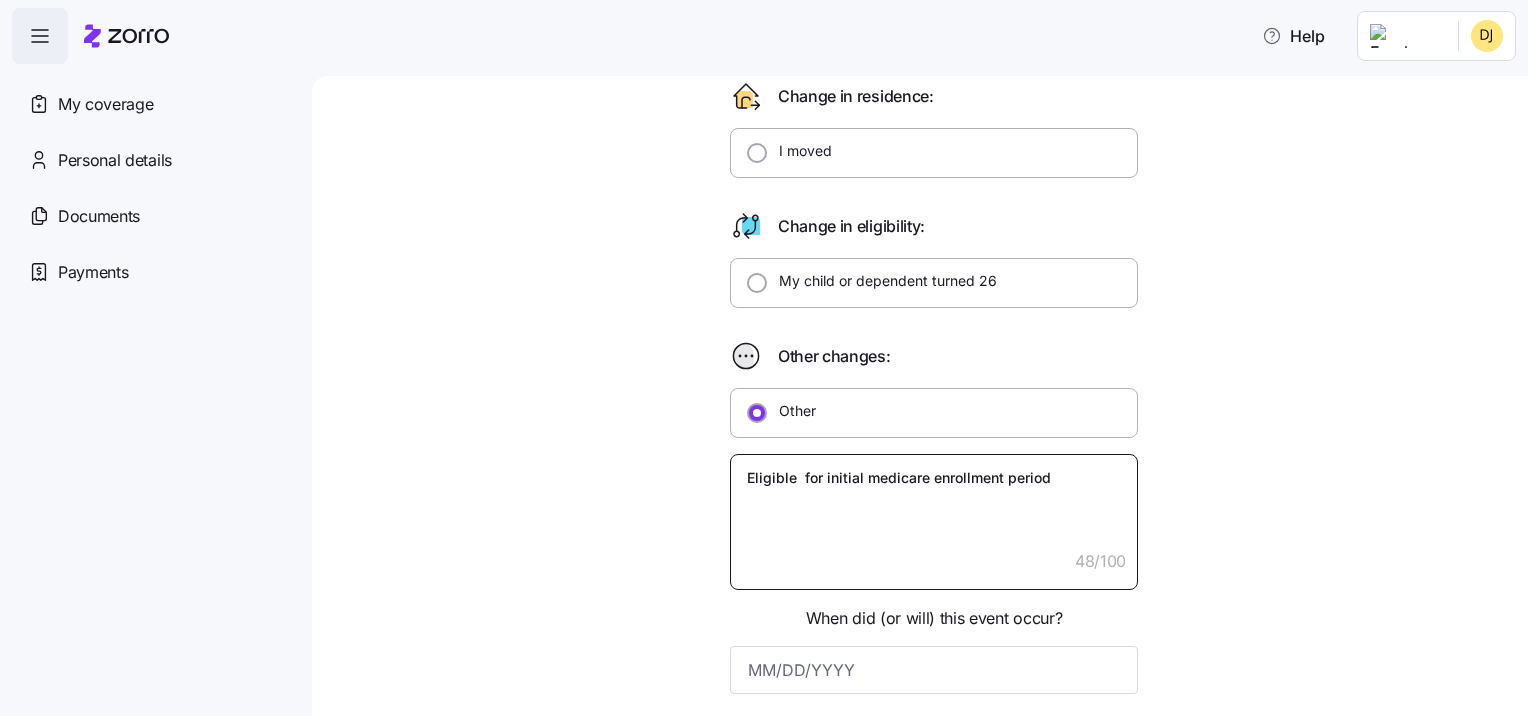 type on "x" 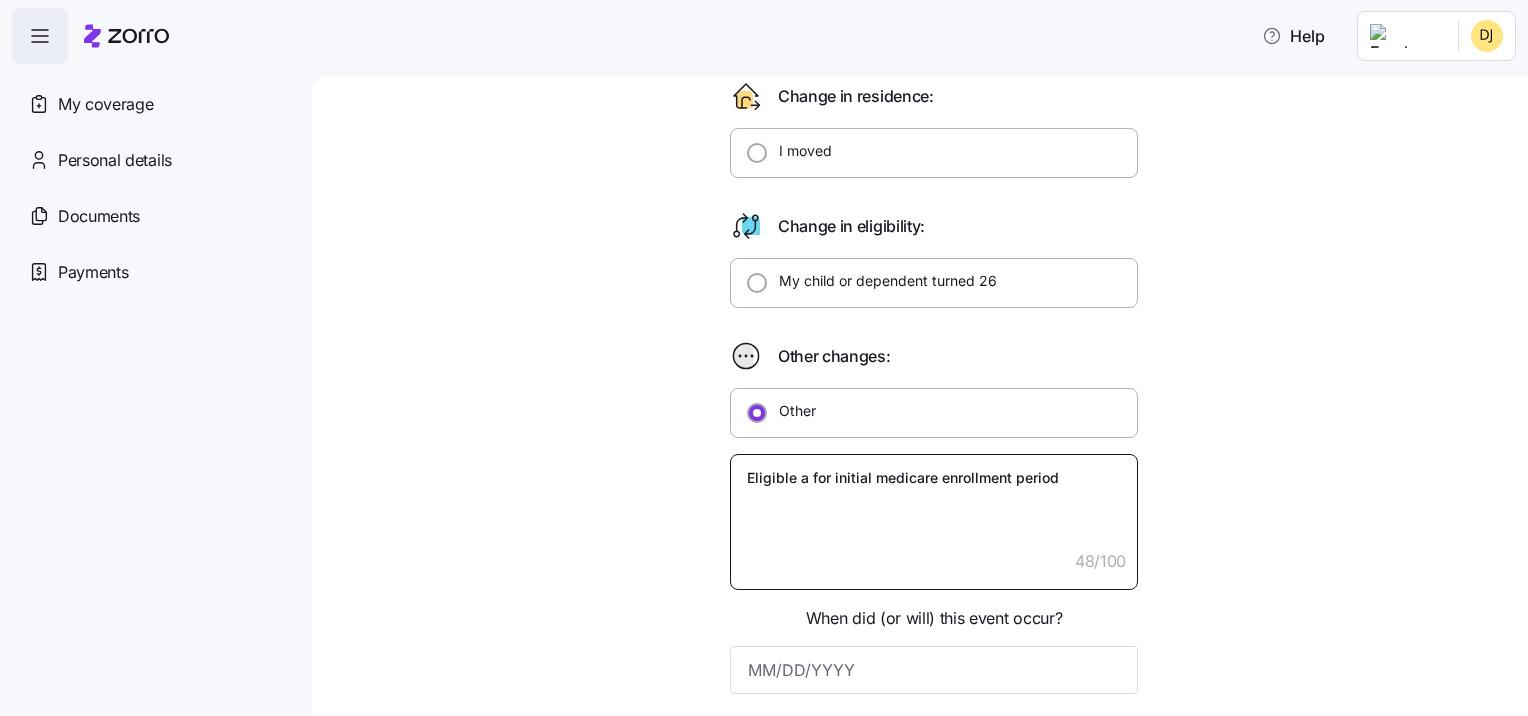 type on "x" 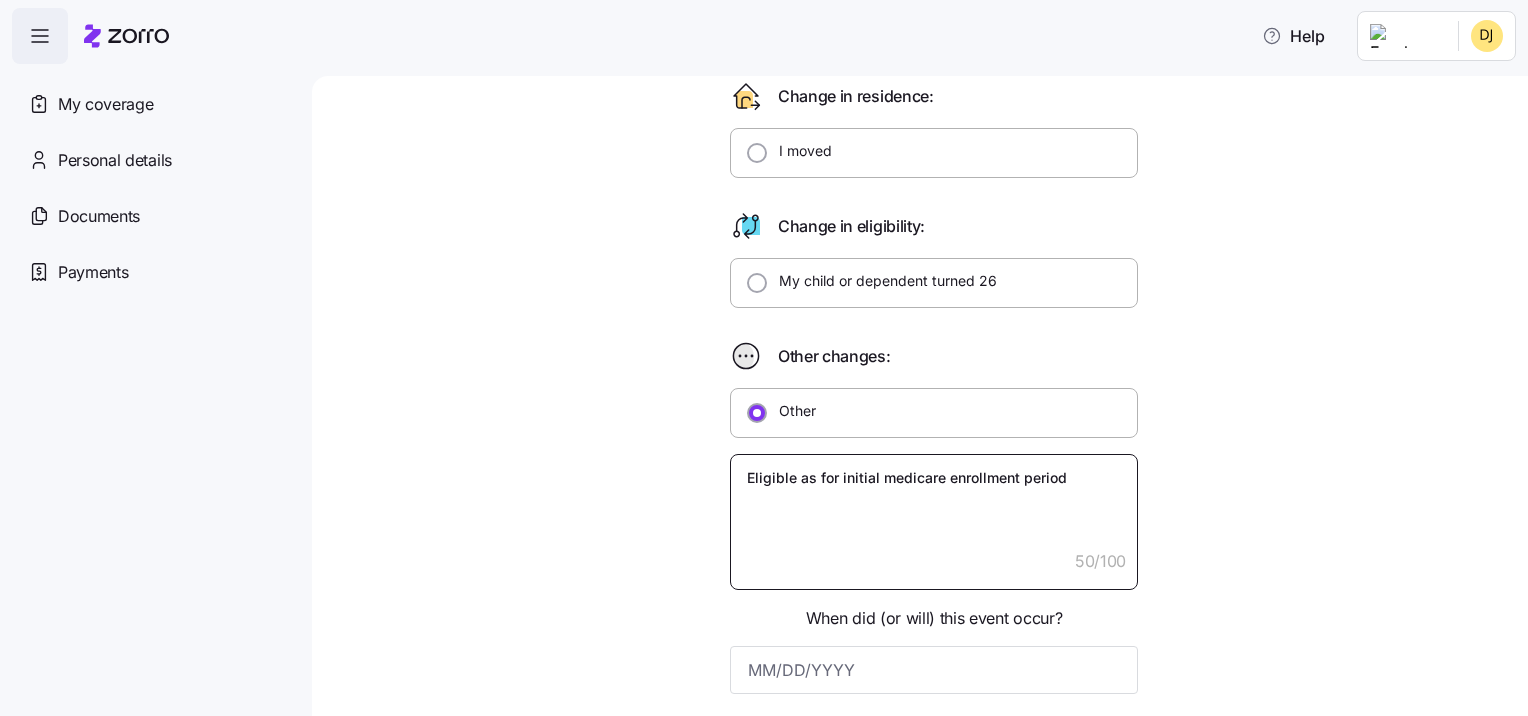 type on "x" 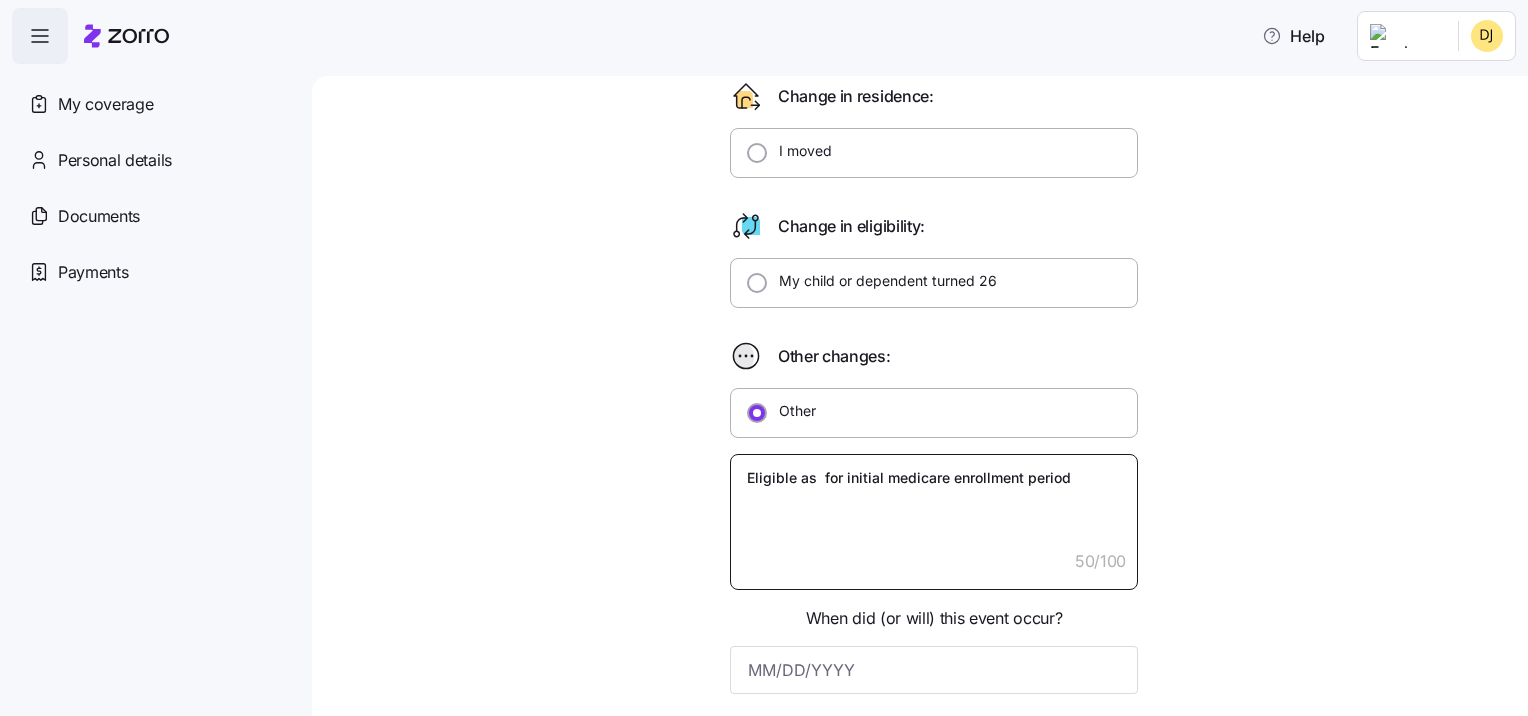 type on "x" 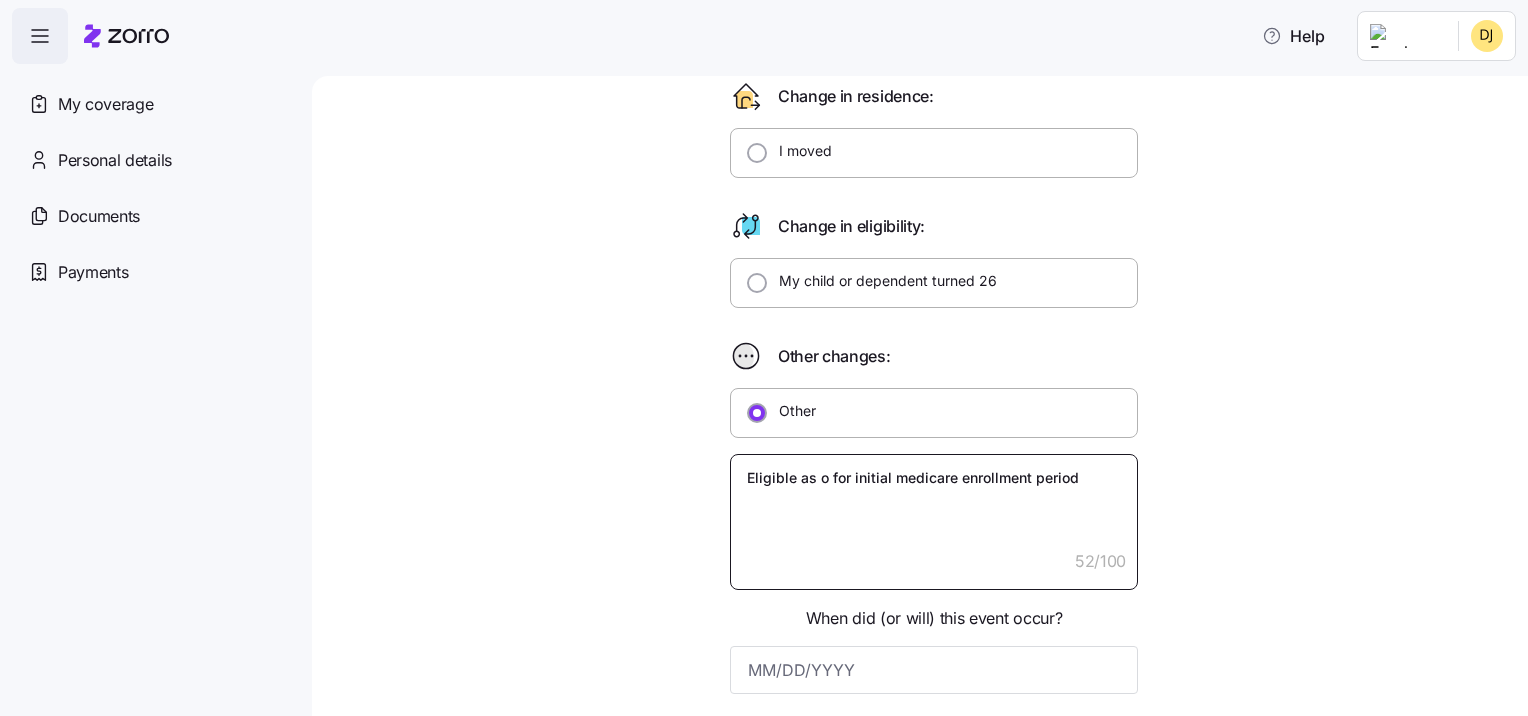type on "x" 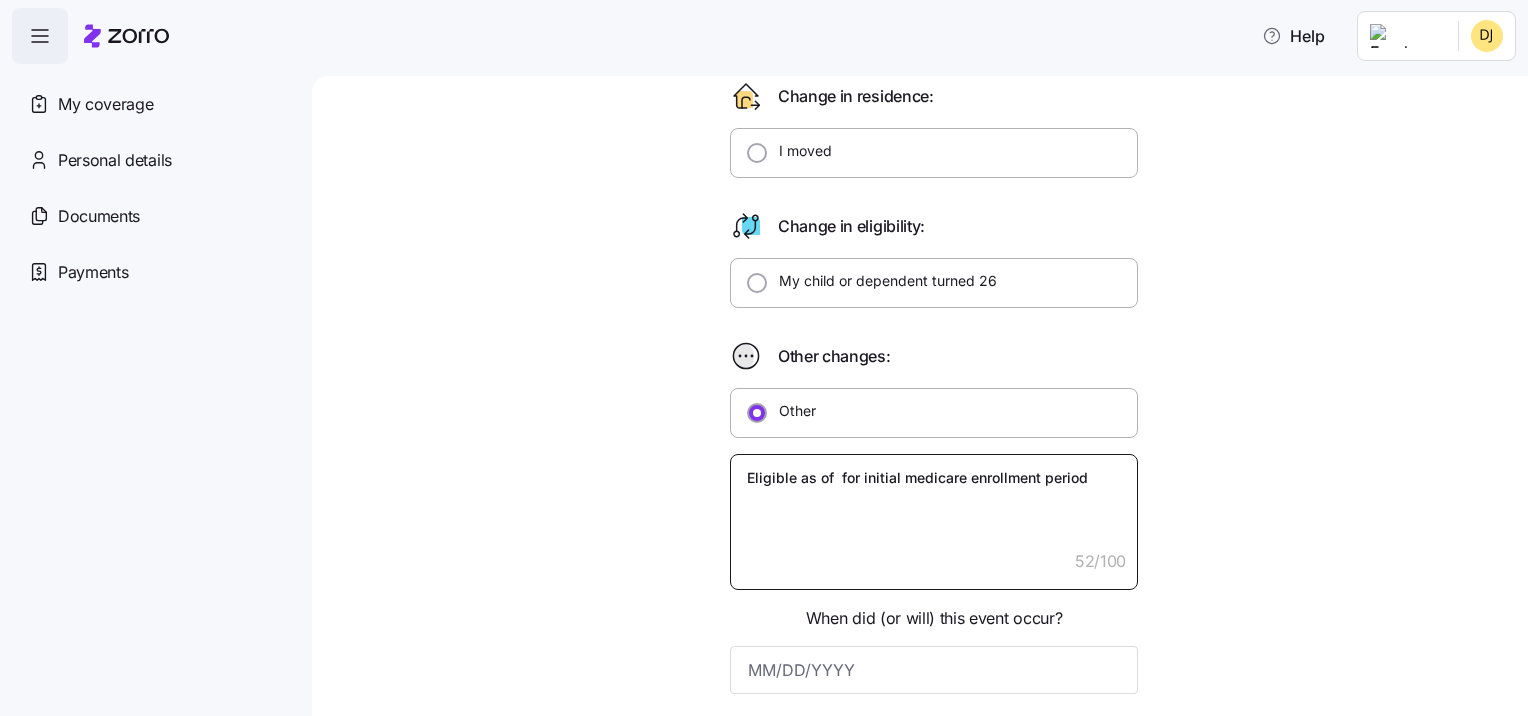 type on "x" 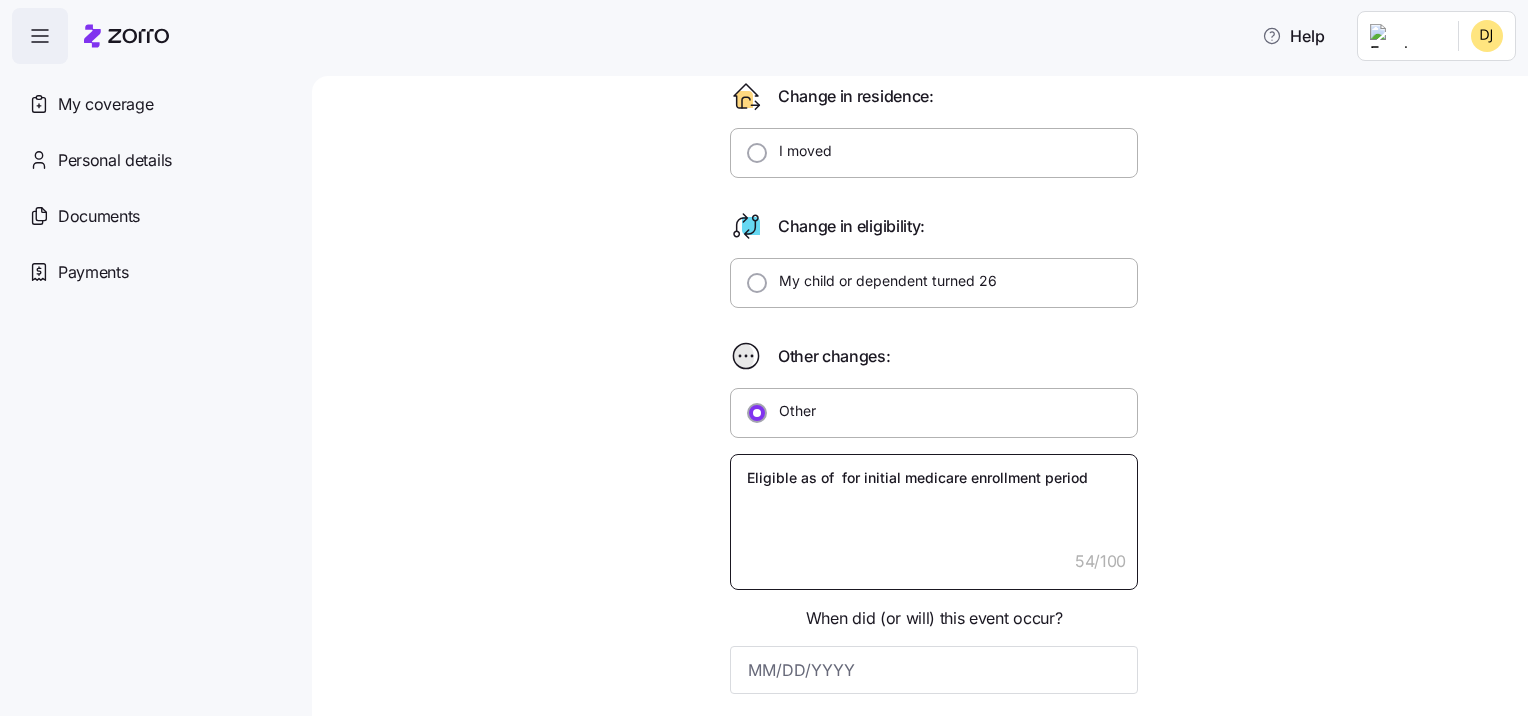 type on "x" 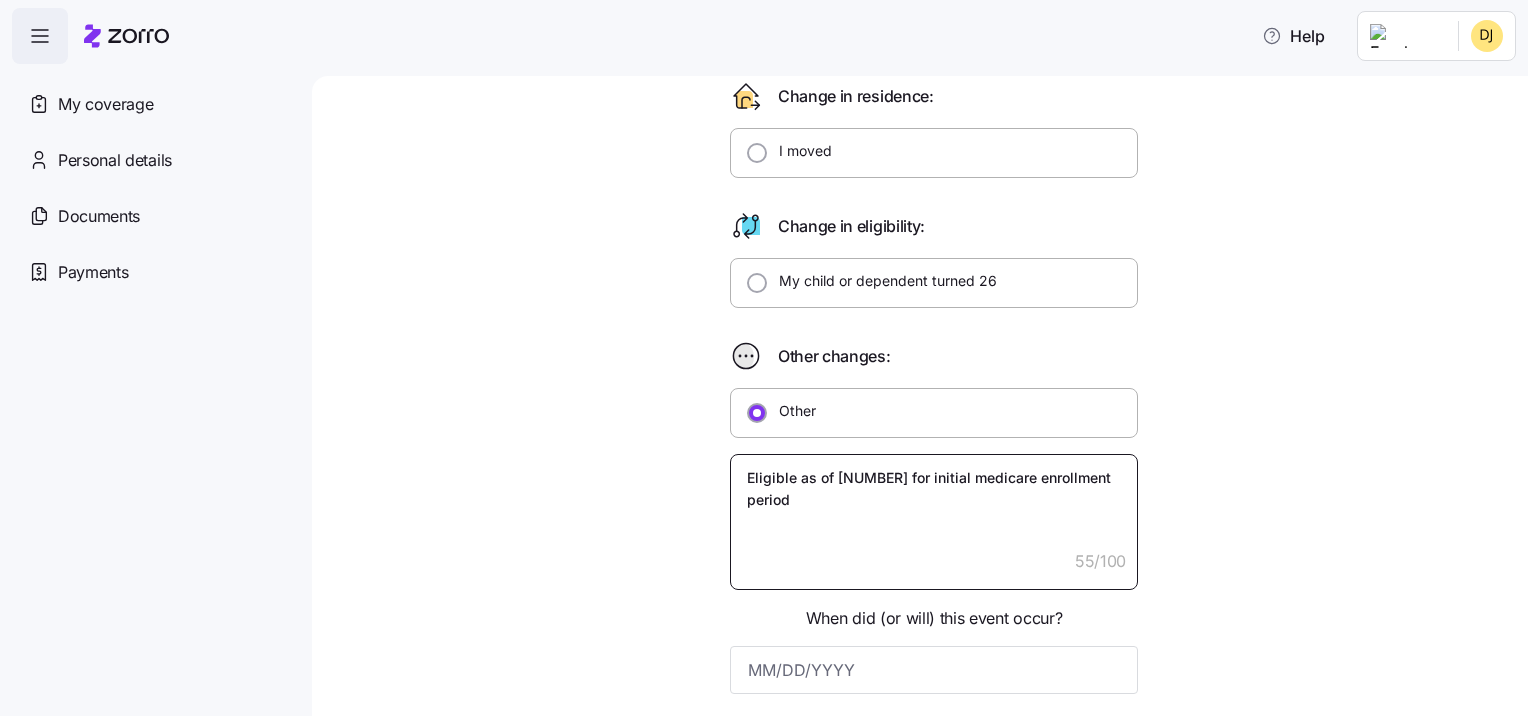 type on "x" 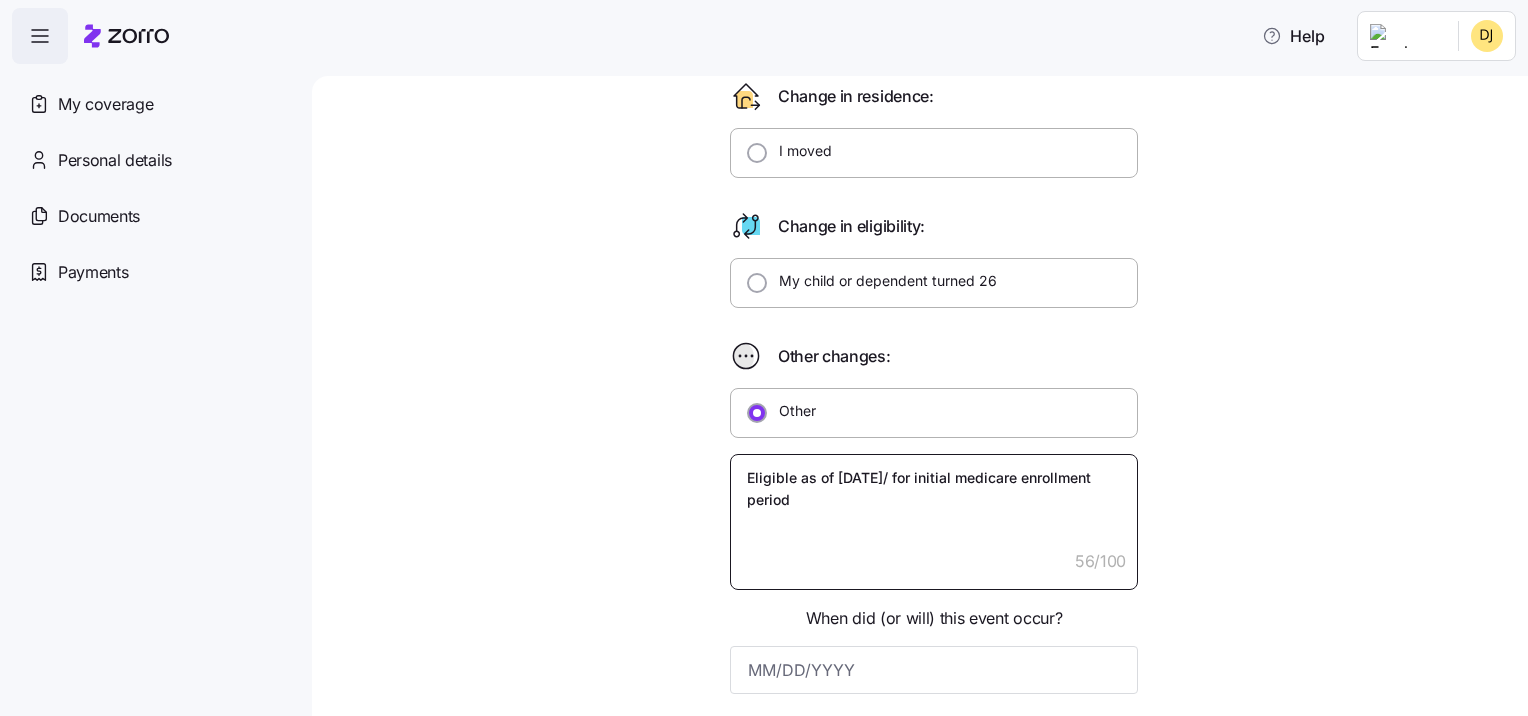 type on "x" 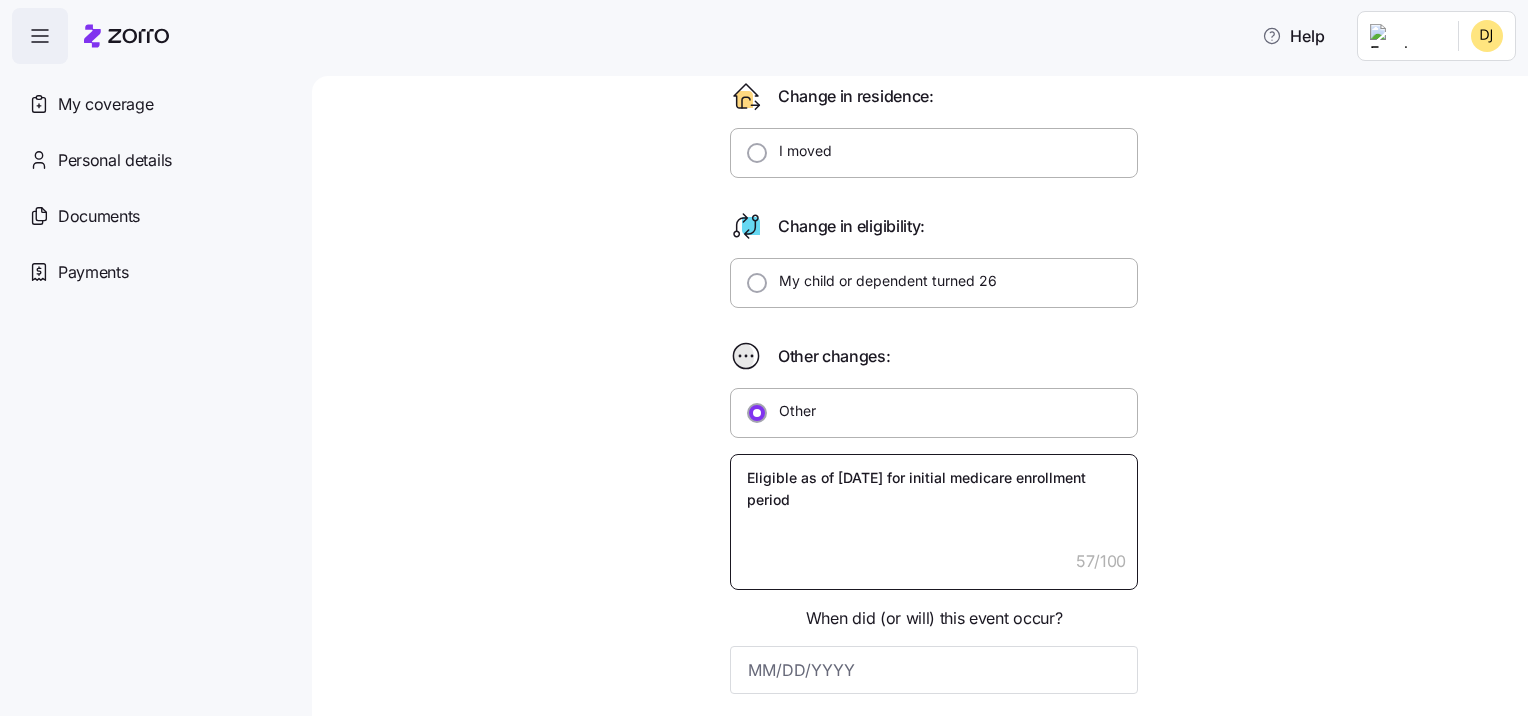 type on "x" 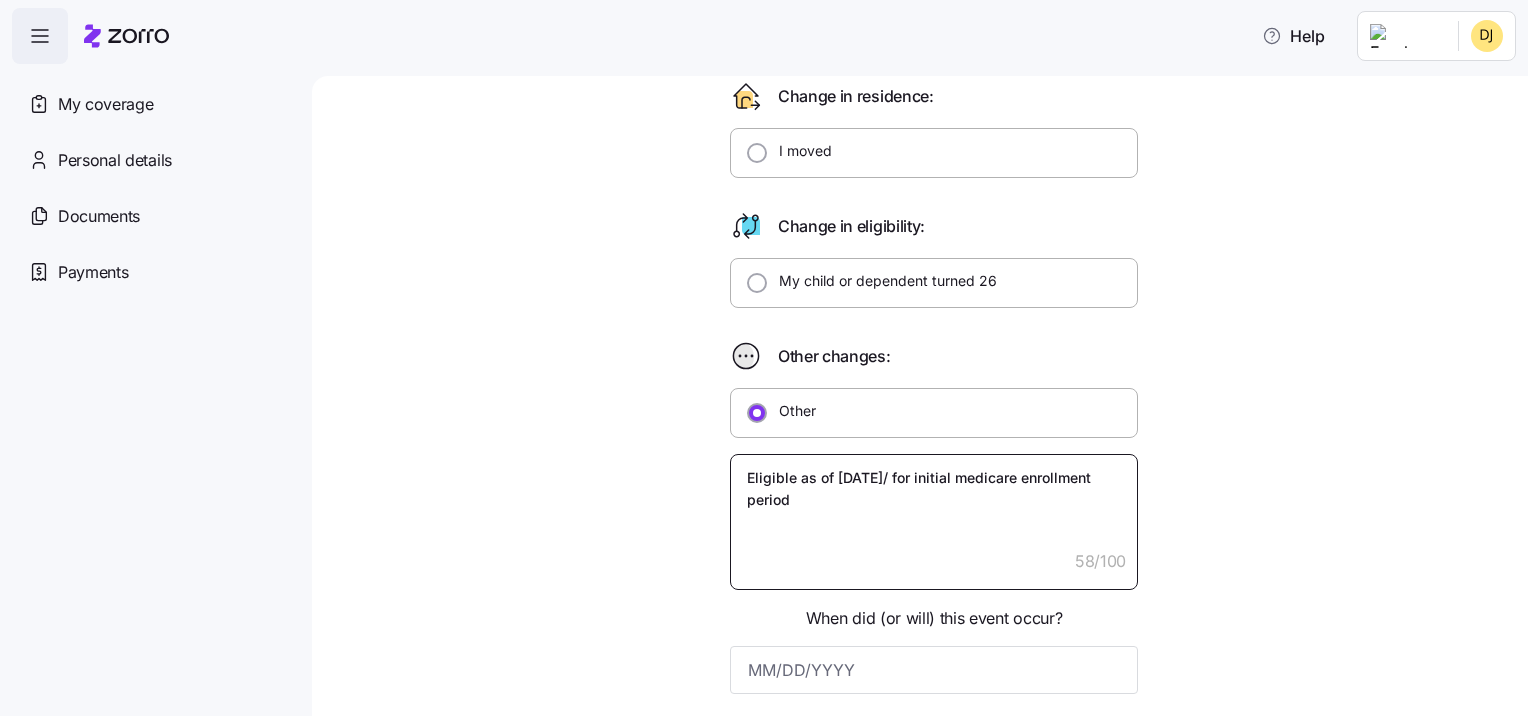 type on "x" 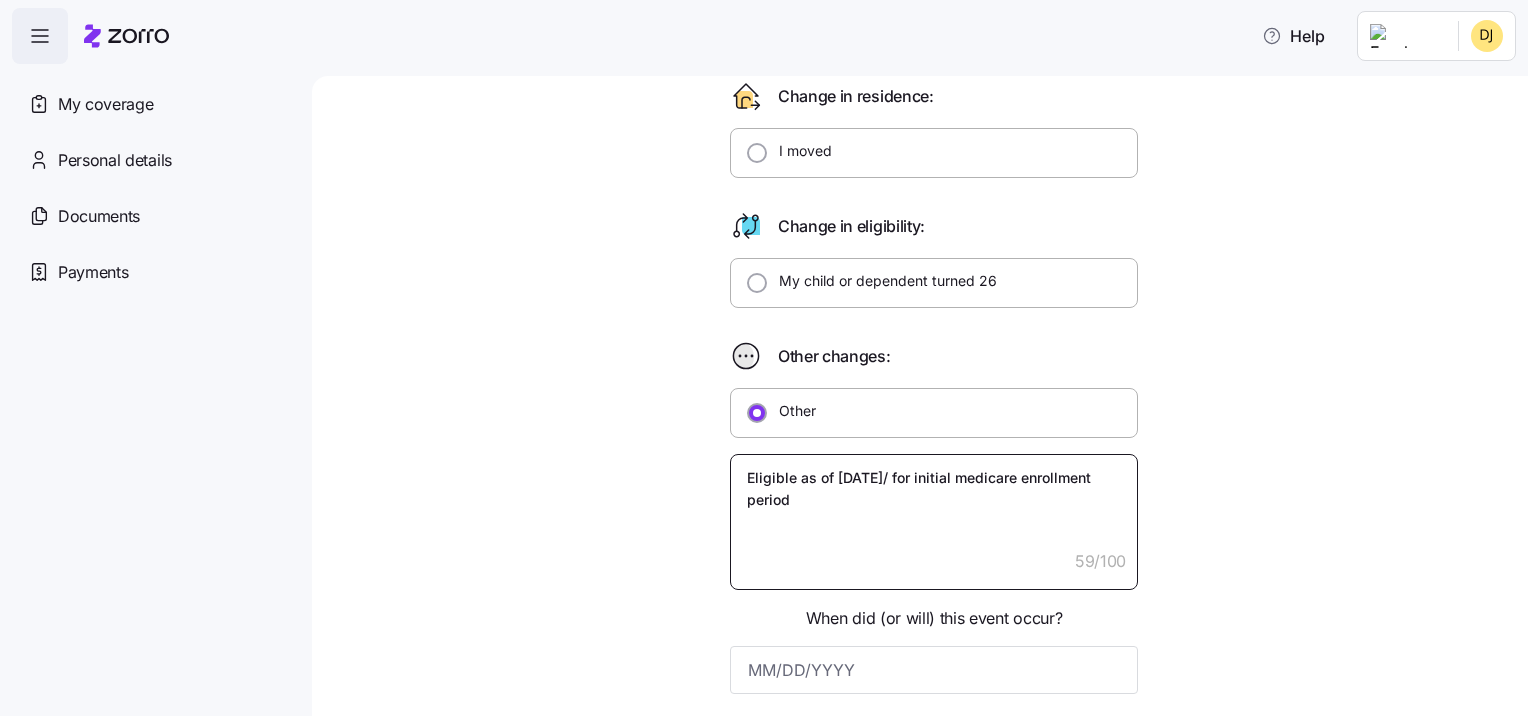type on "x" 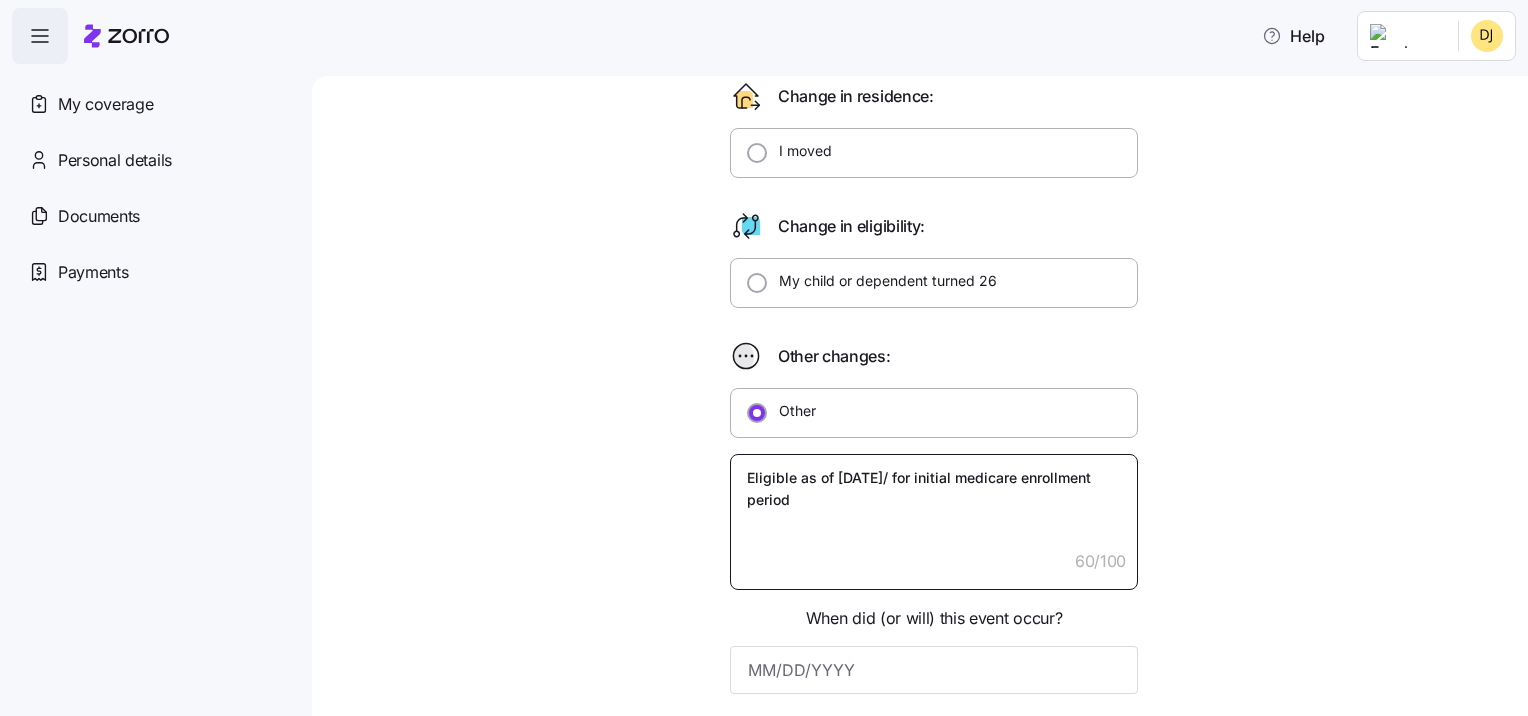 type on "x" 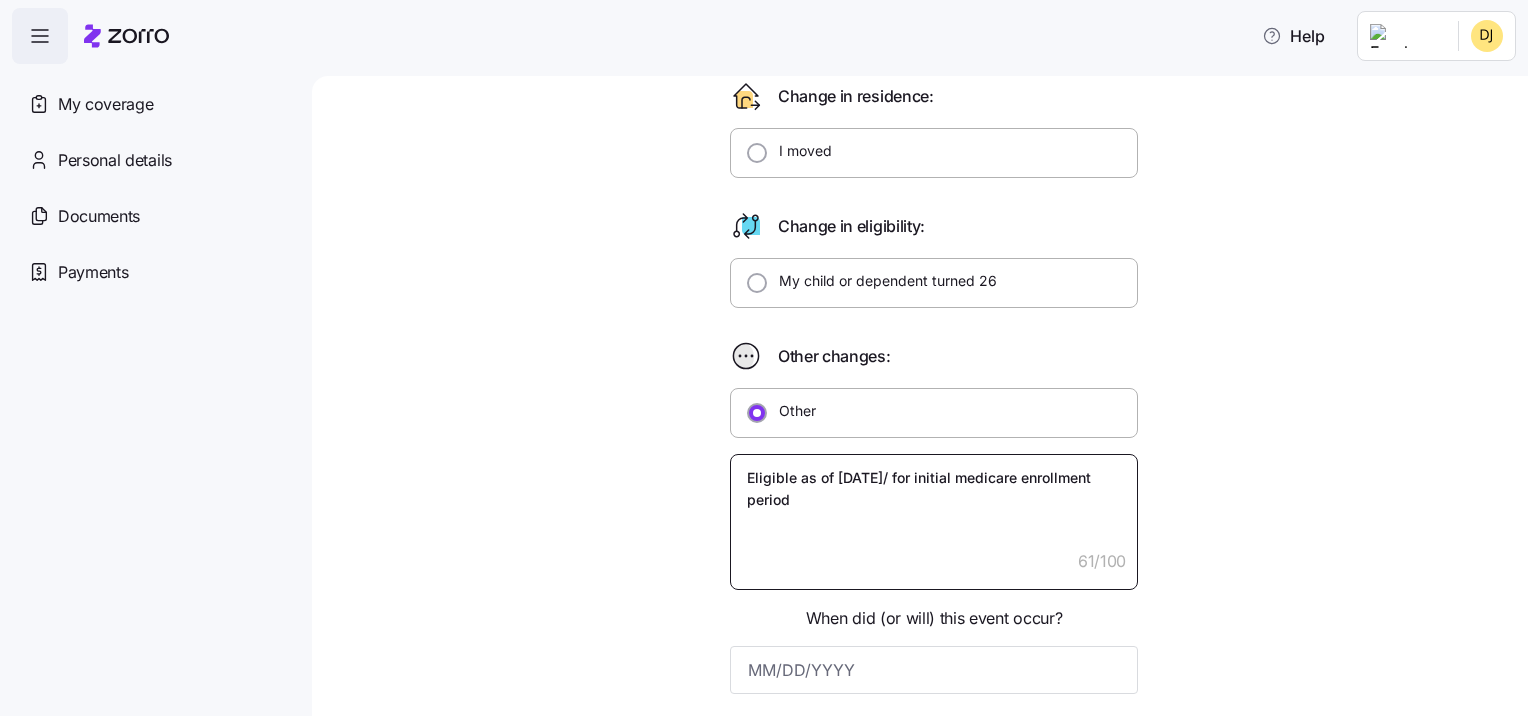 type on "x" 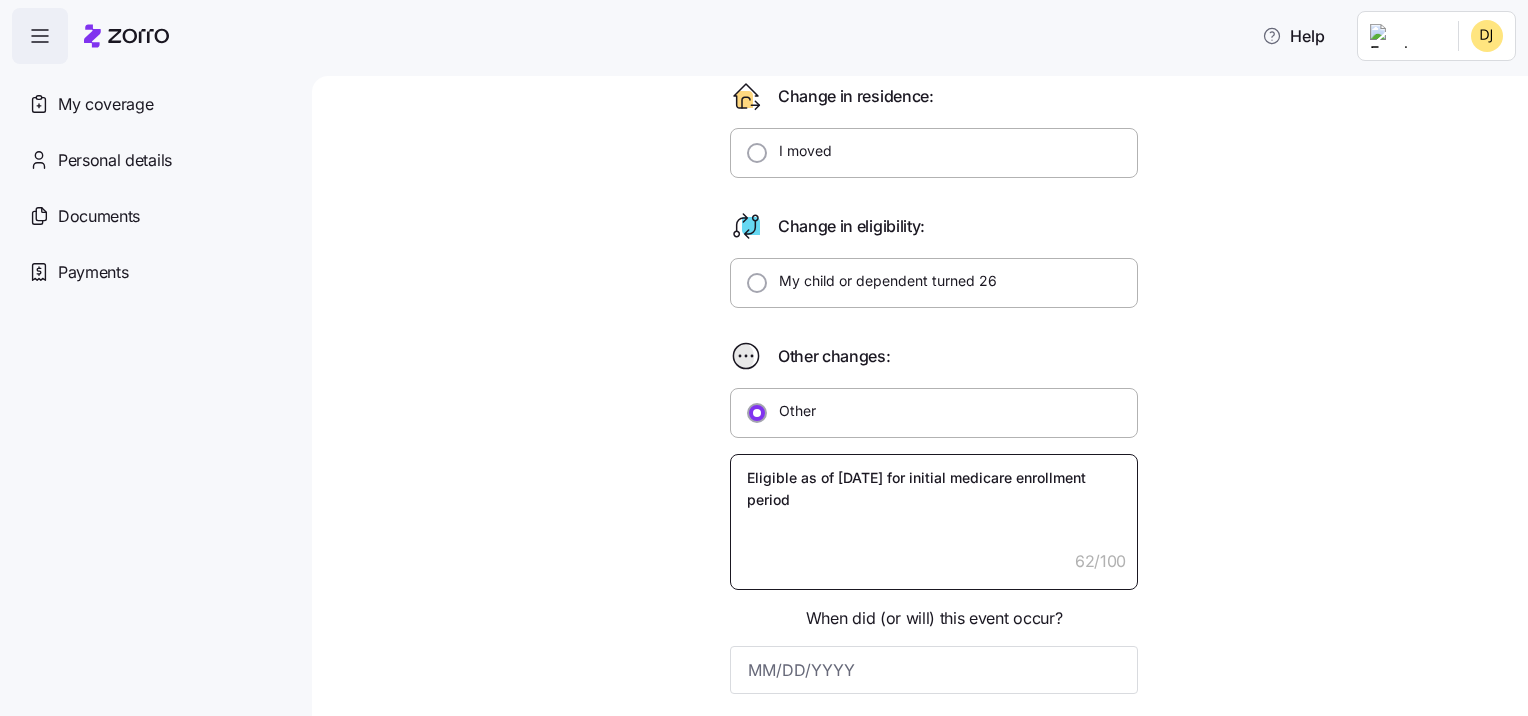click on "Eligible as of [DATE] for initial medicare enrollment period" at bounding box center [934, 522] 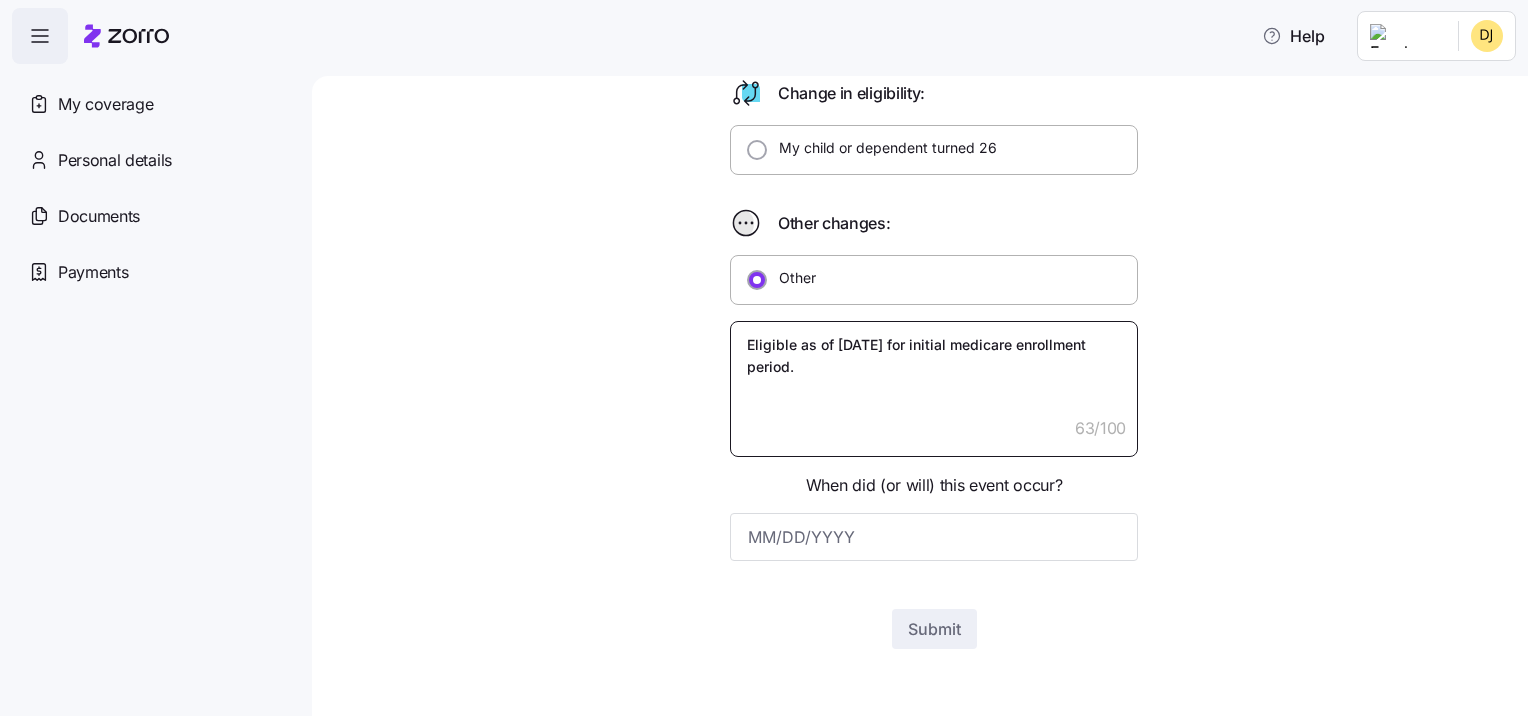 scroll, scrollTop: 580, scrollLeft: 0, axis: vertical 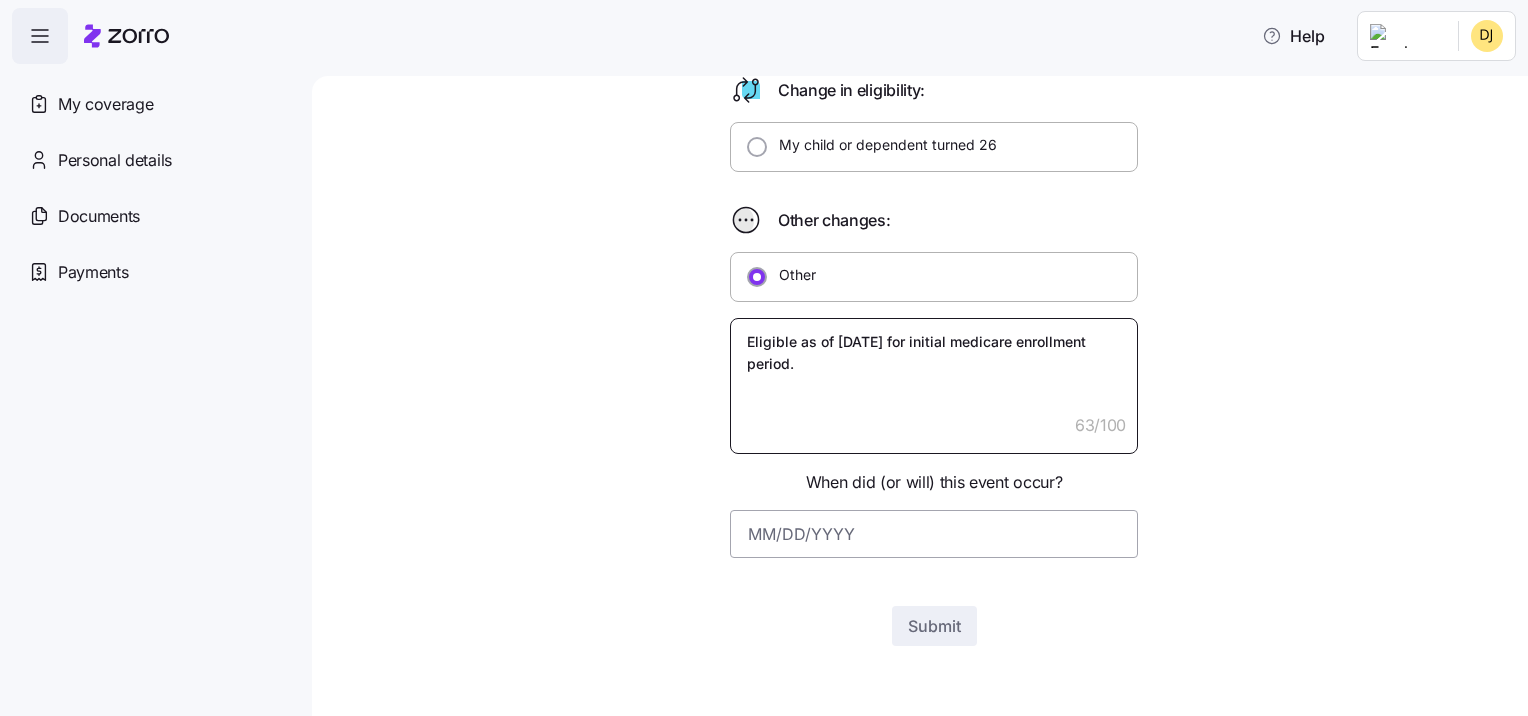 type on "Eligible as of [DATE] for initial medicare enrollment period." 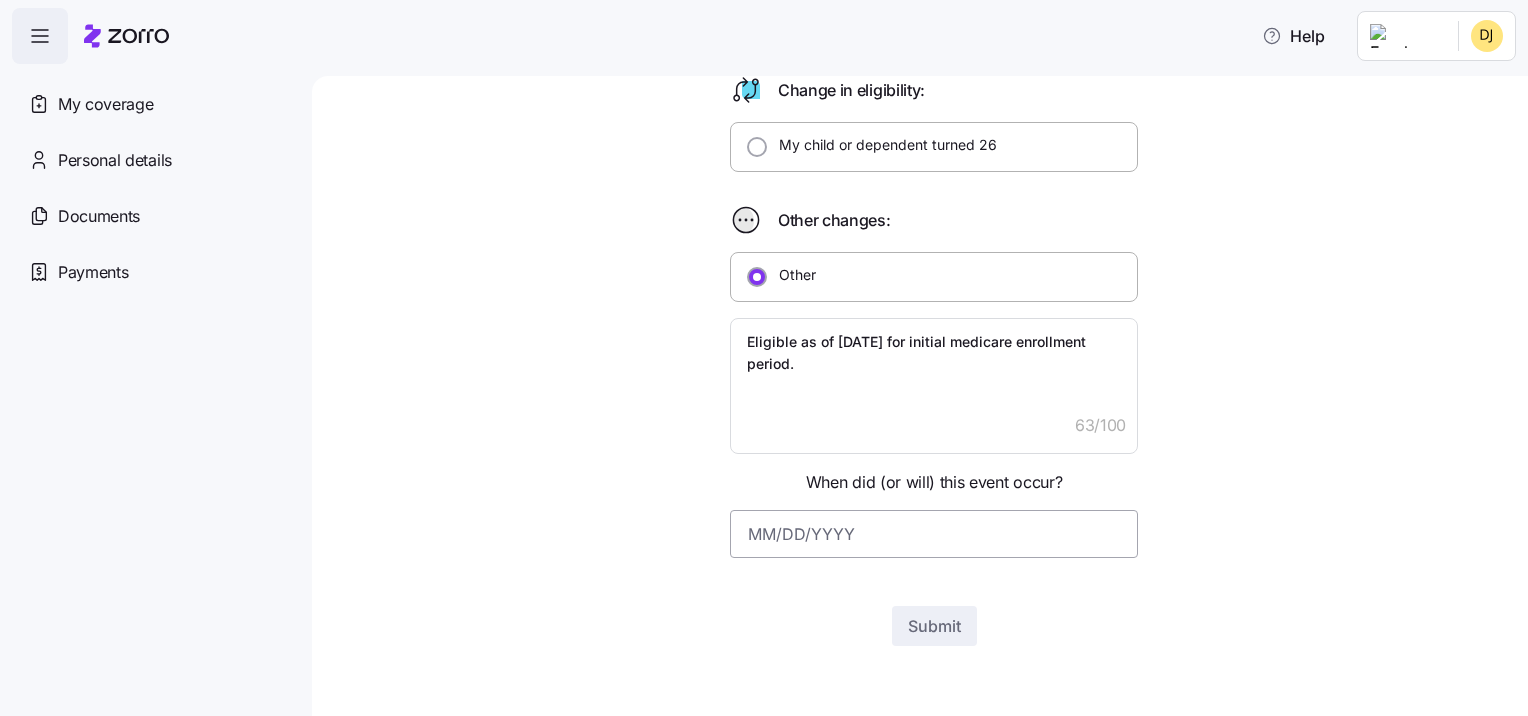 click at bounding box center [934, 534] 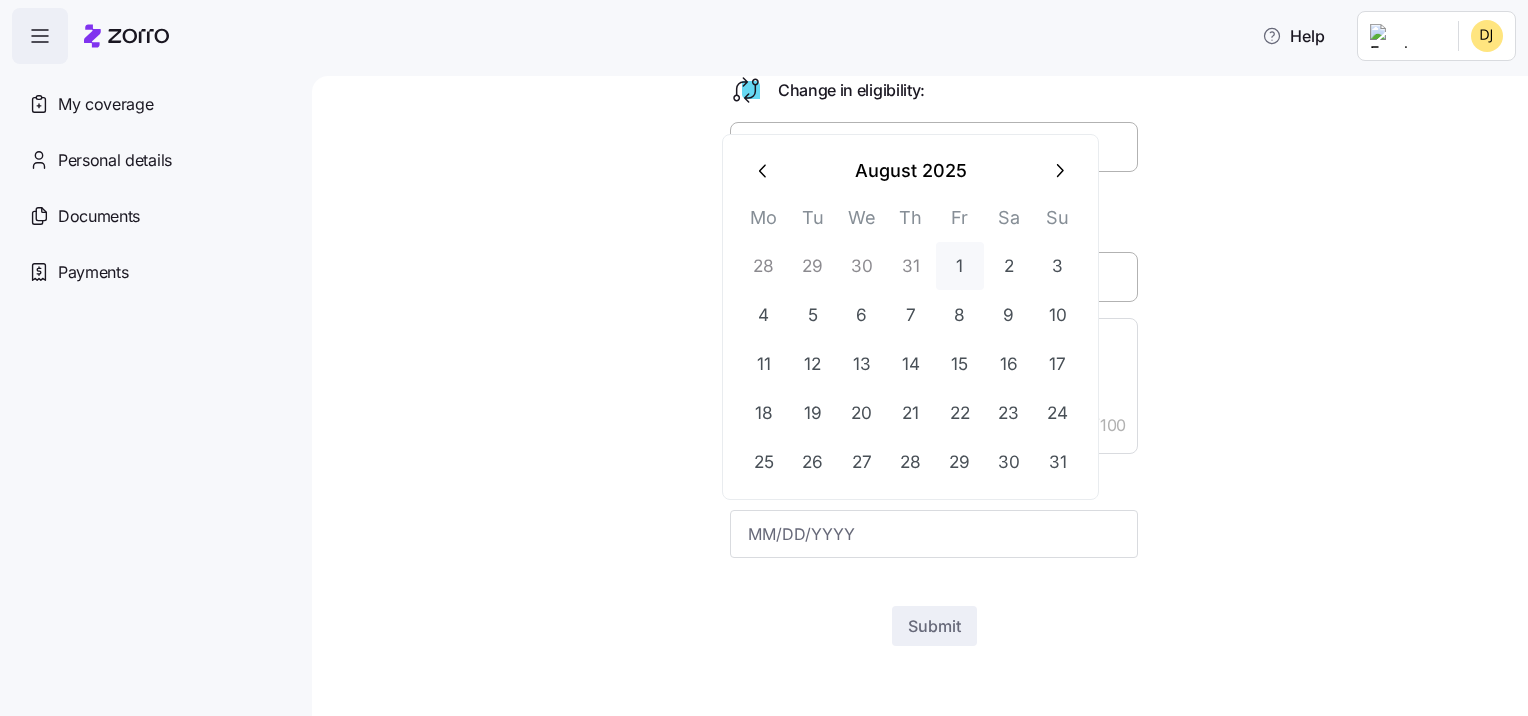 click on "1" at bounding box center [960, 266] 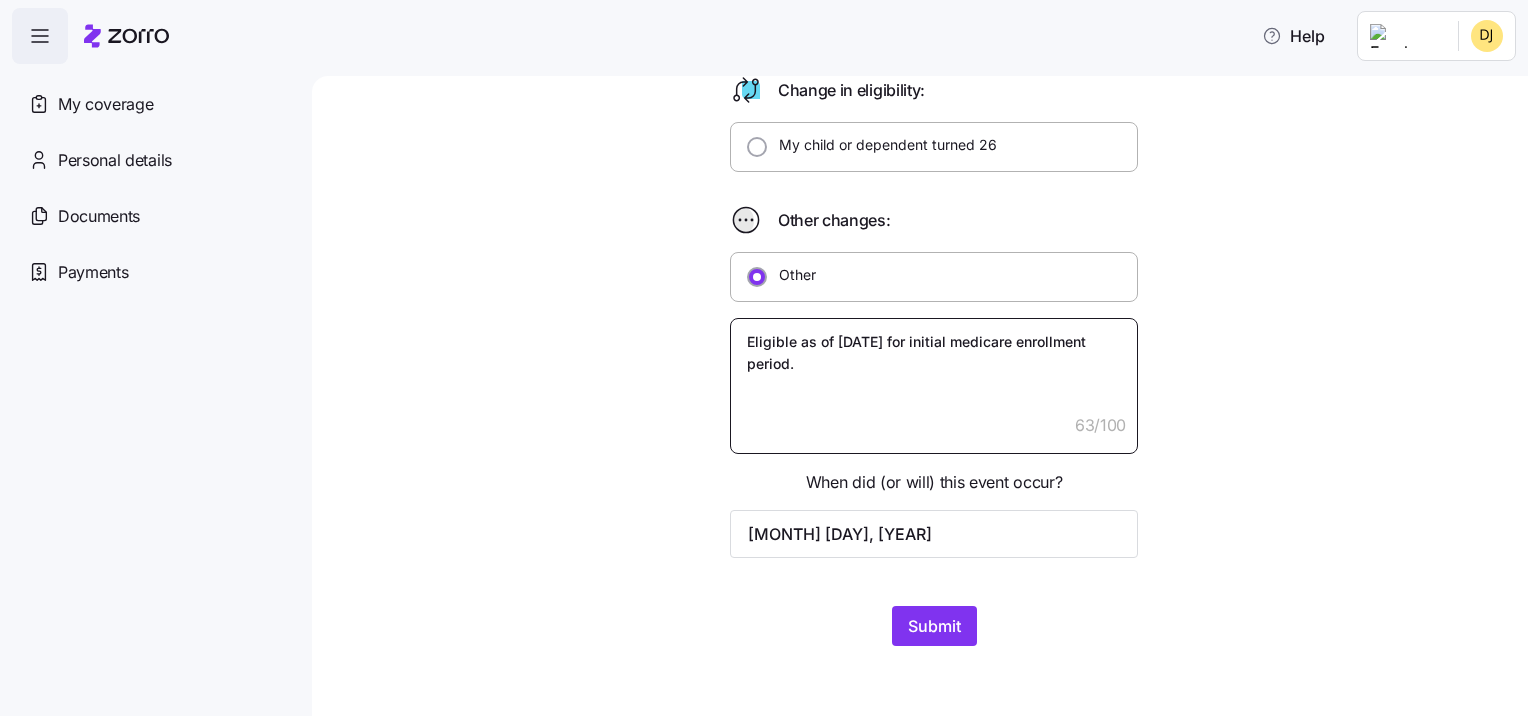 click on "Eligible as of [DATE] for initial medicare enrollment period." at bounding box center (934, 386) 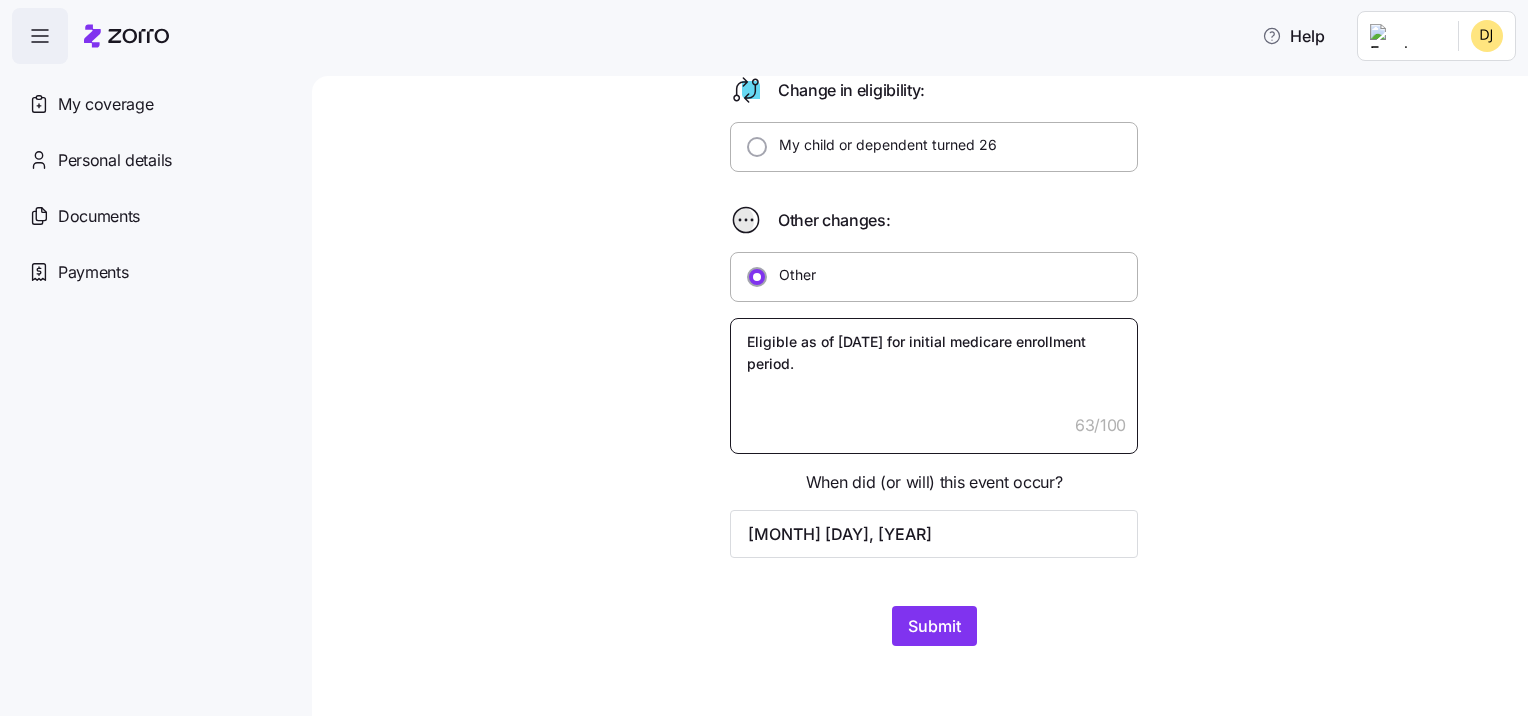 type on "x" 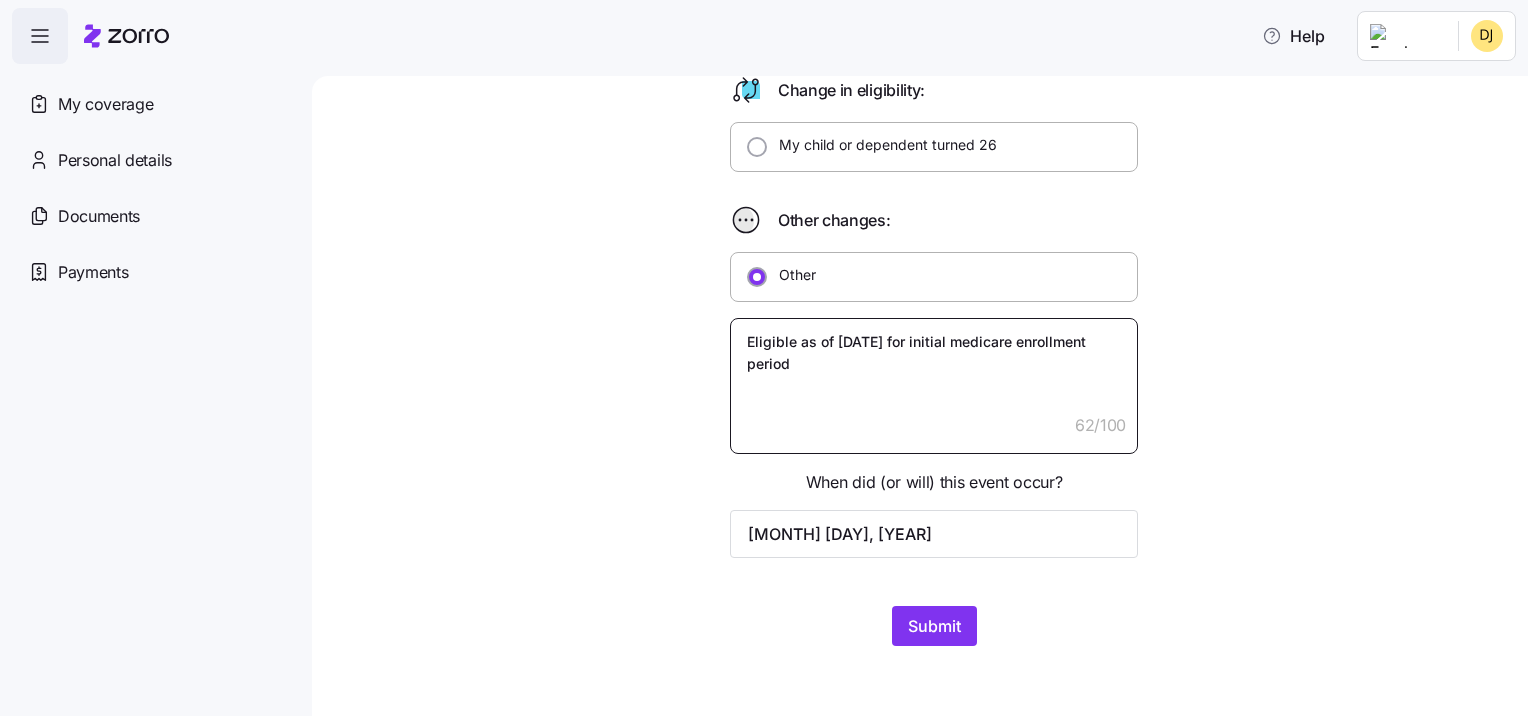 type on "x" 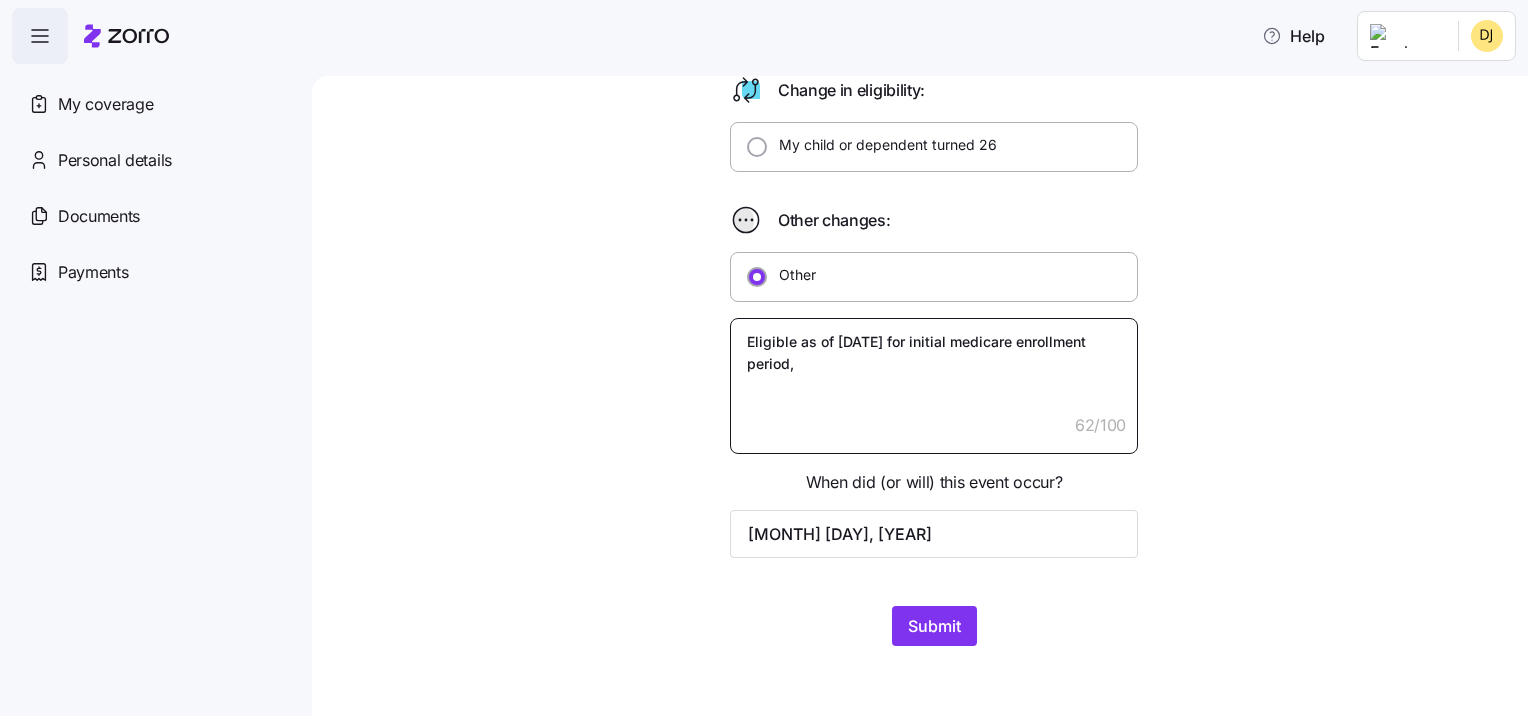 type on "x" 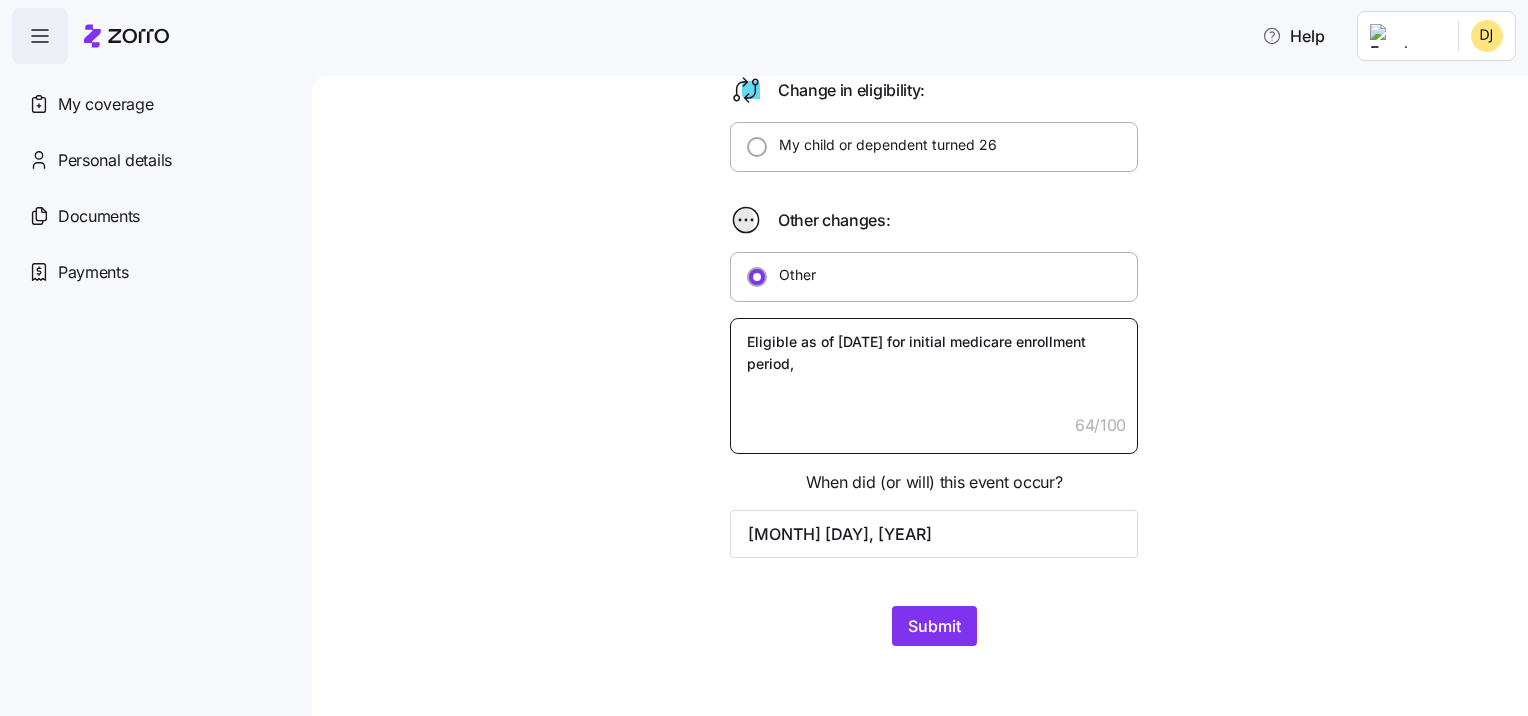 type on "x" 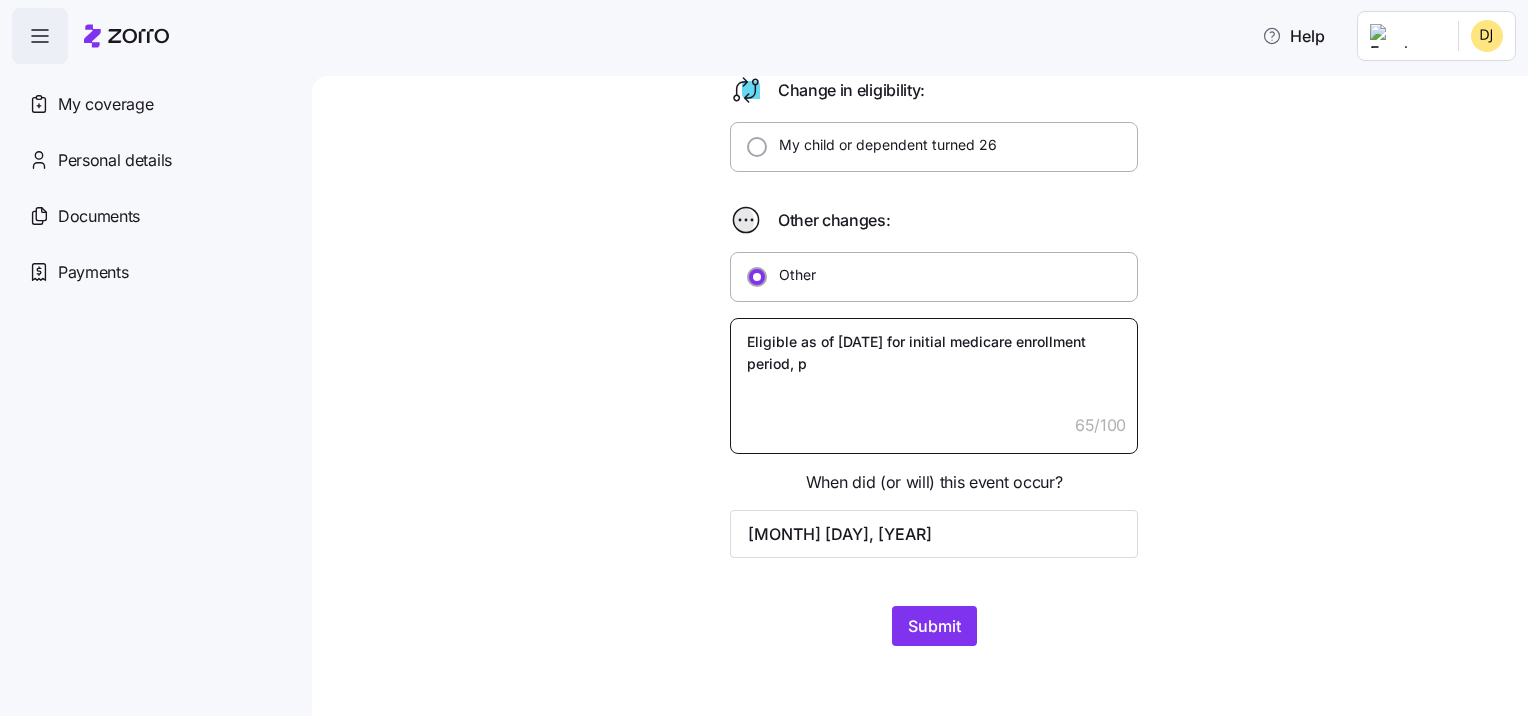 type on "x" 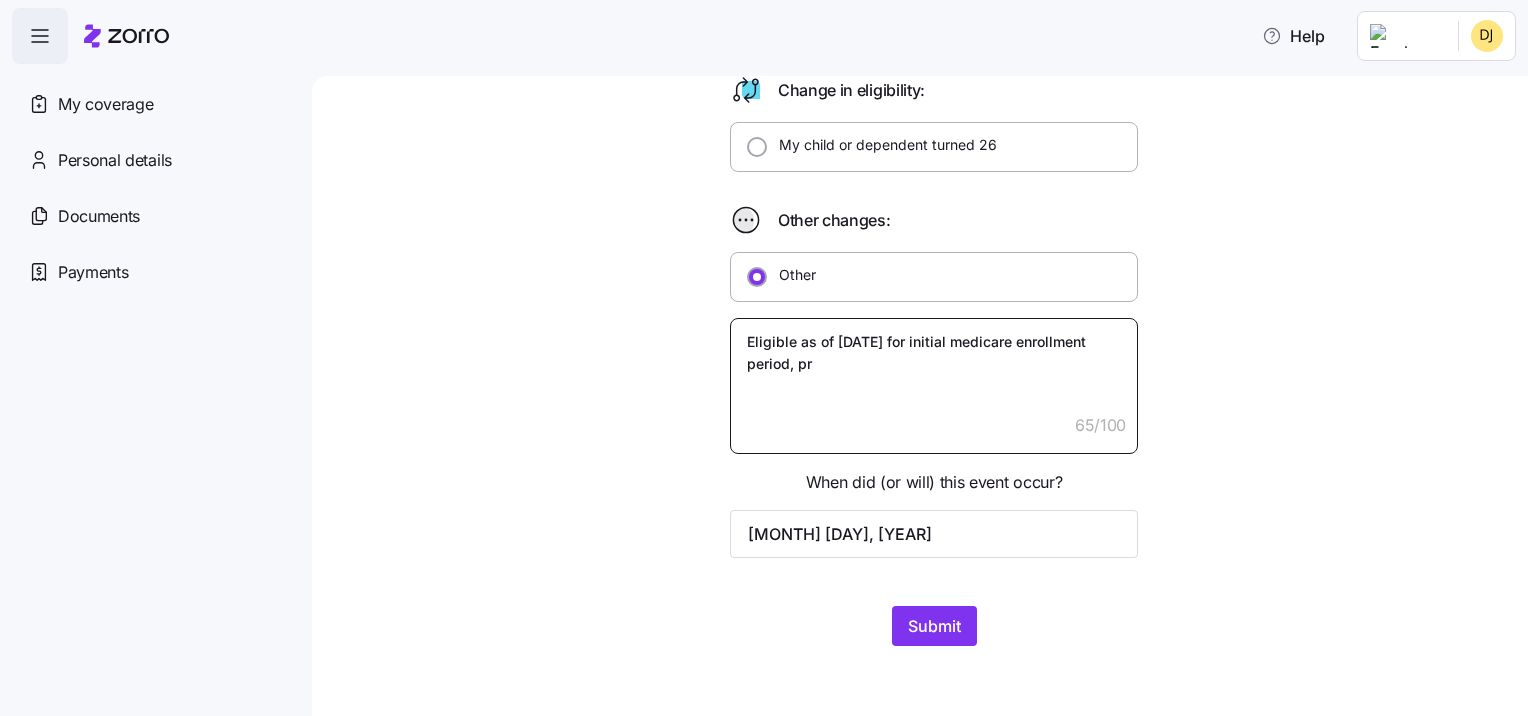 type on "x" 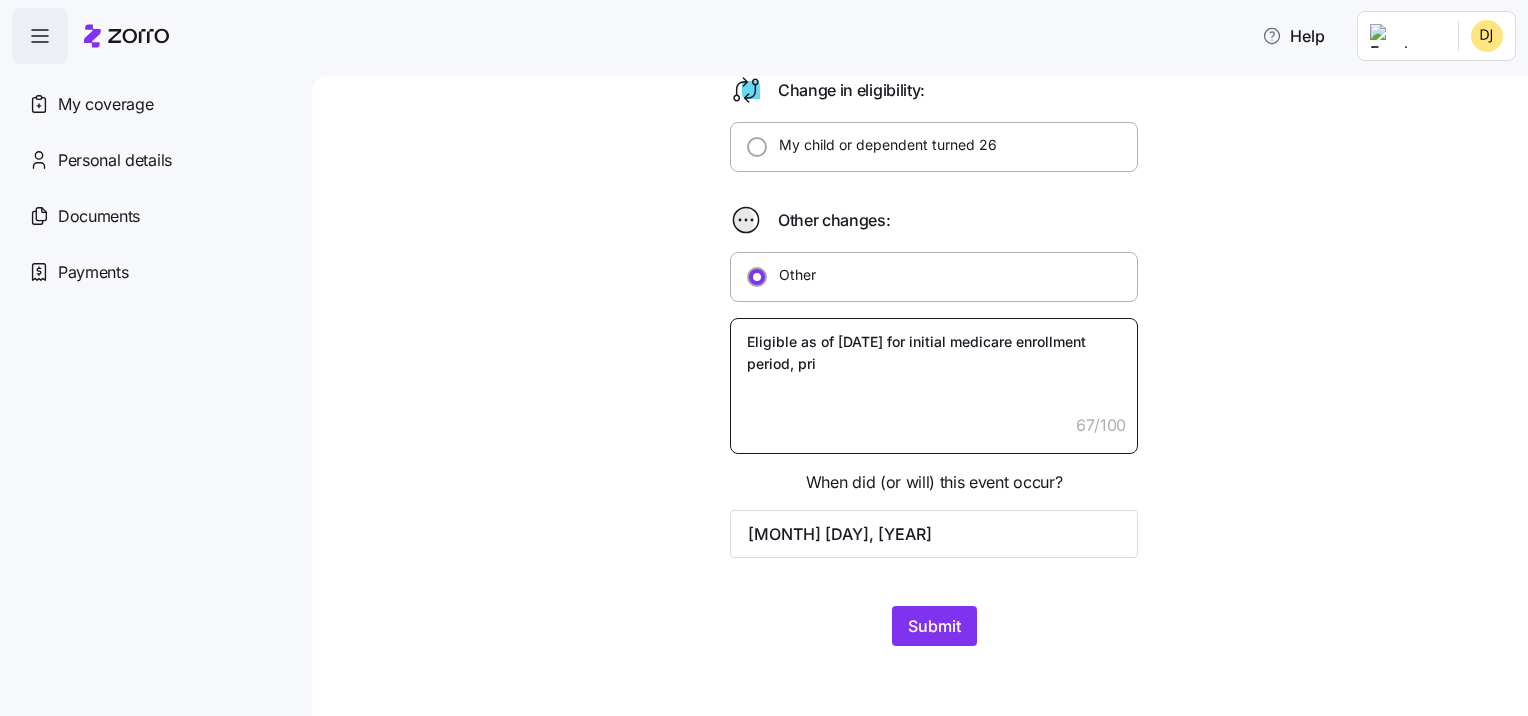 type on "x" 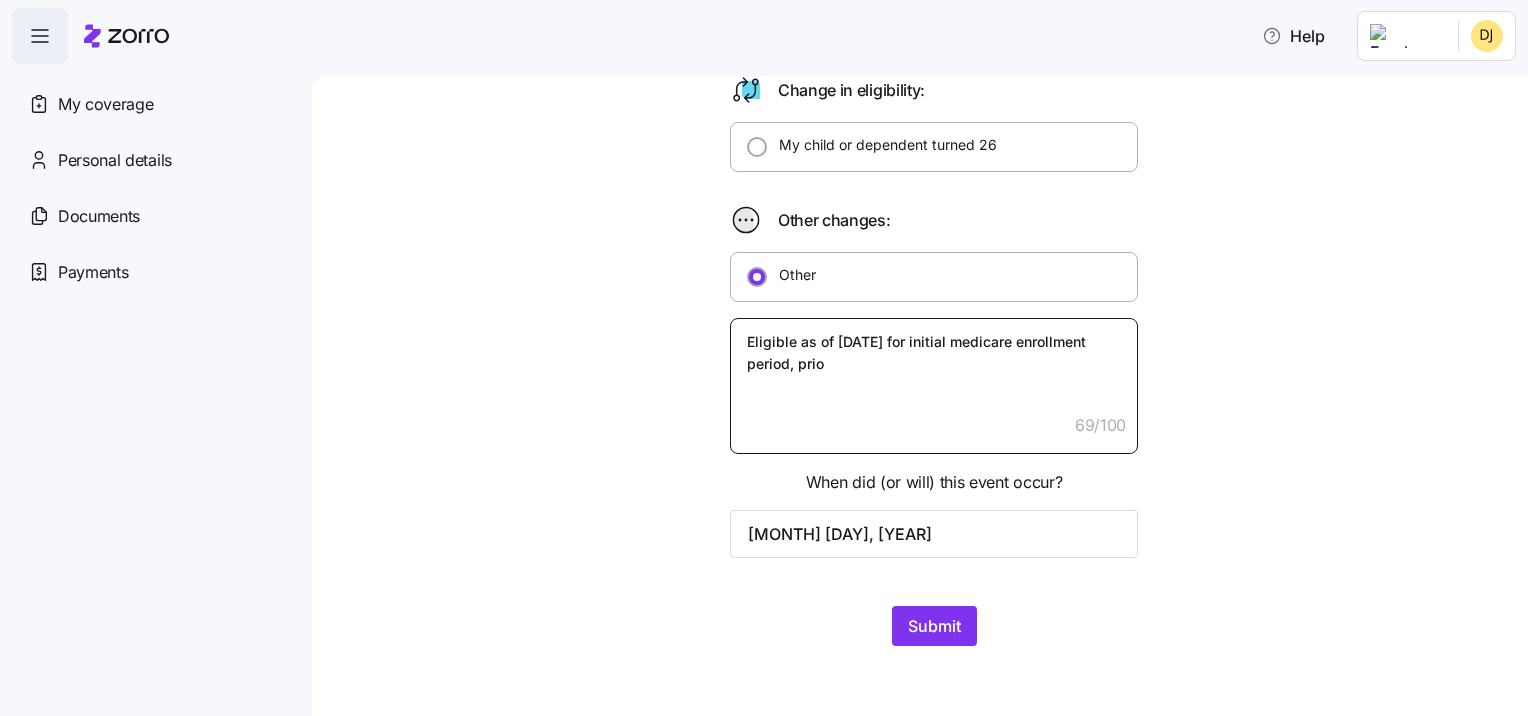 type on "x" 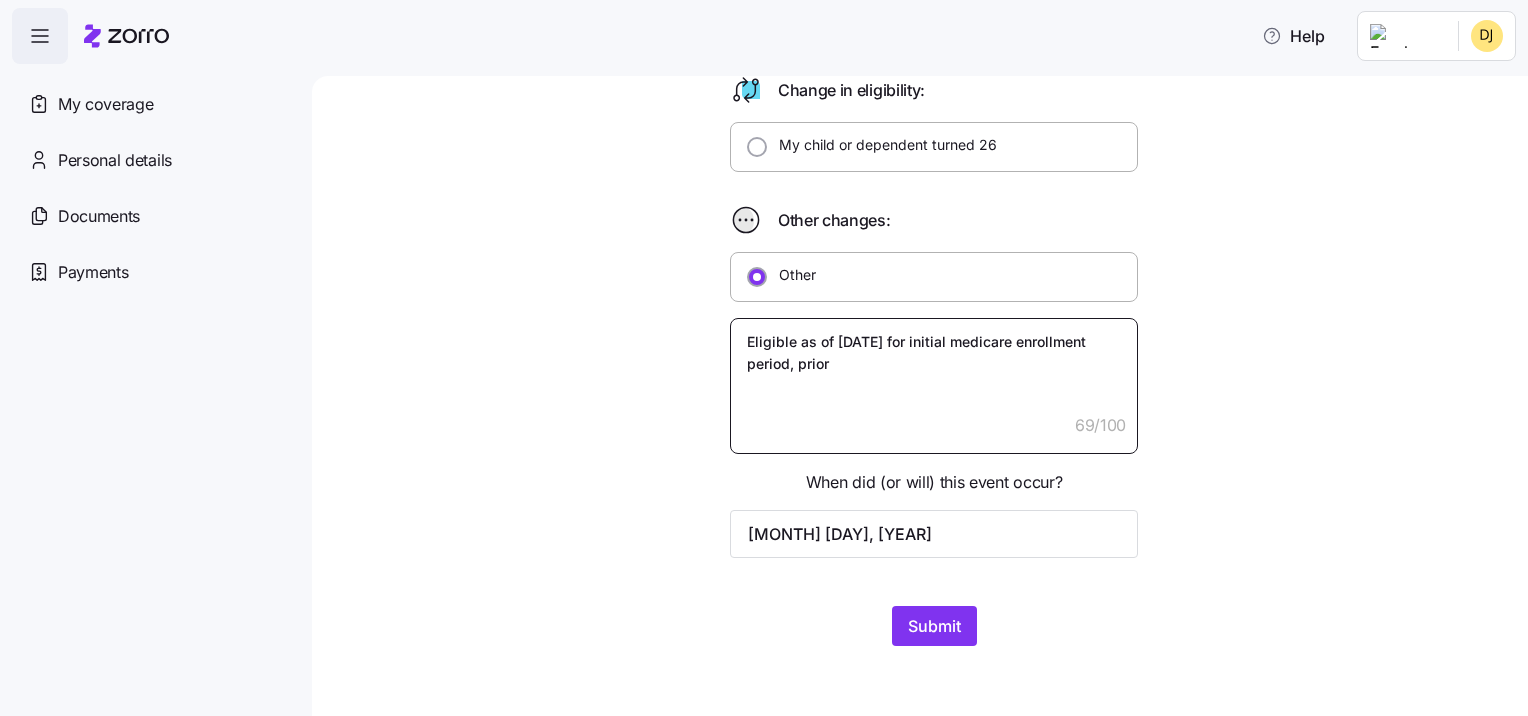 type on "x" 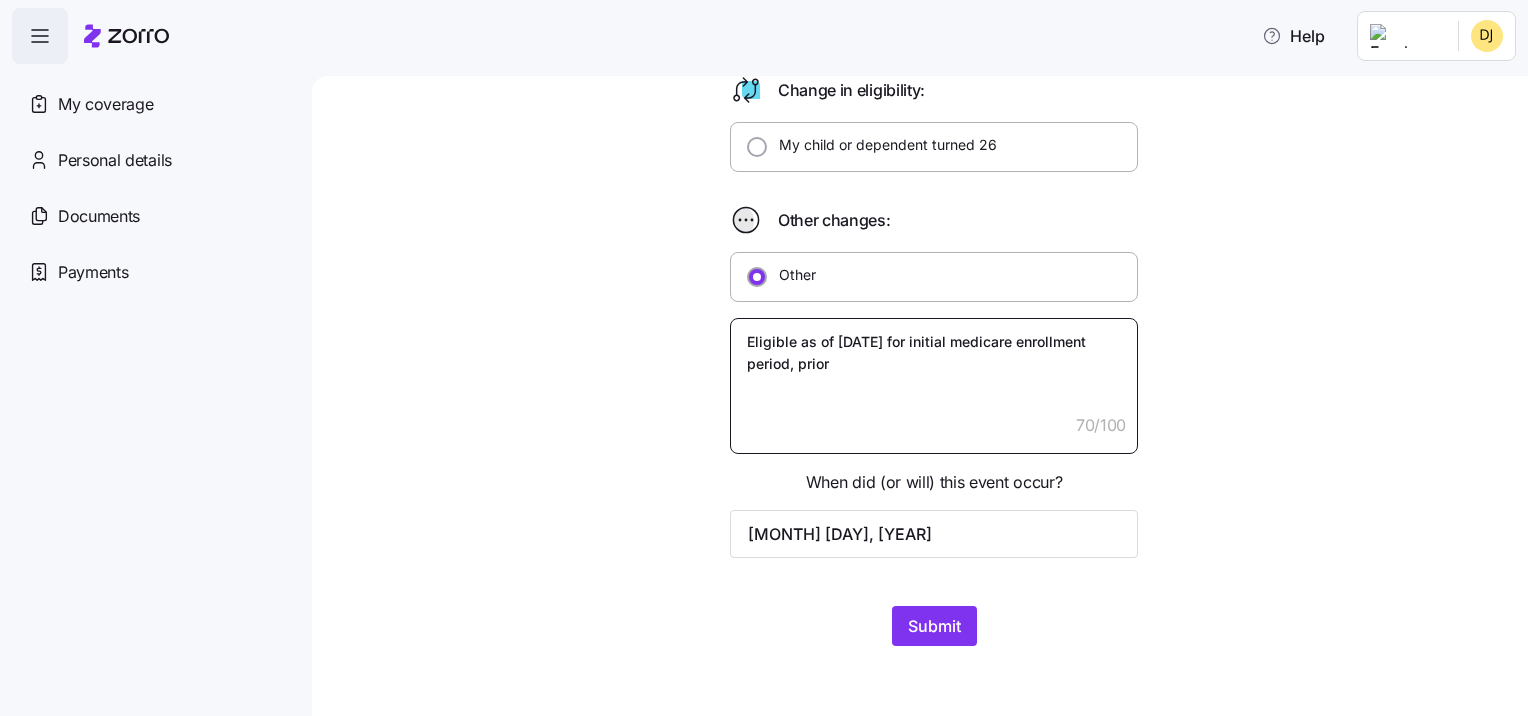 type on "x" 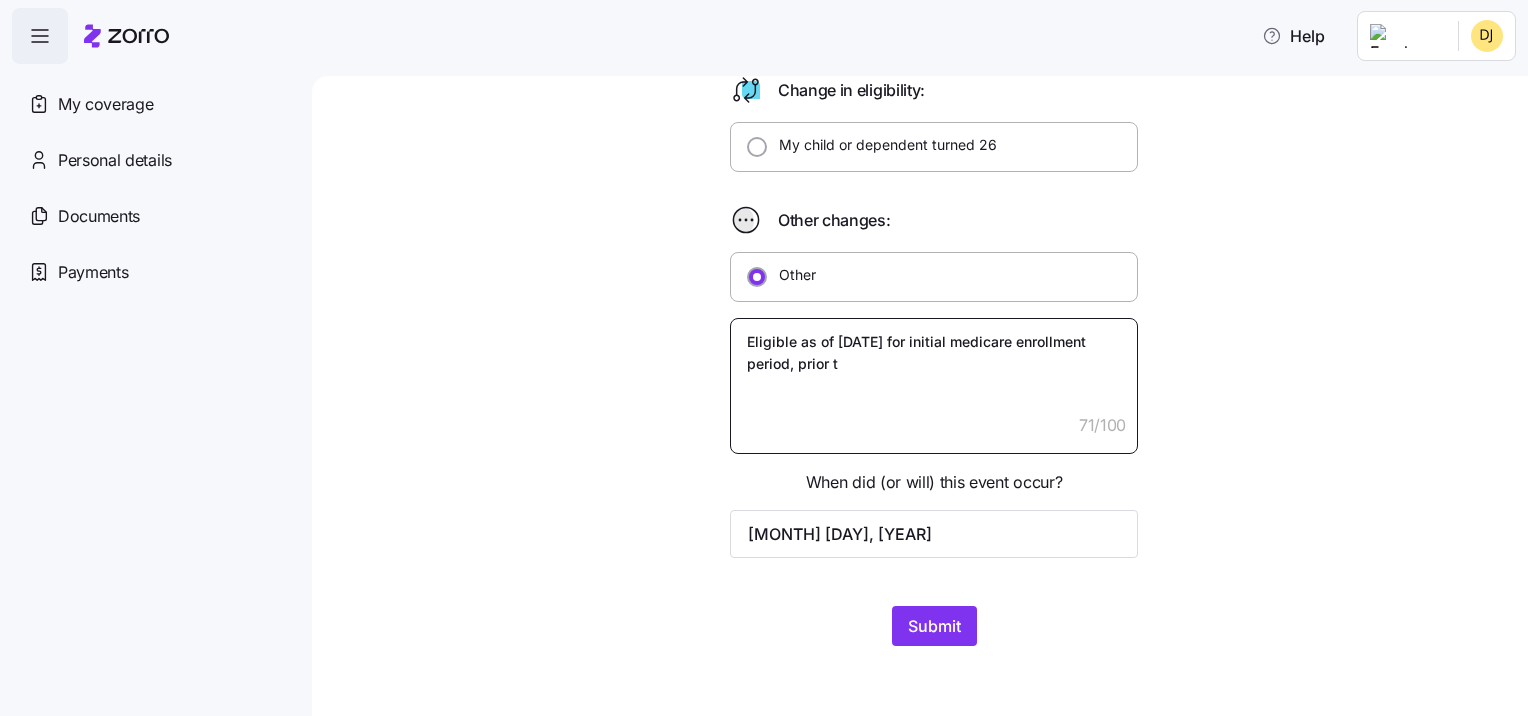 type on "x" 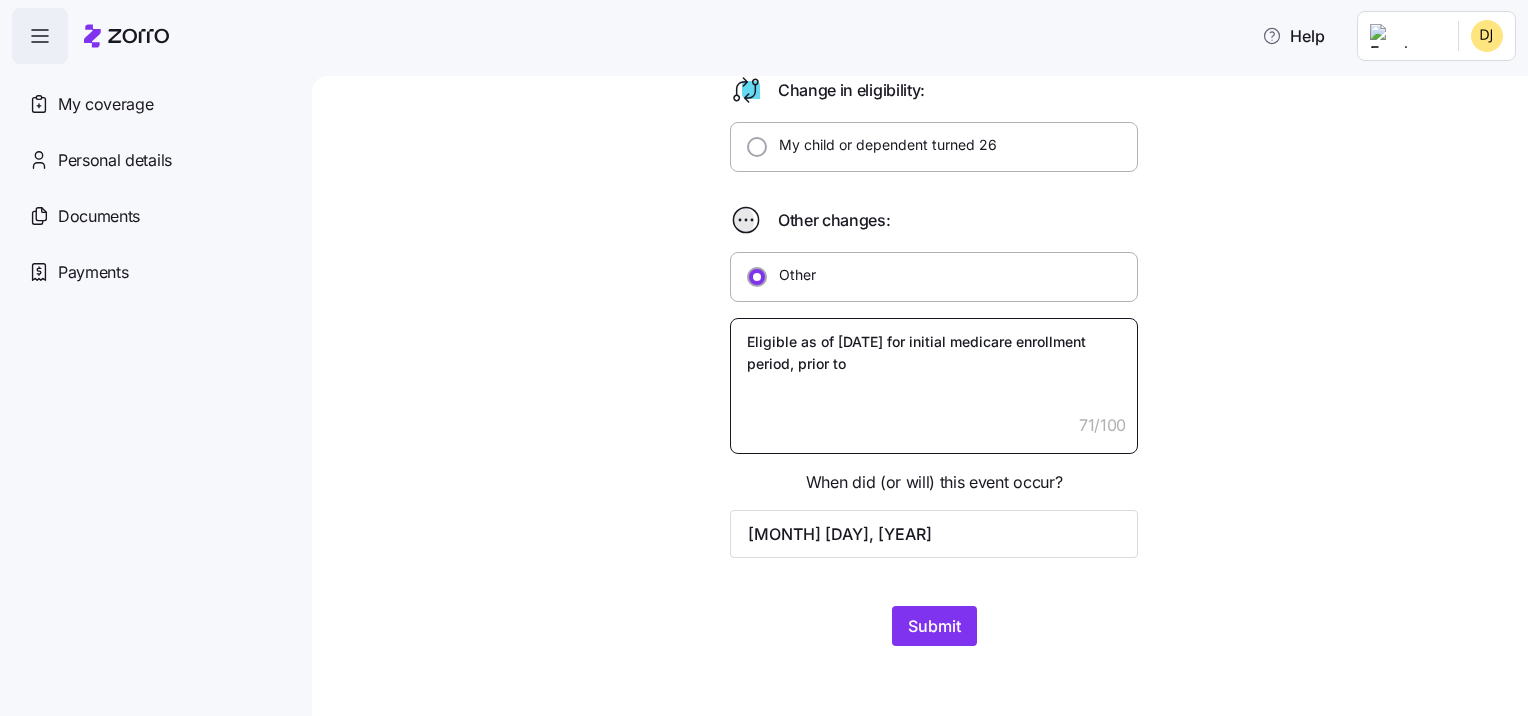 type on "x" 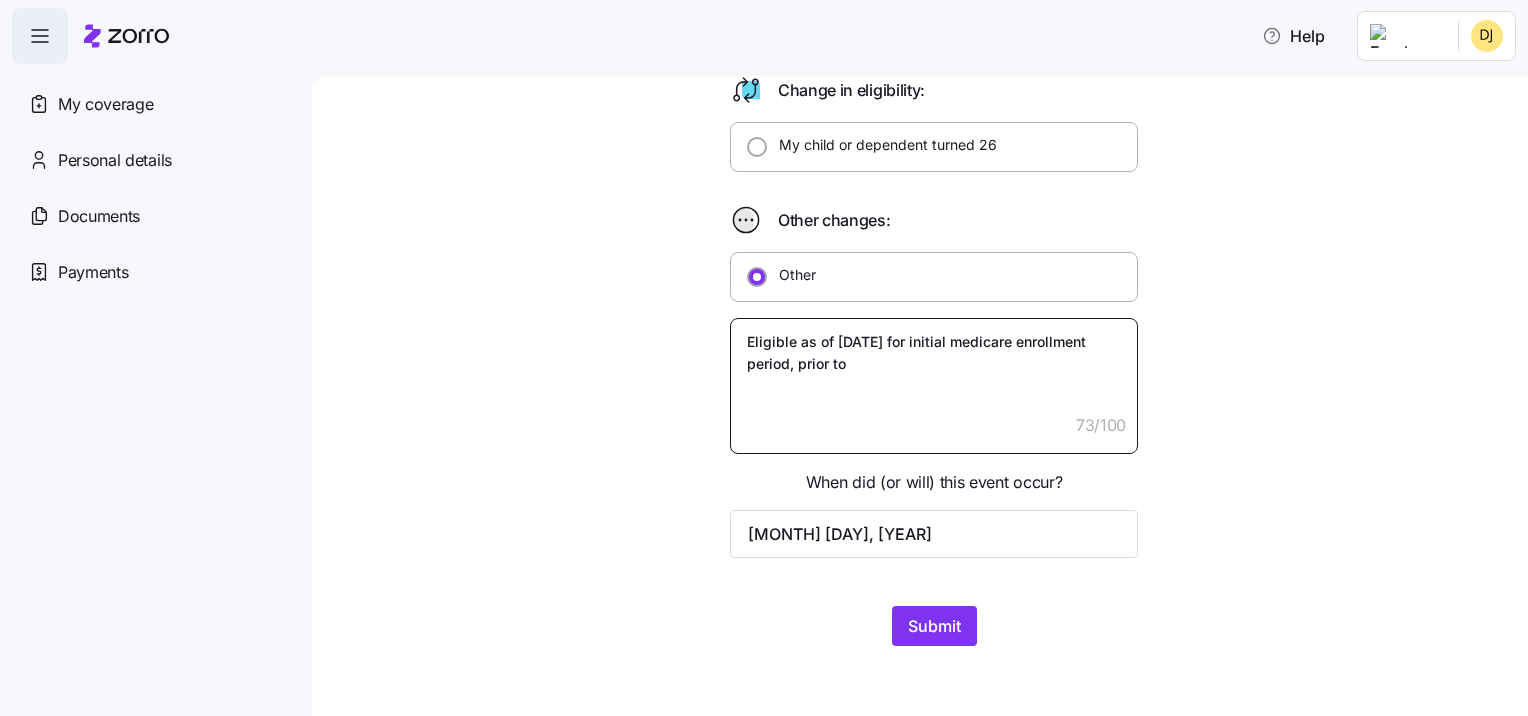type on "x" 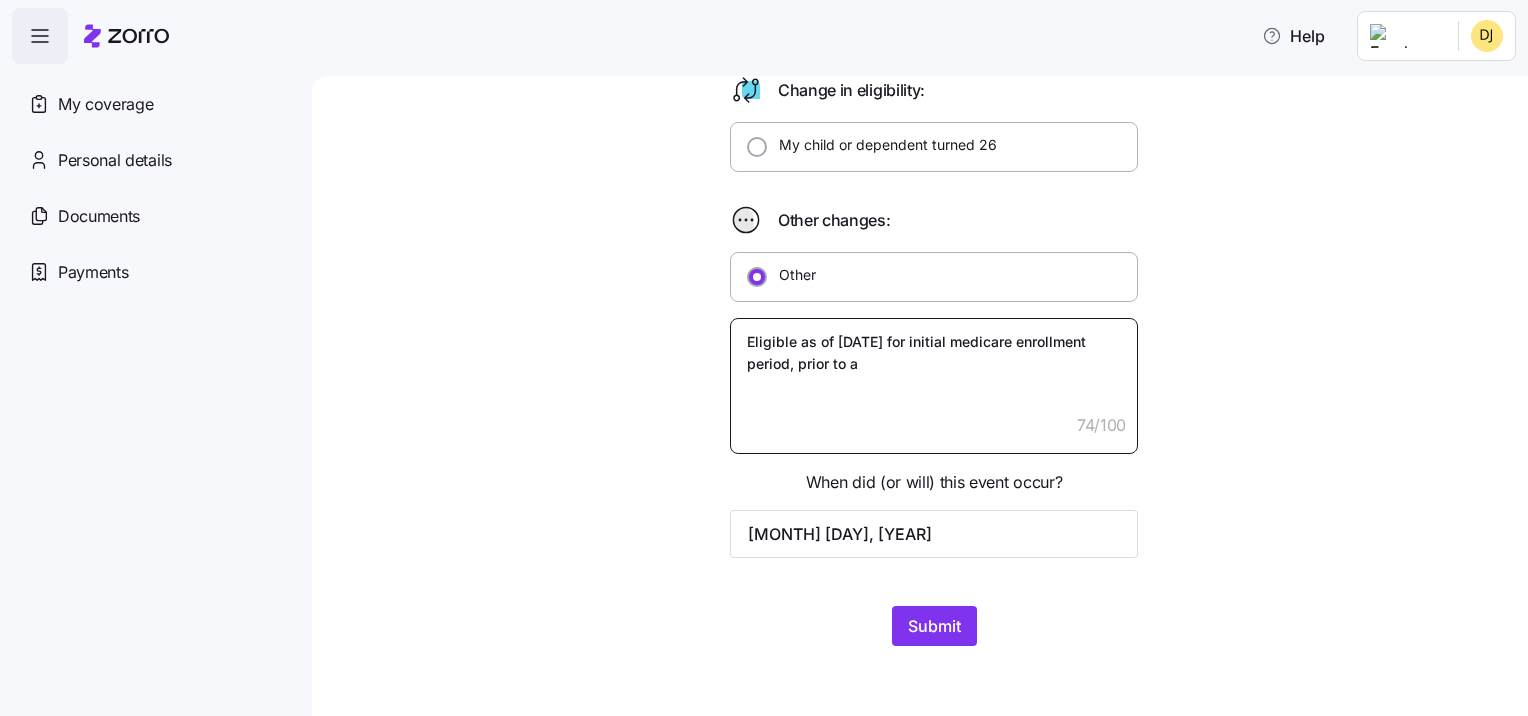 type on "x" 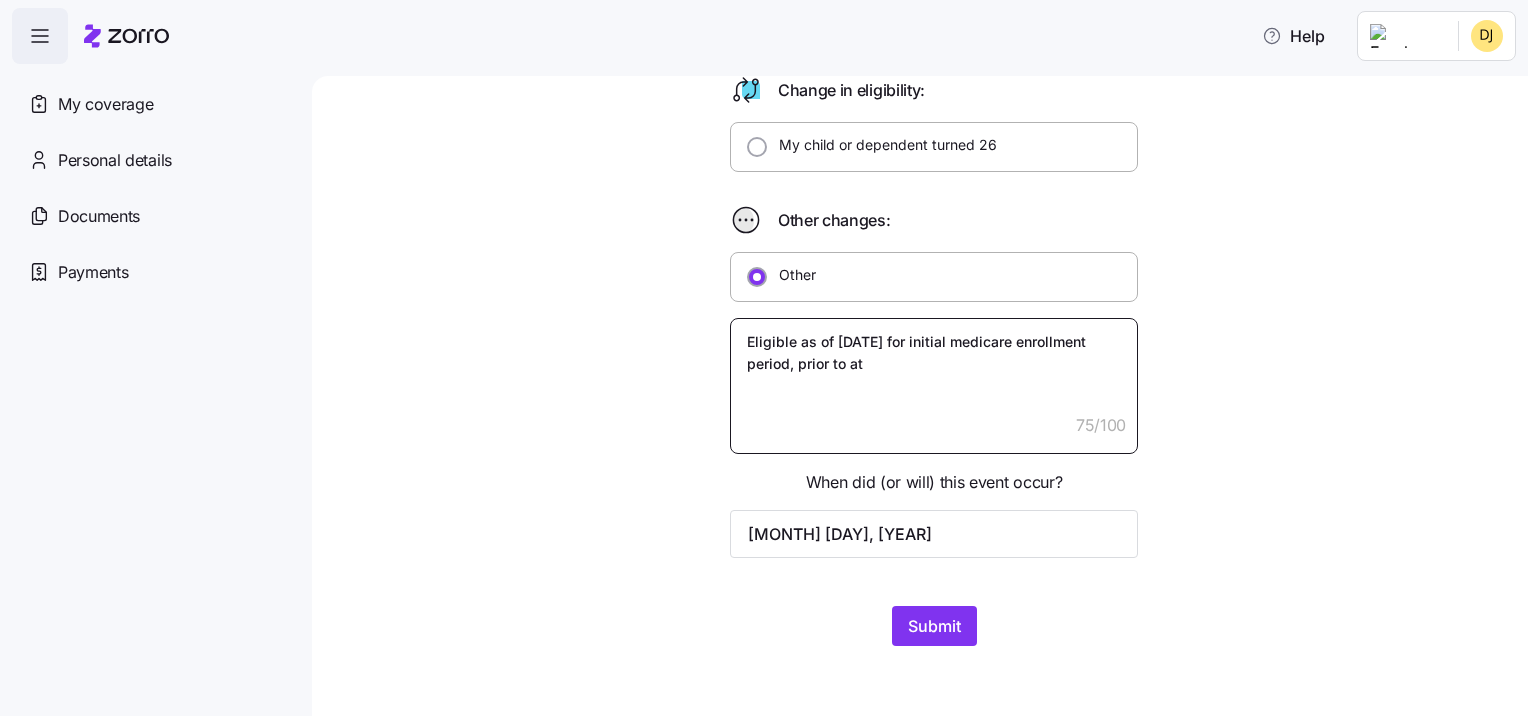 type on "x" 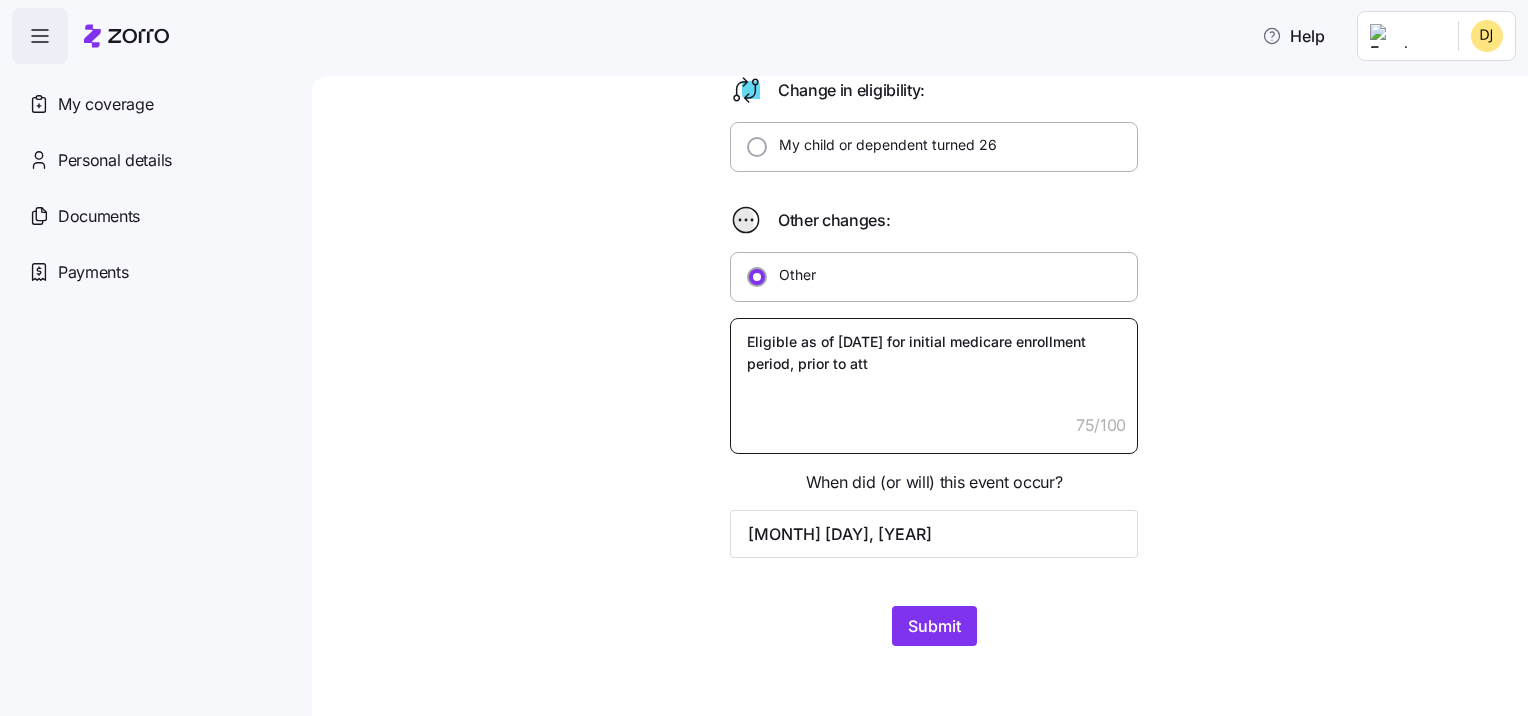 type on "x" 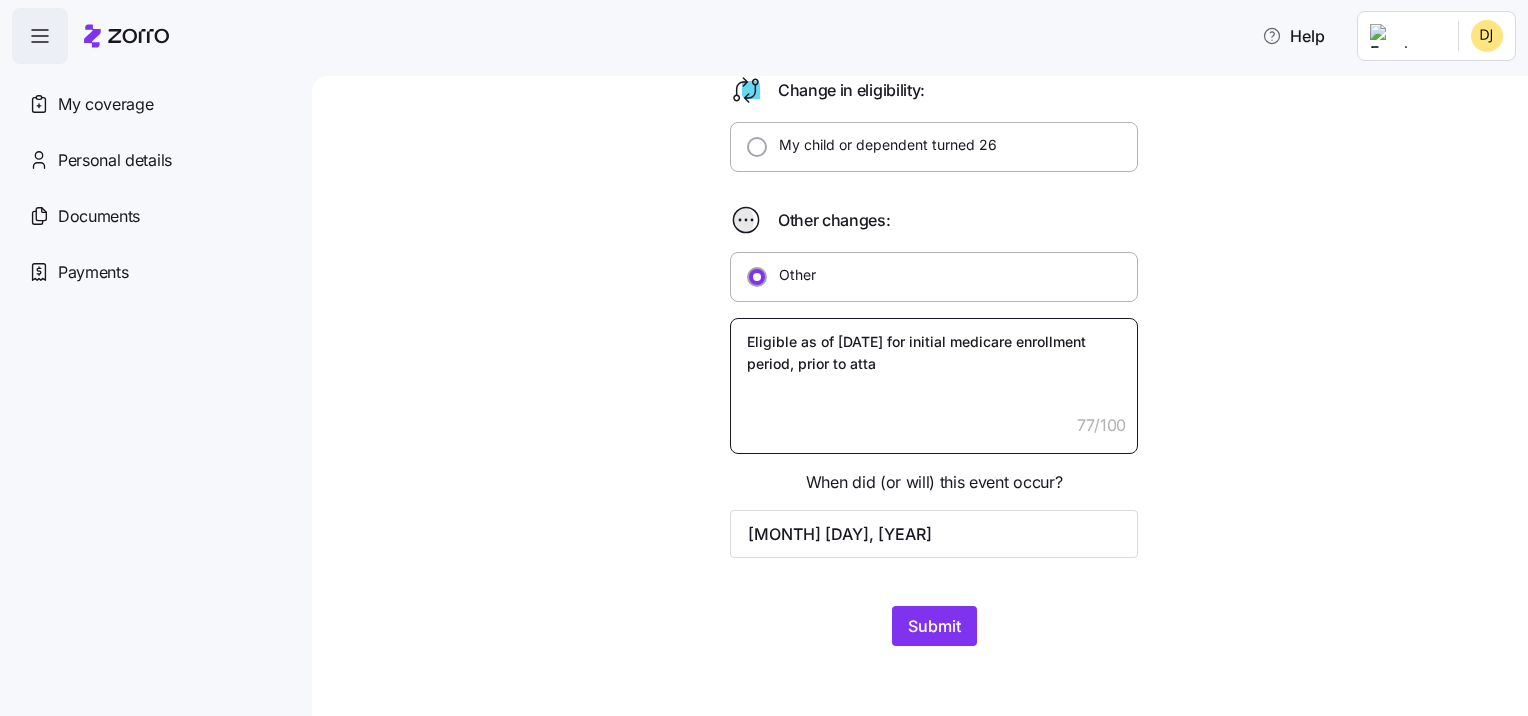 type on "x" 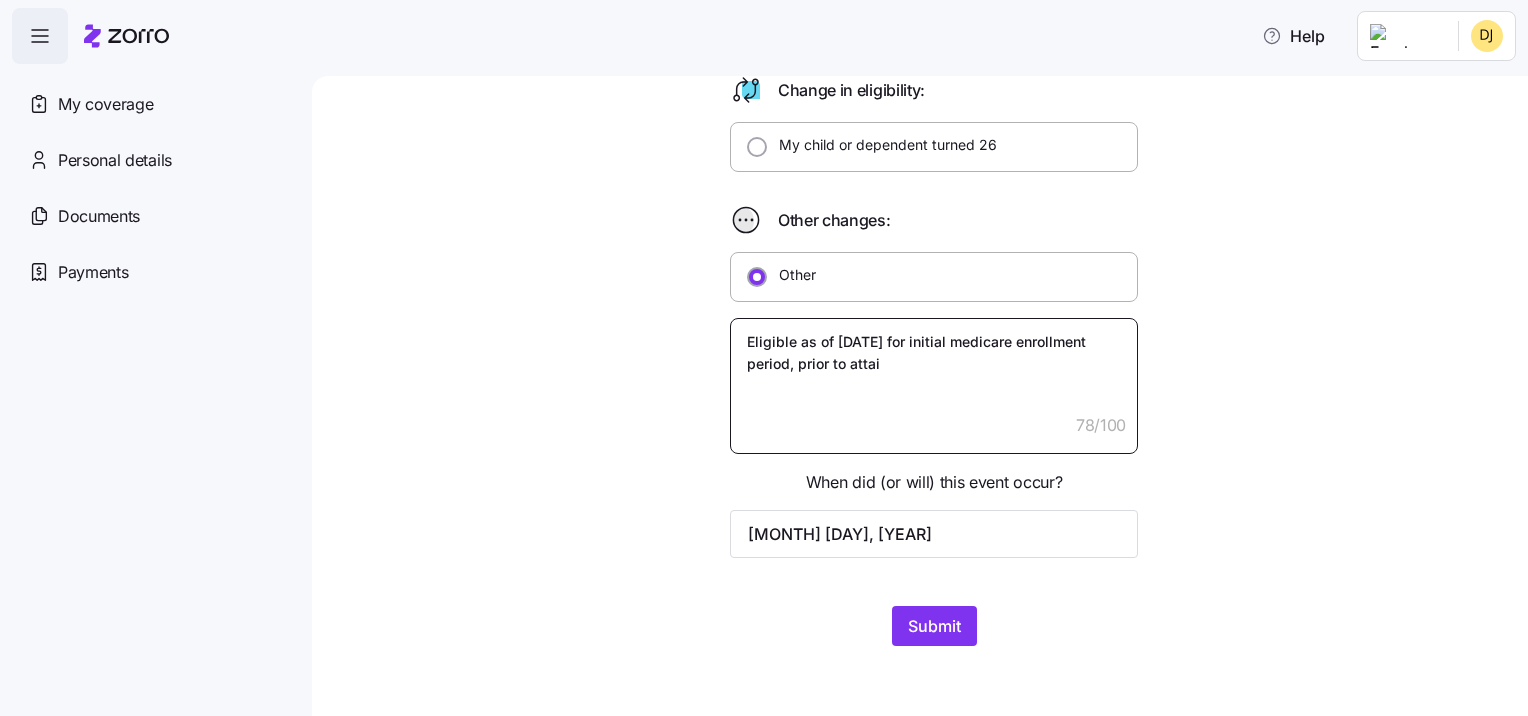 type on "x" 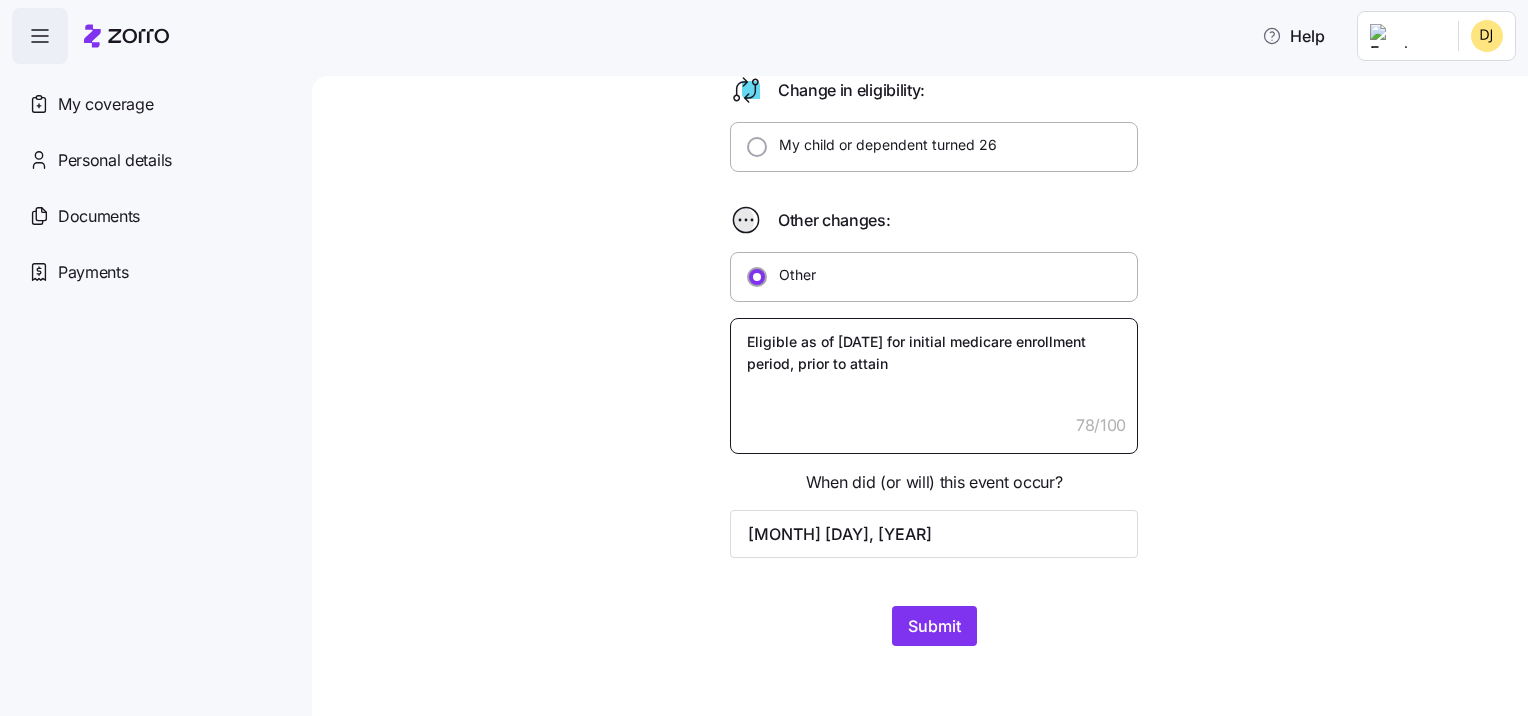 type on "x" 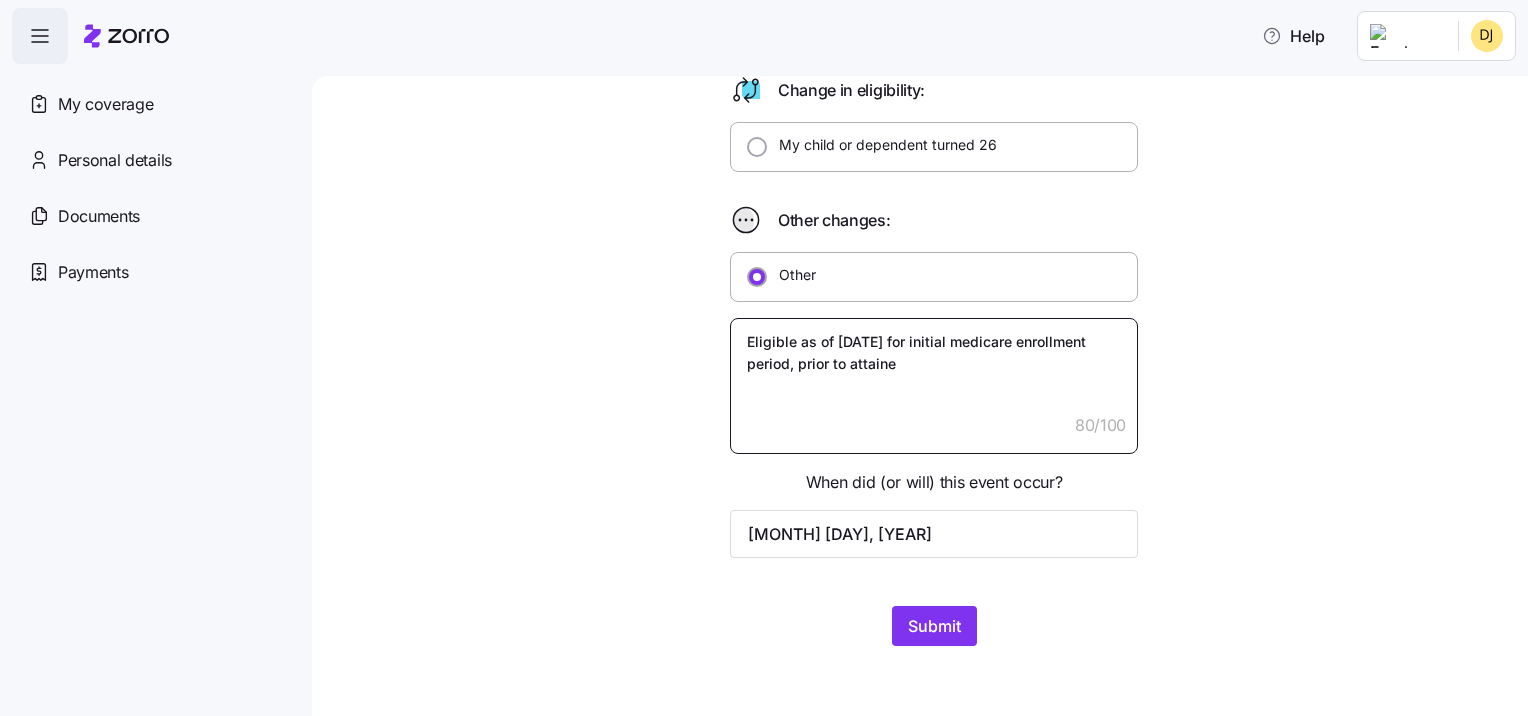 type on "x" 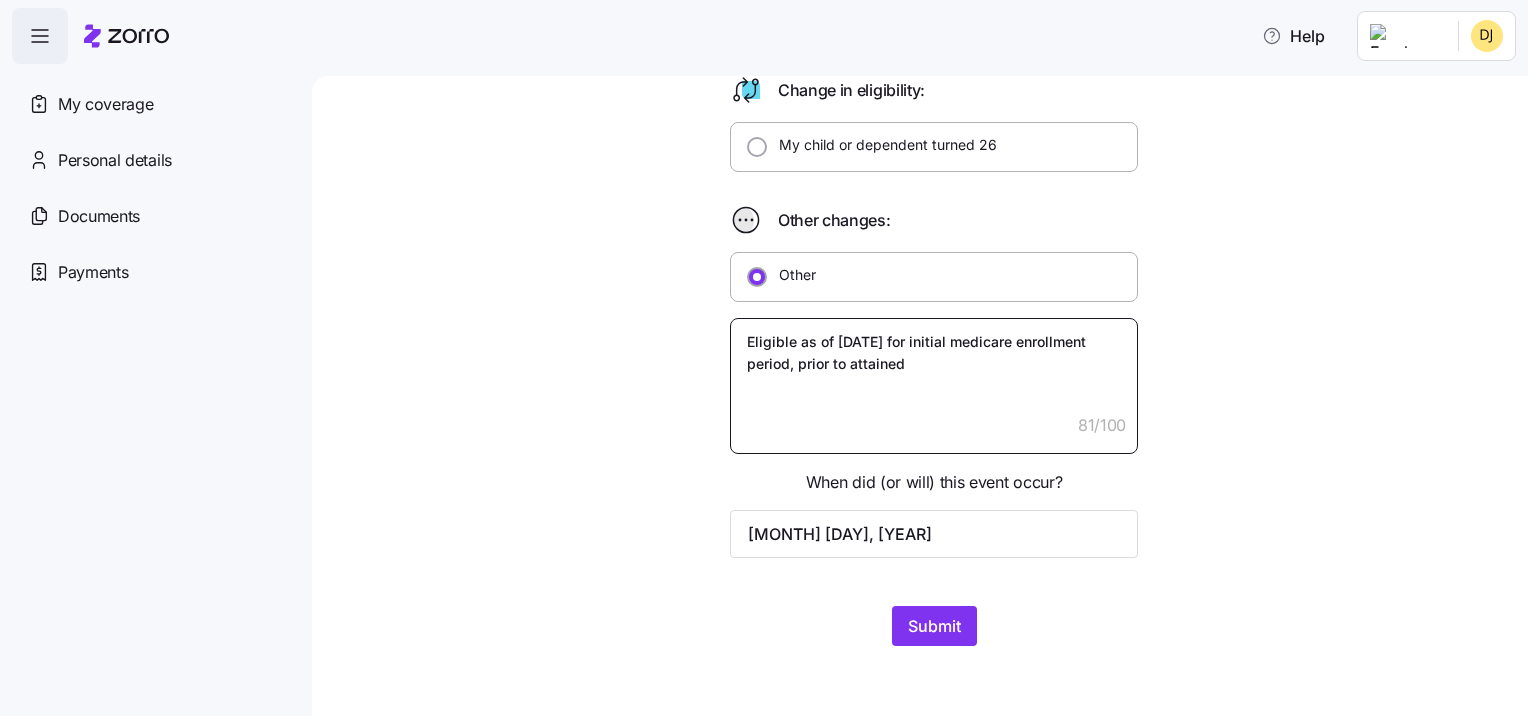 type on "x" 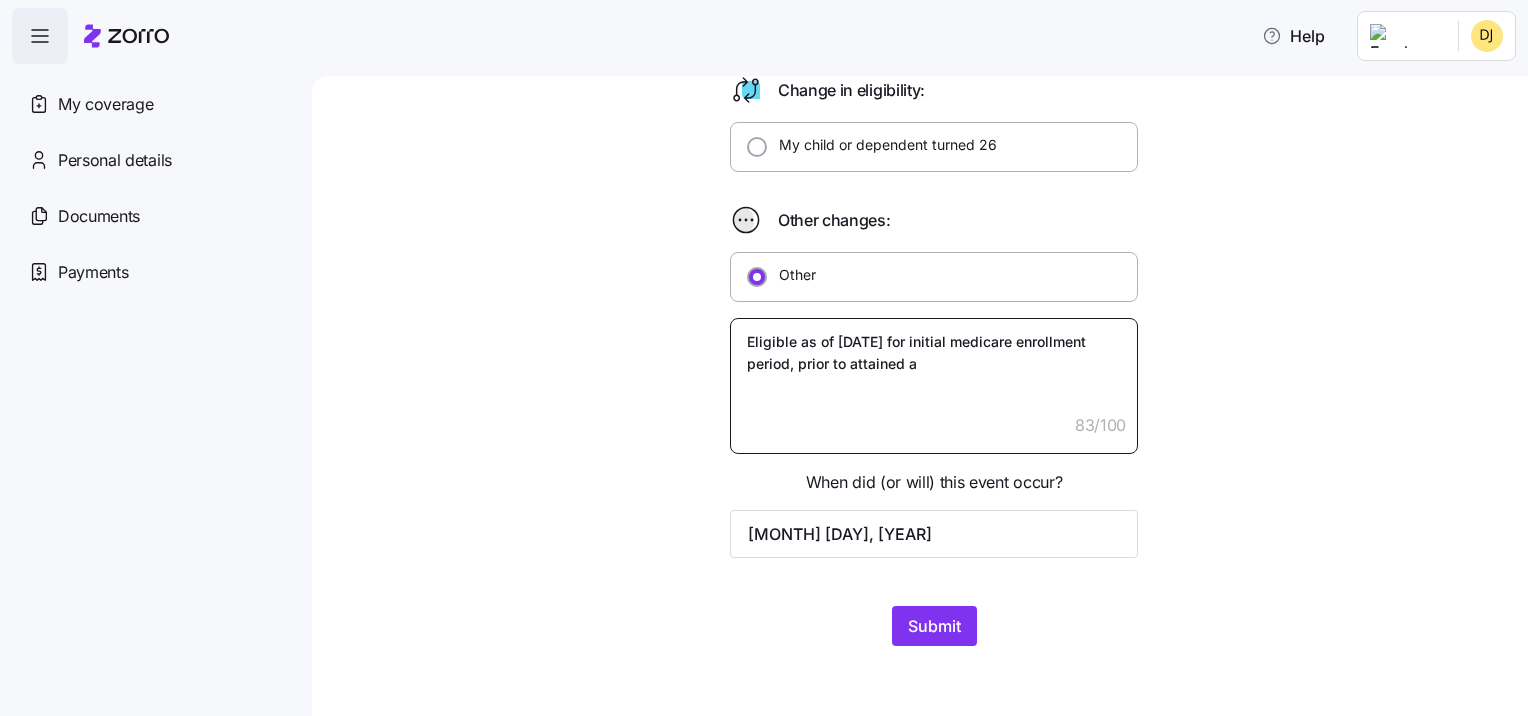 type on "x" 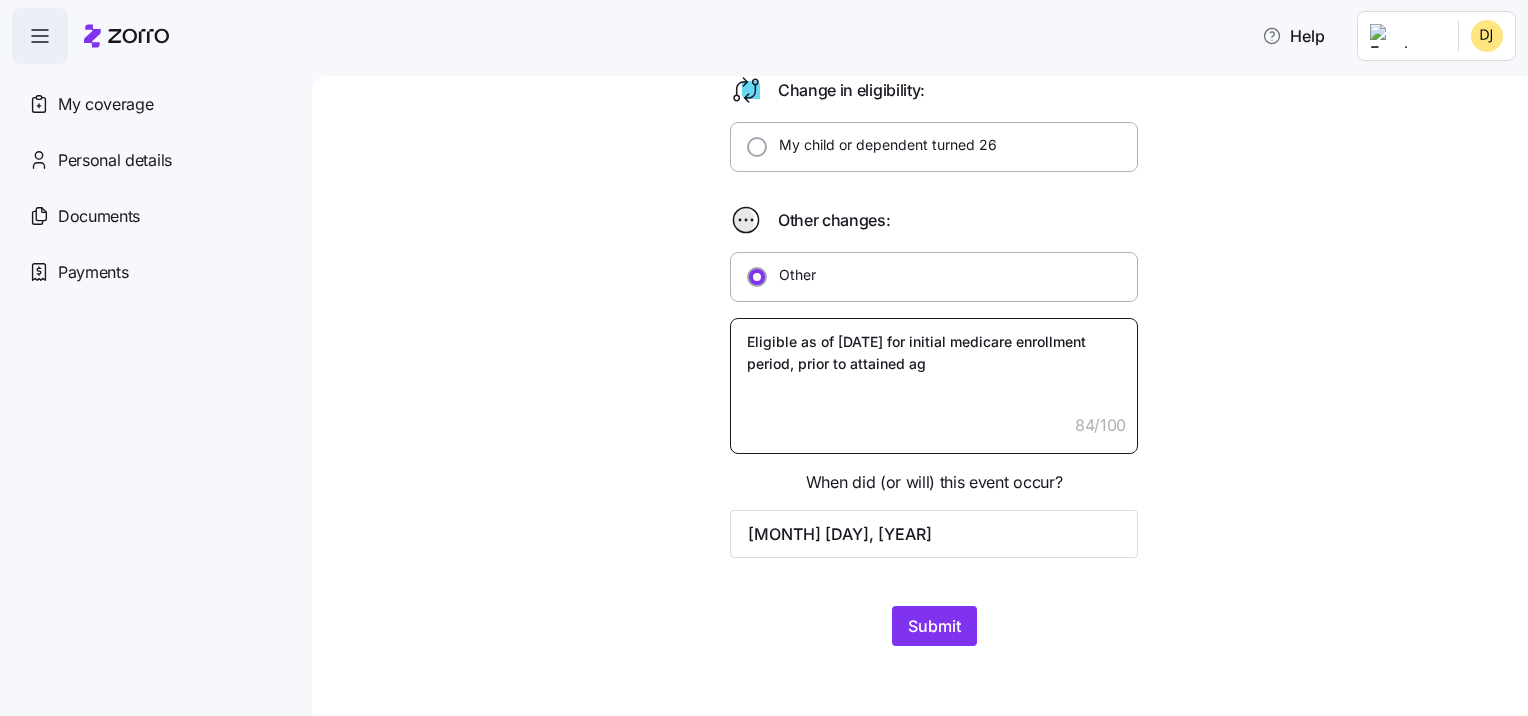 type on "x" 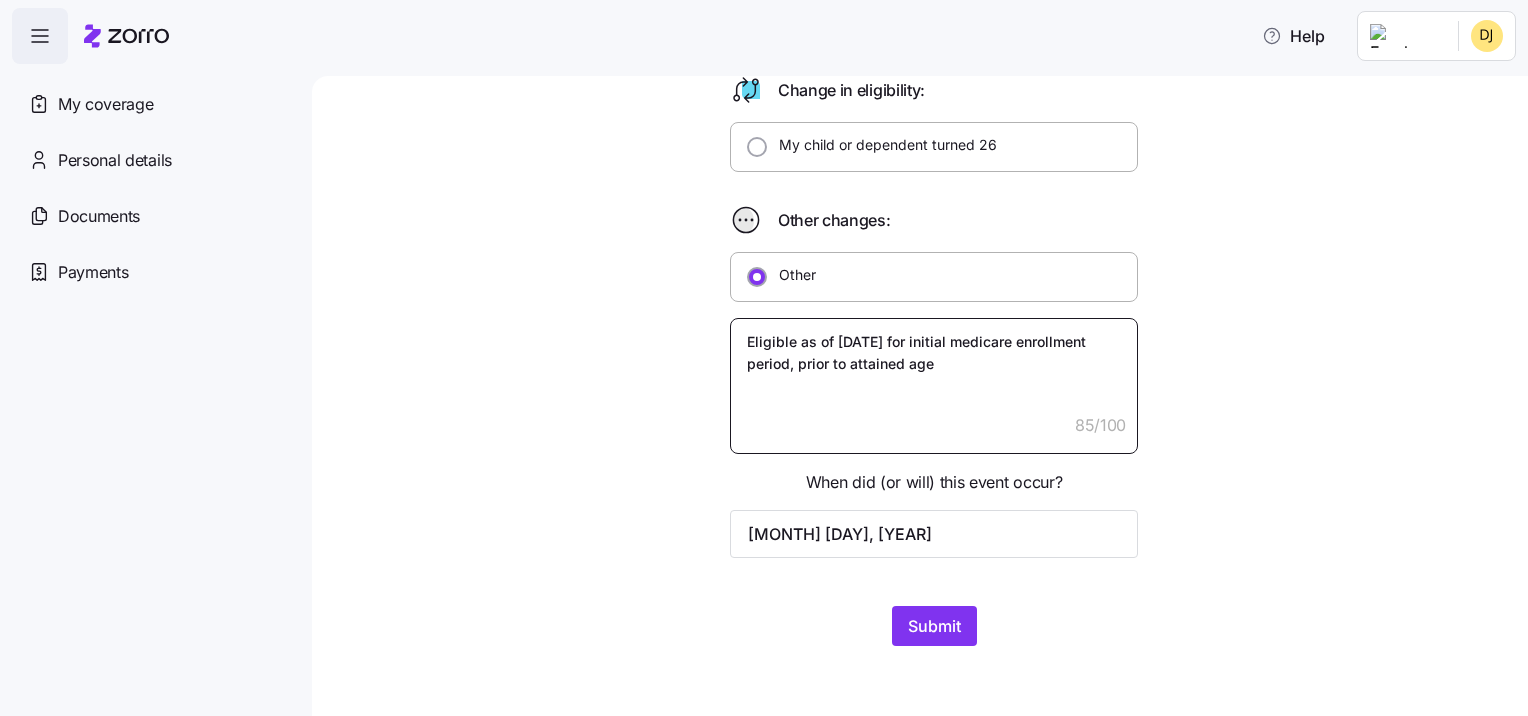 type on "x" 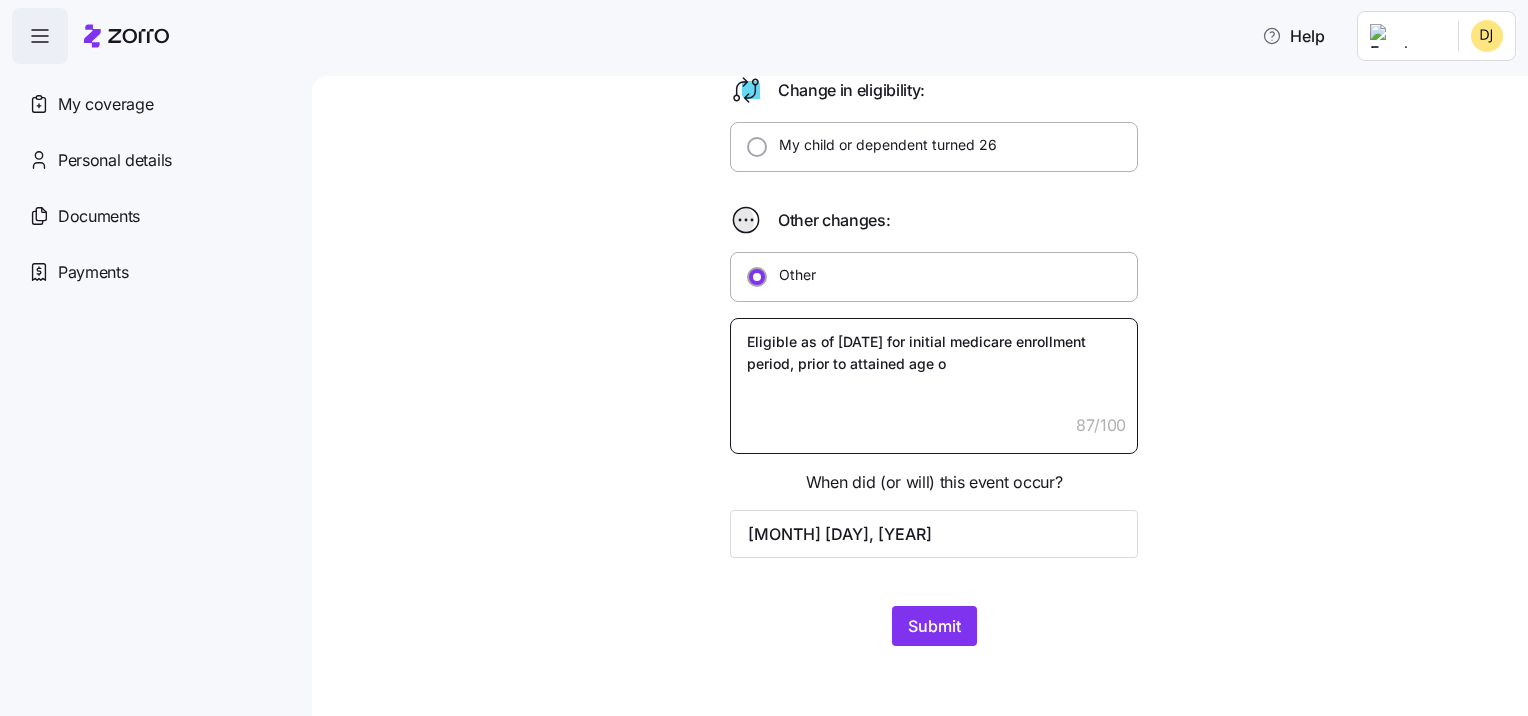 type on "x" 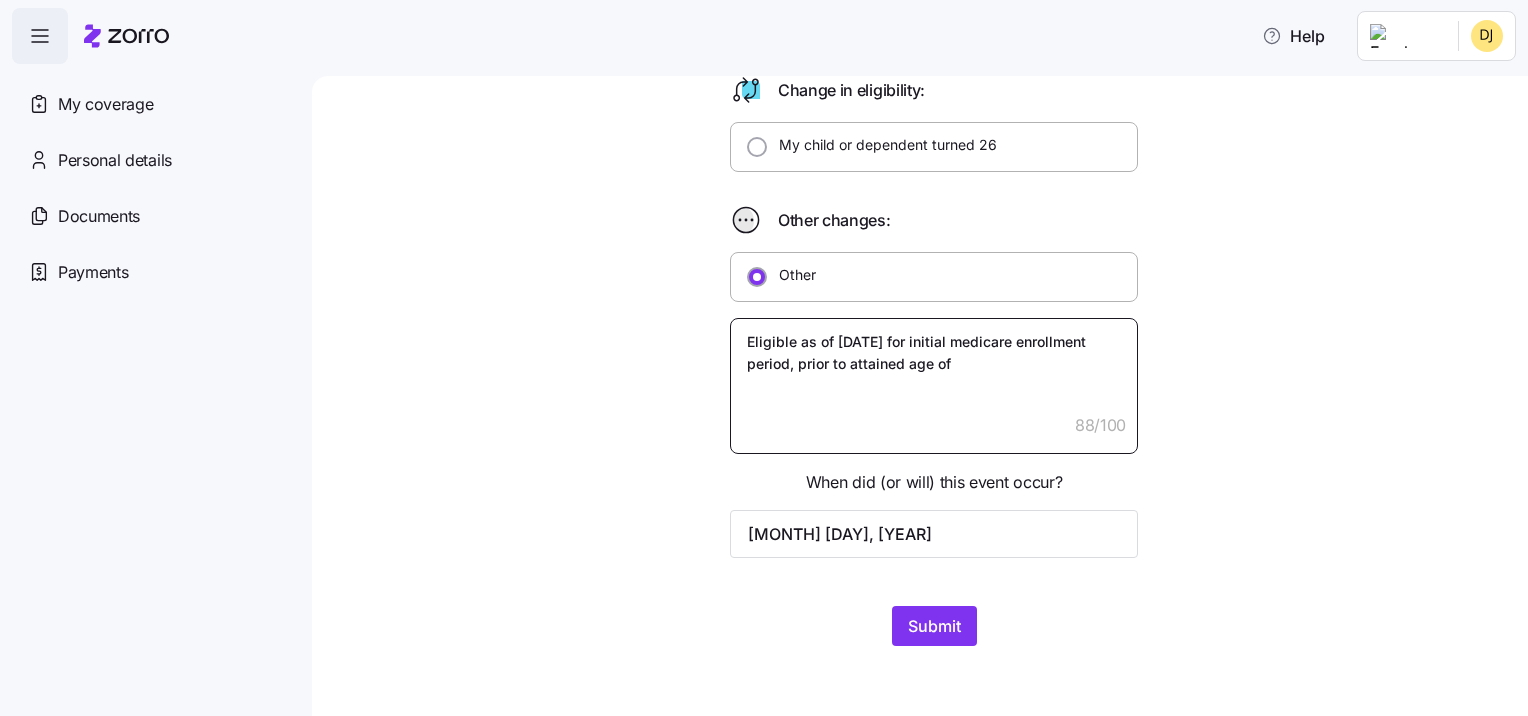 type on "x" 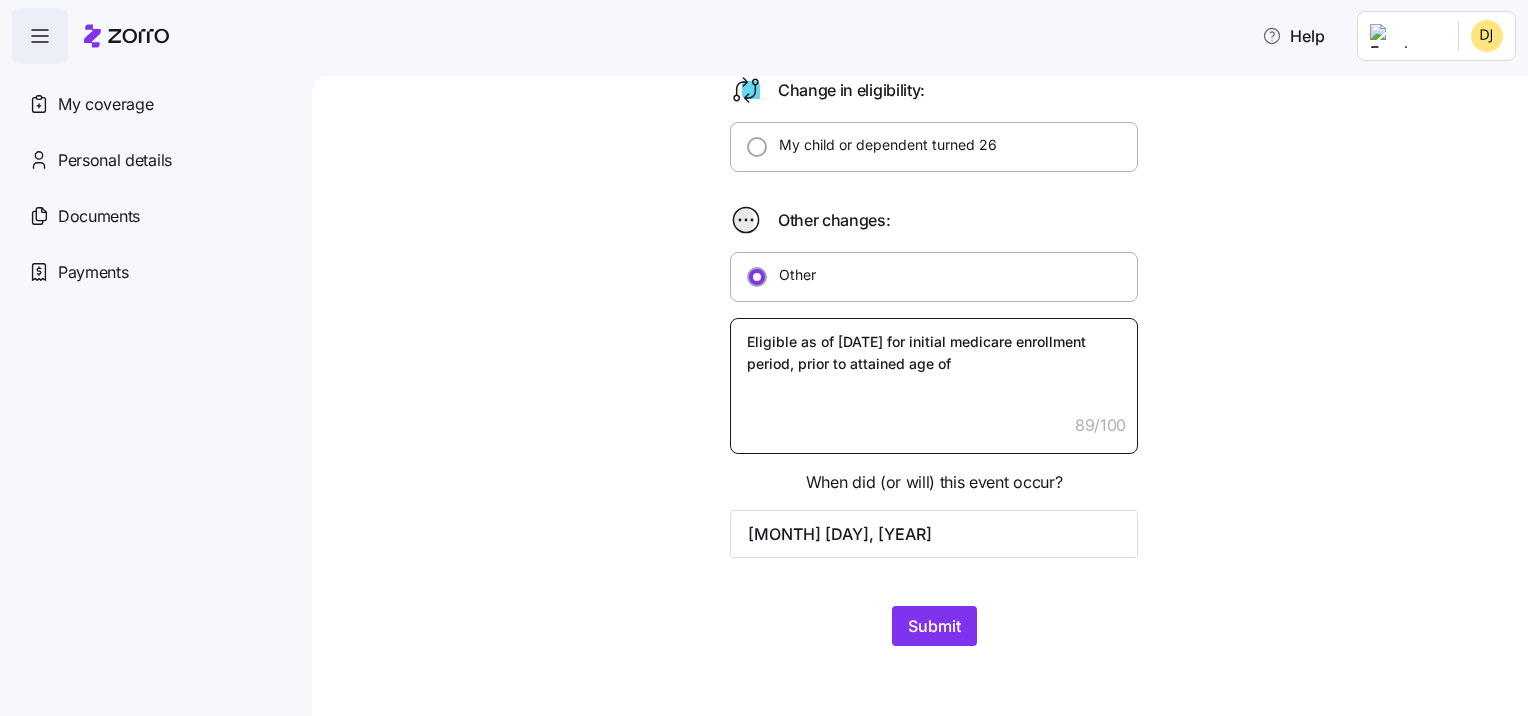 type on "x" 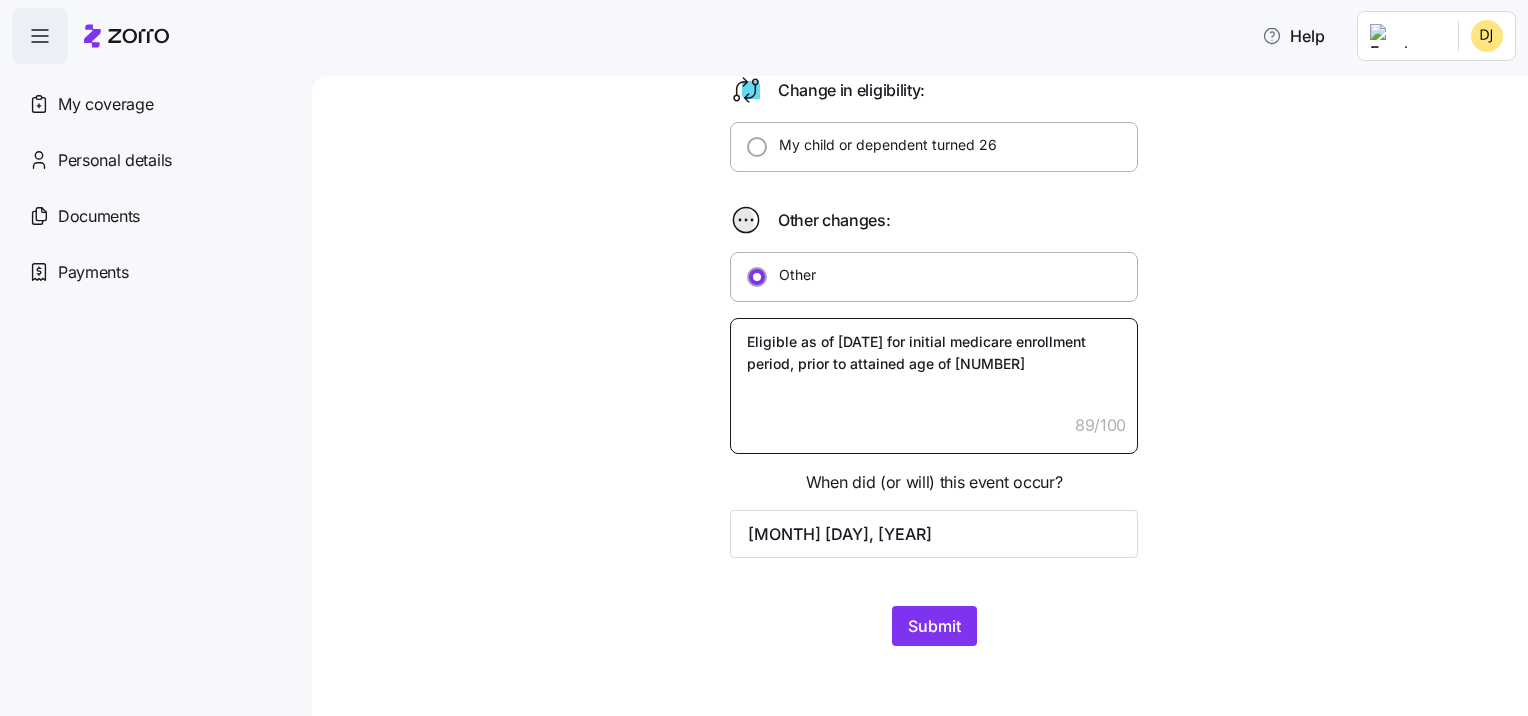 type on "x" 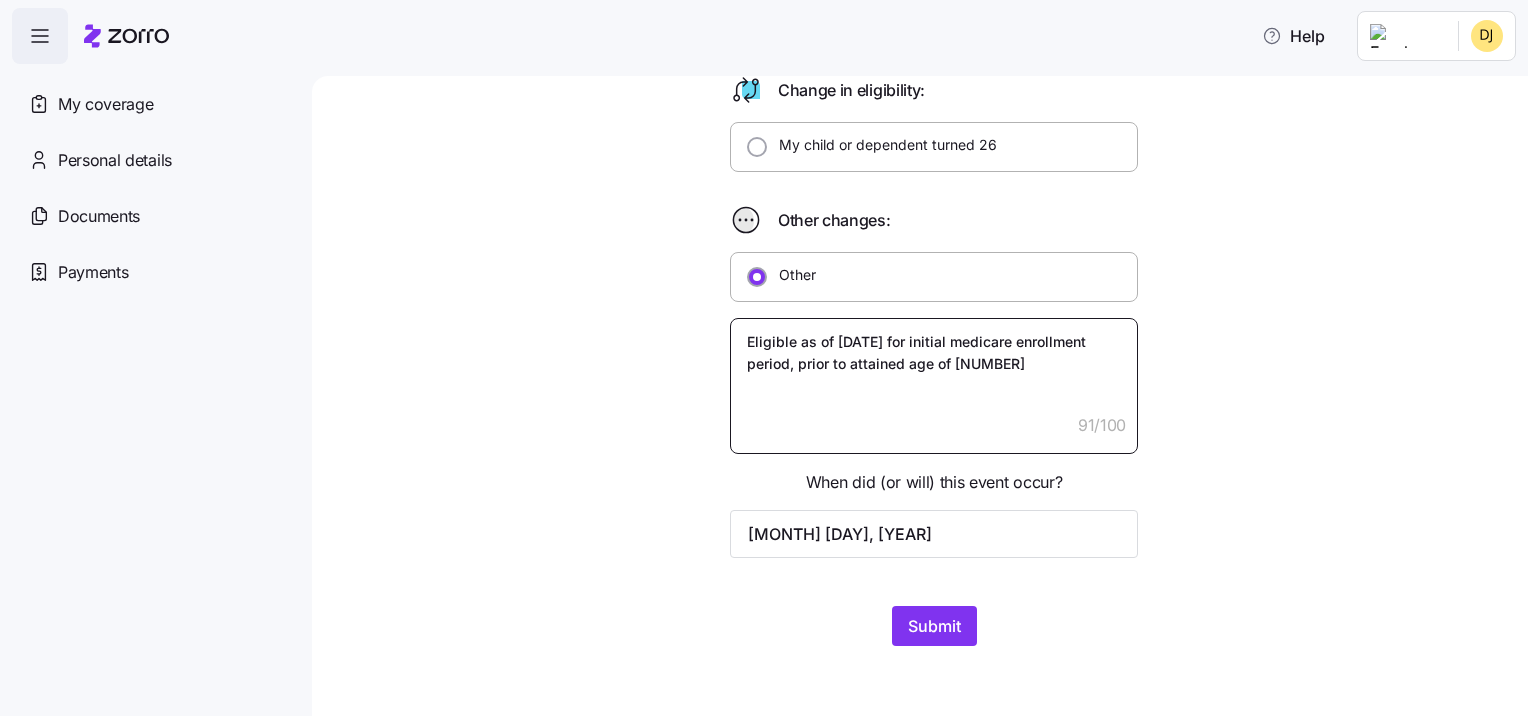 type on "x" 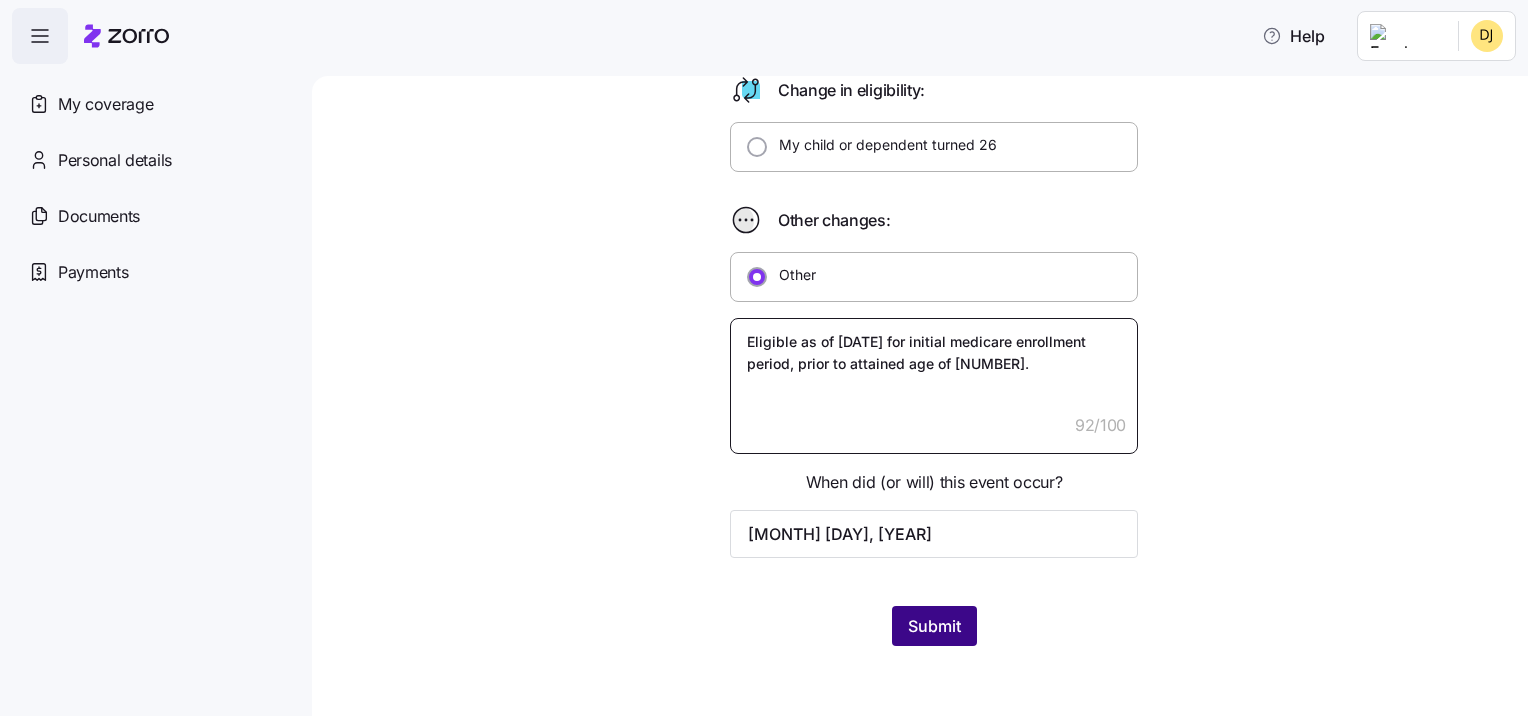 type on "Eligible as of [DATE] for initial medicare enrollment period, prior to attained age of [NUMBER]." 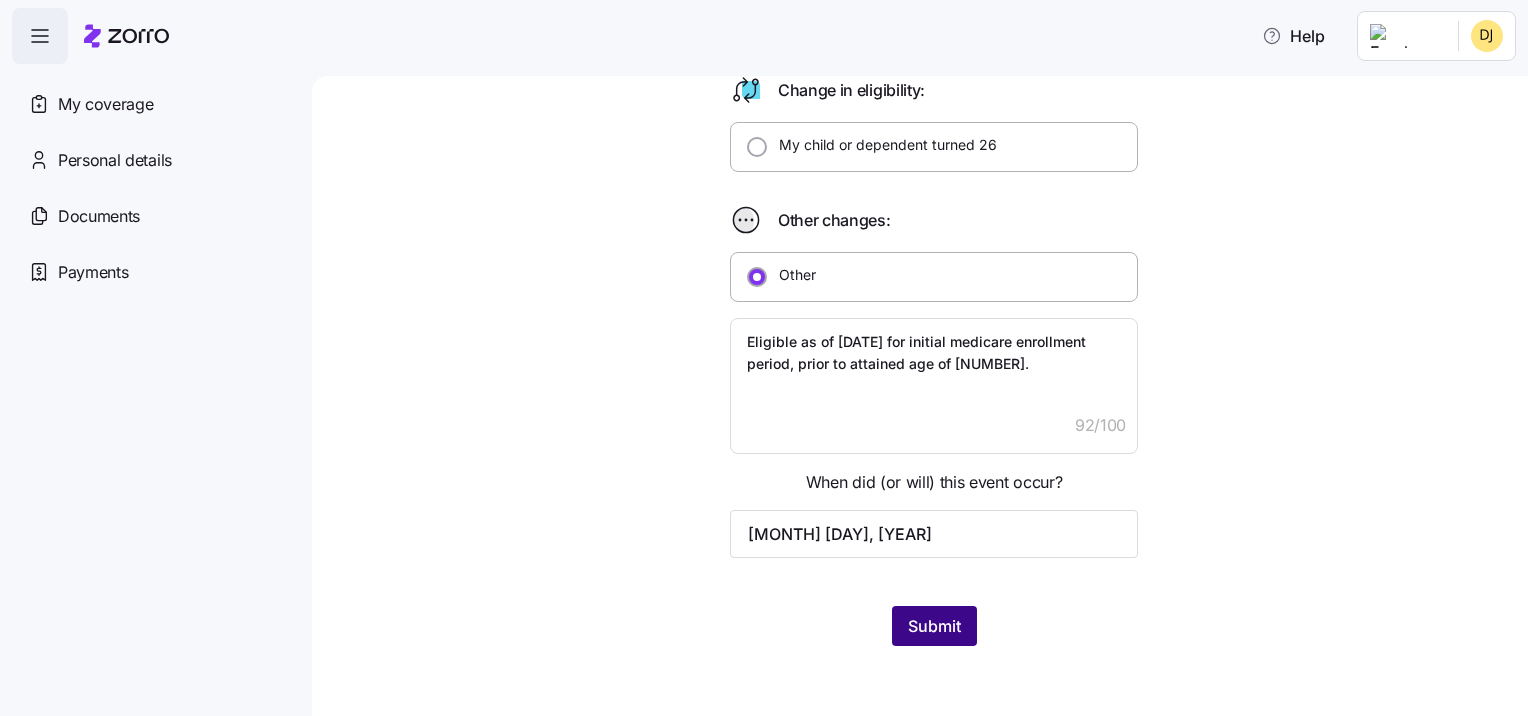 click on "Submit" at bounding box center (934, 626) 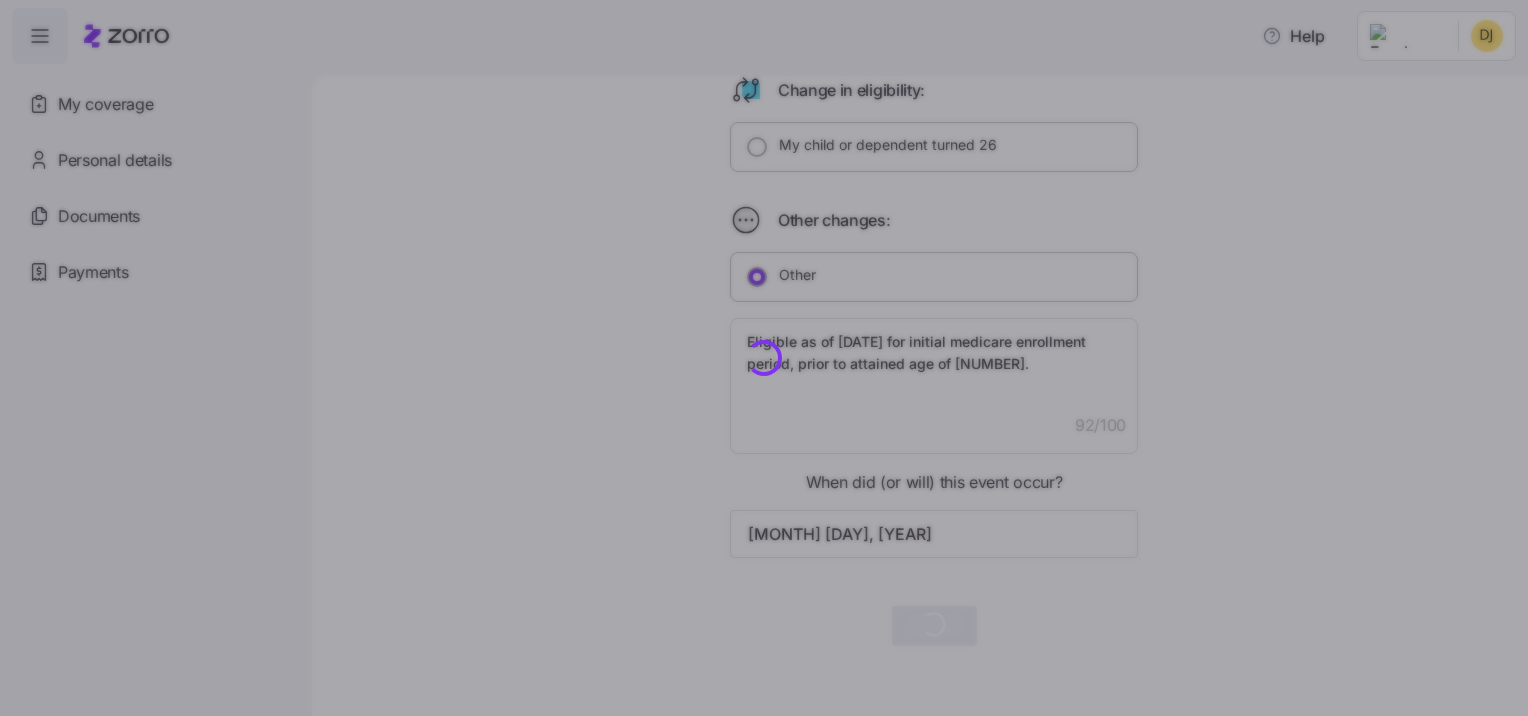 type on "x" 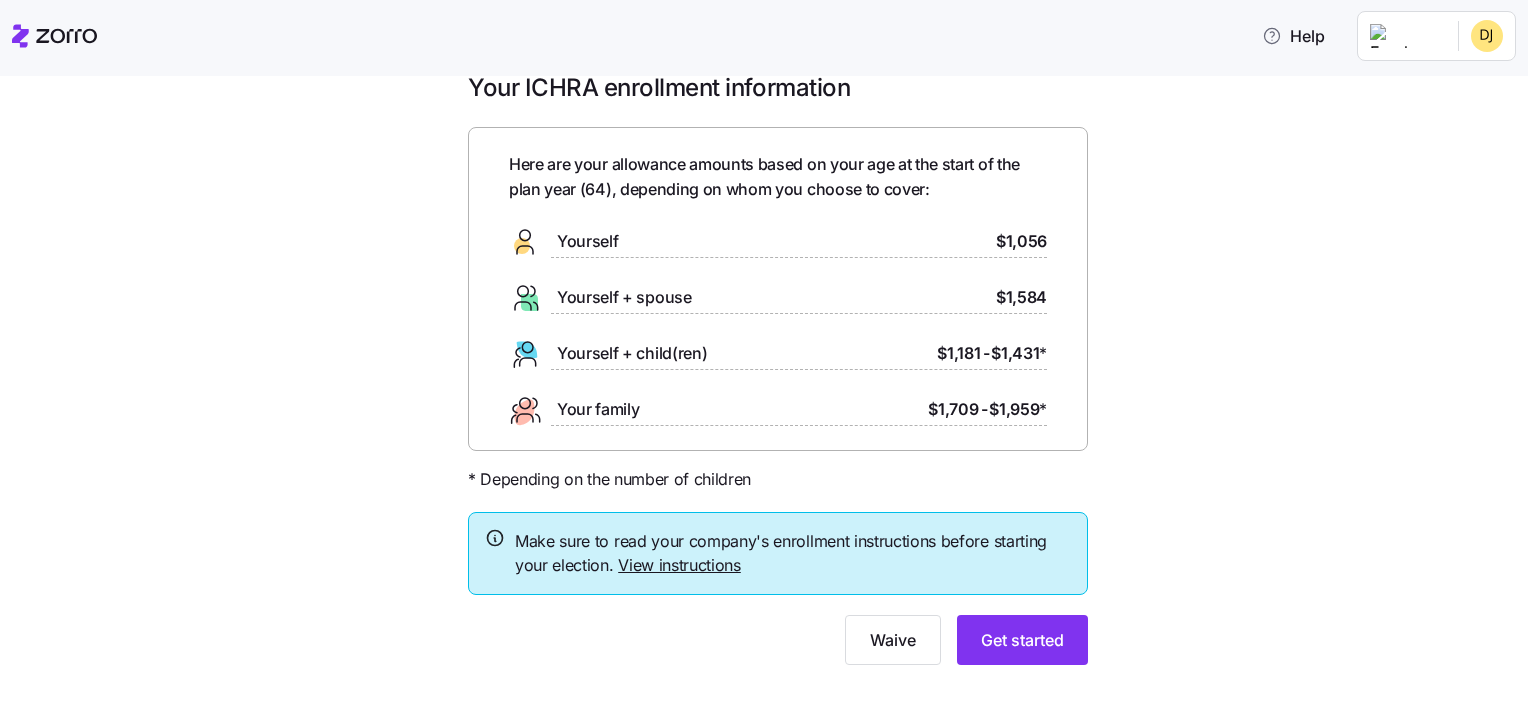 scroll, scrollTop: 56, scrollLeft: 0, axis: vertical 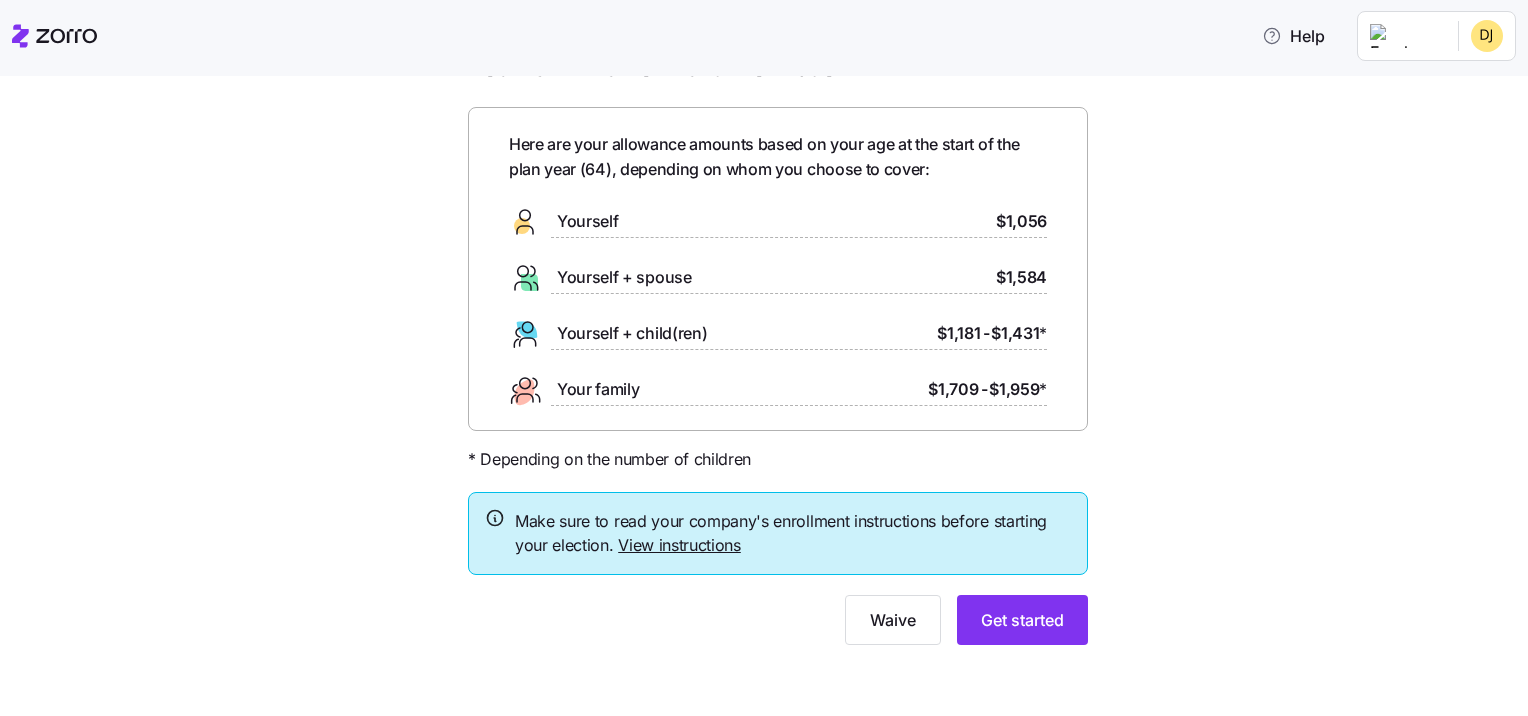click on "View instructions" at bounding box center (679, 545) 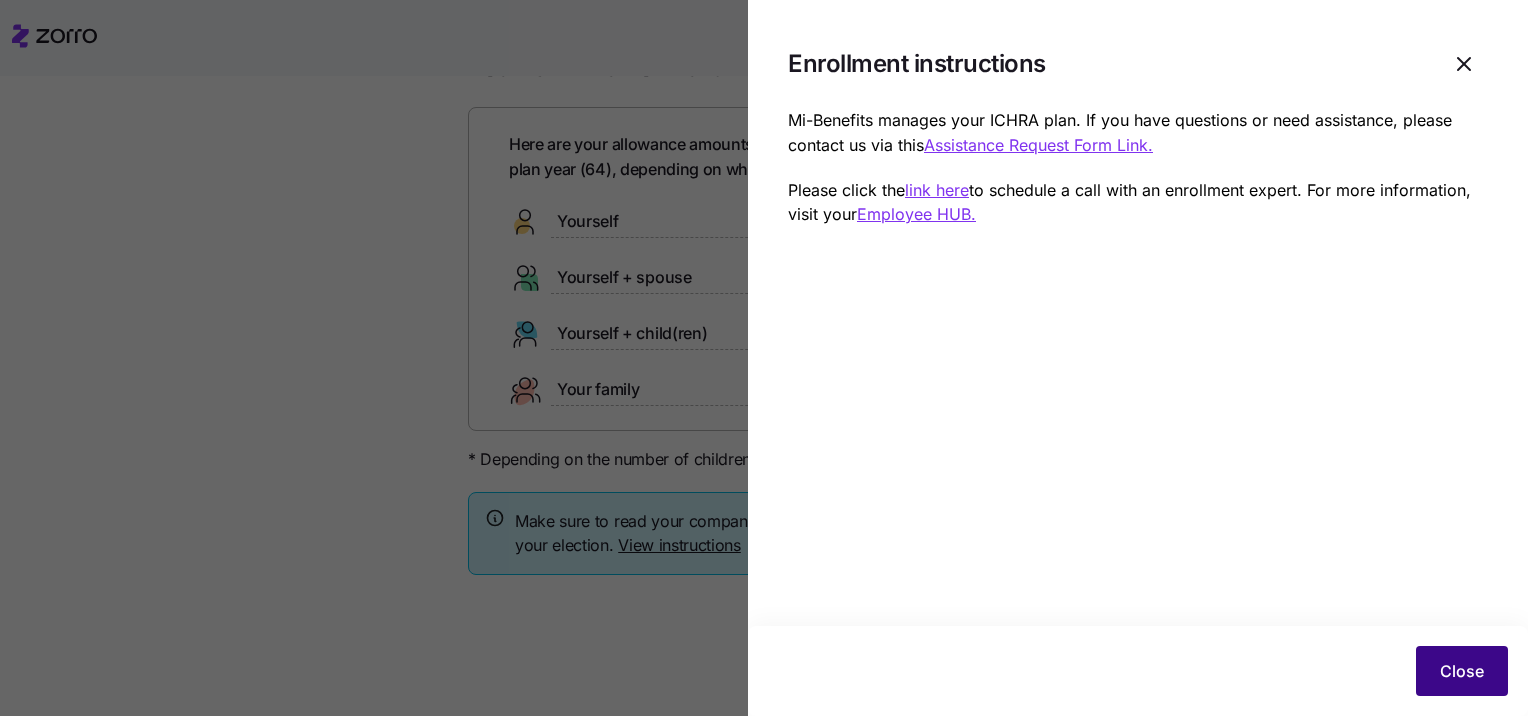 click on "Close" at bounding box center [1462, 671] 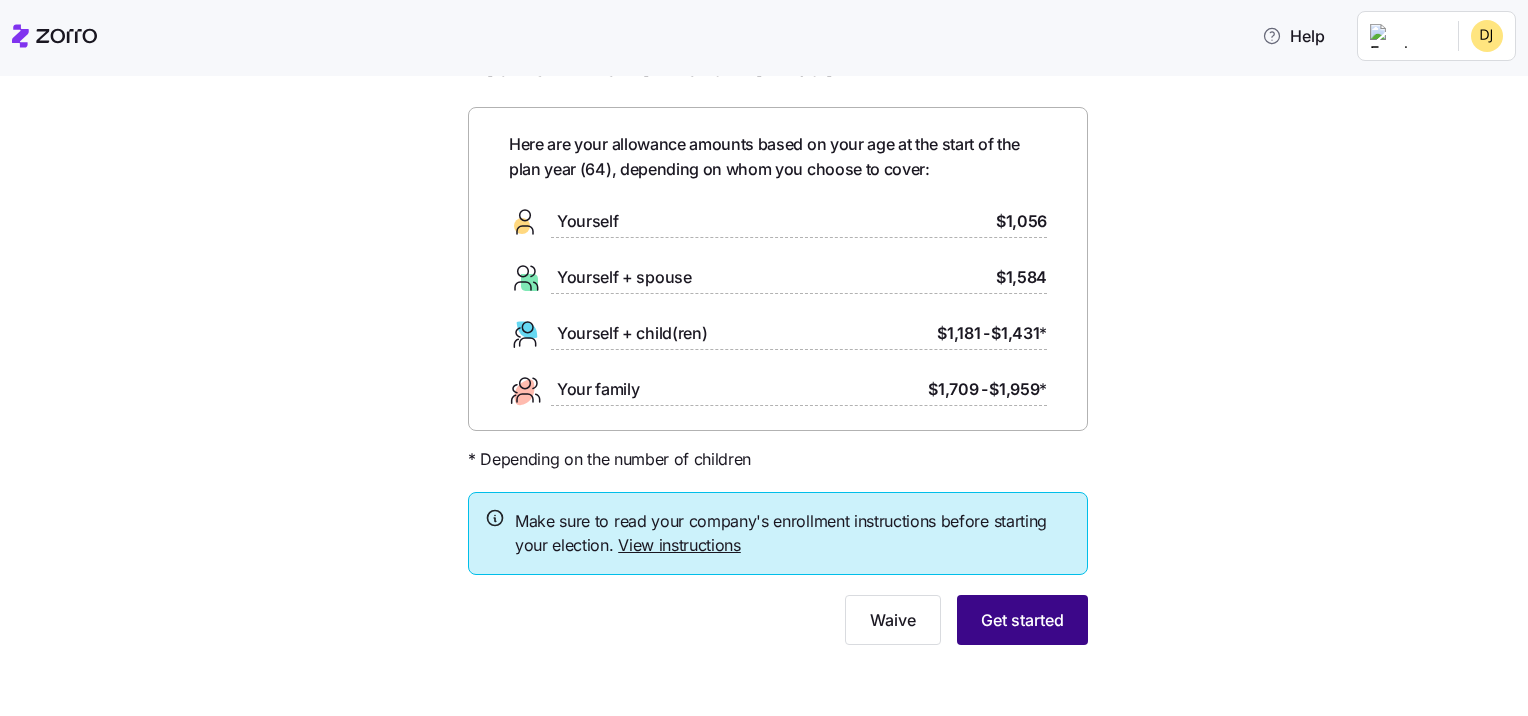click on "Get started" at bounding box center [1022, 620] 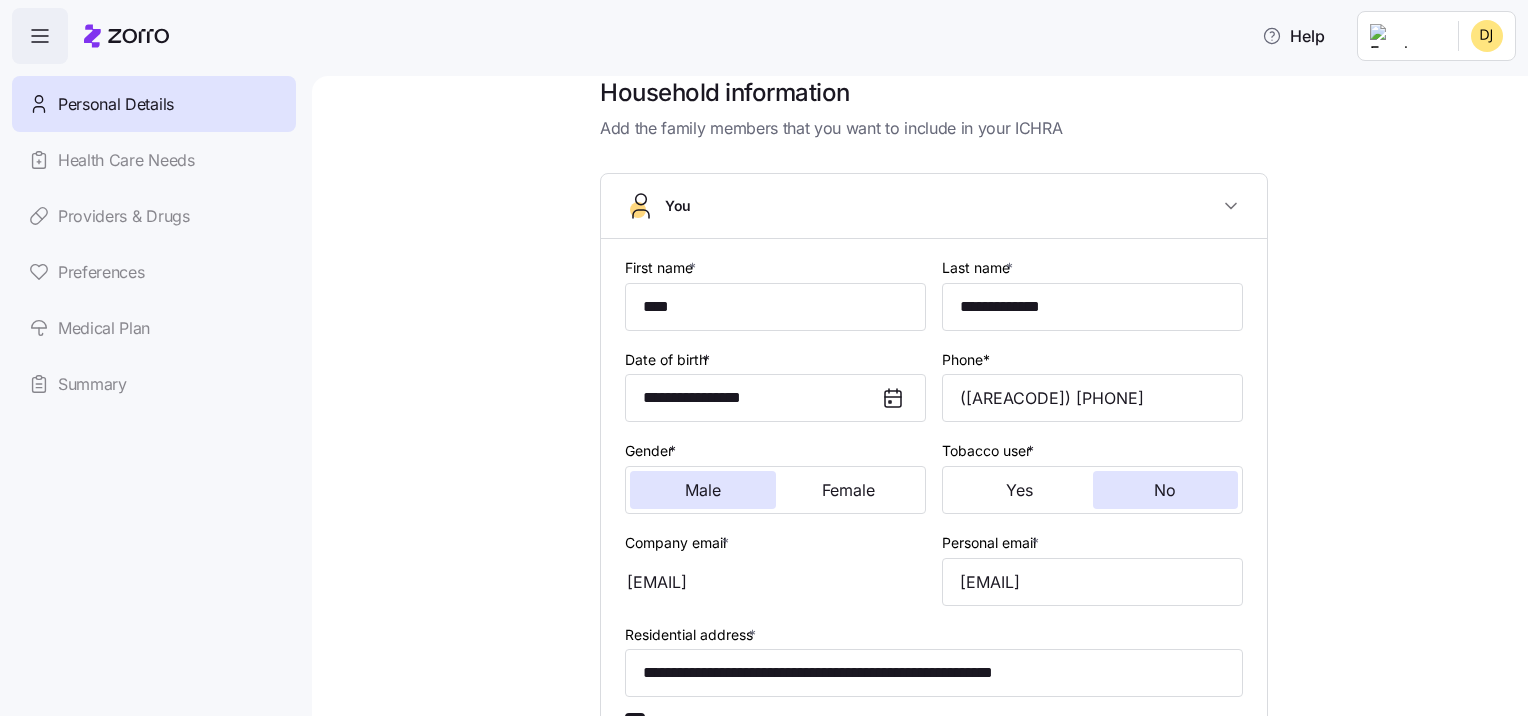 scroll, scrollTop: 0, scrollLeft: 0, axis: both 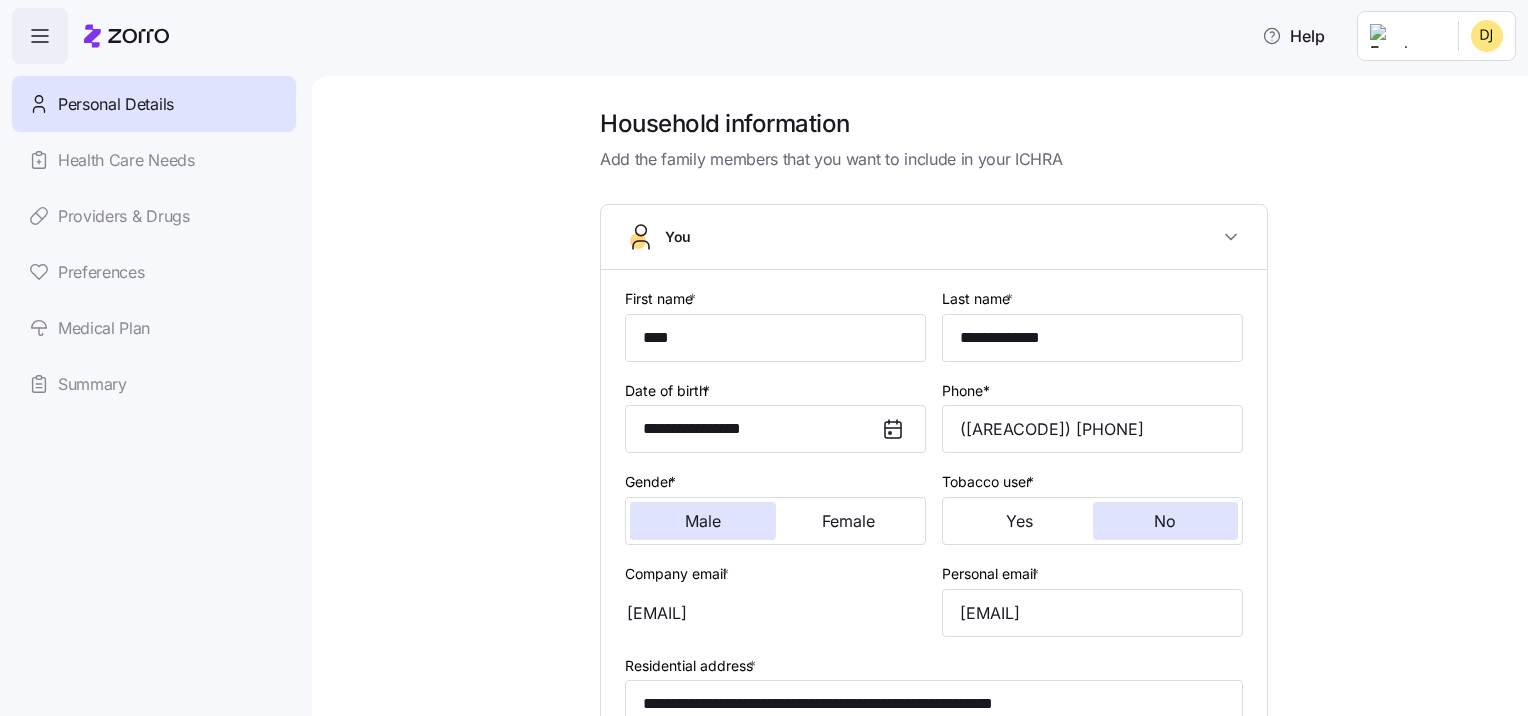 click 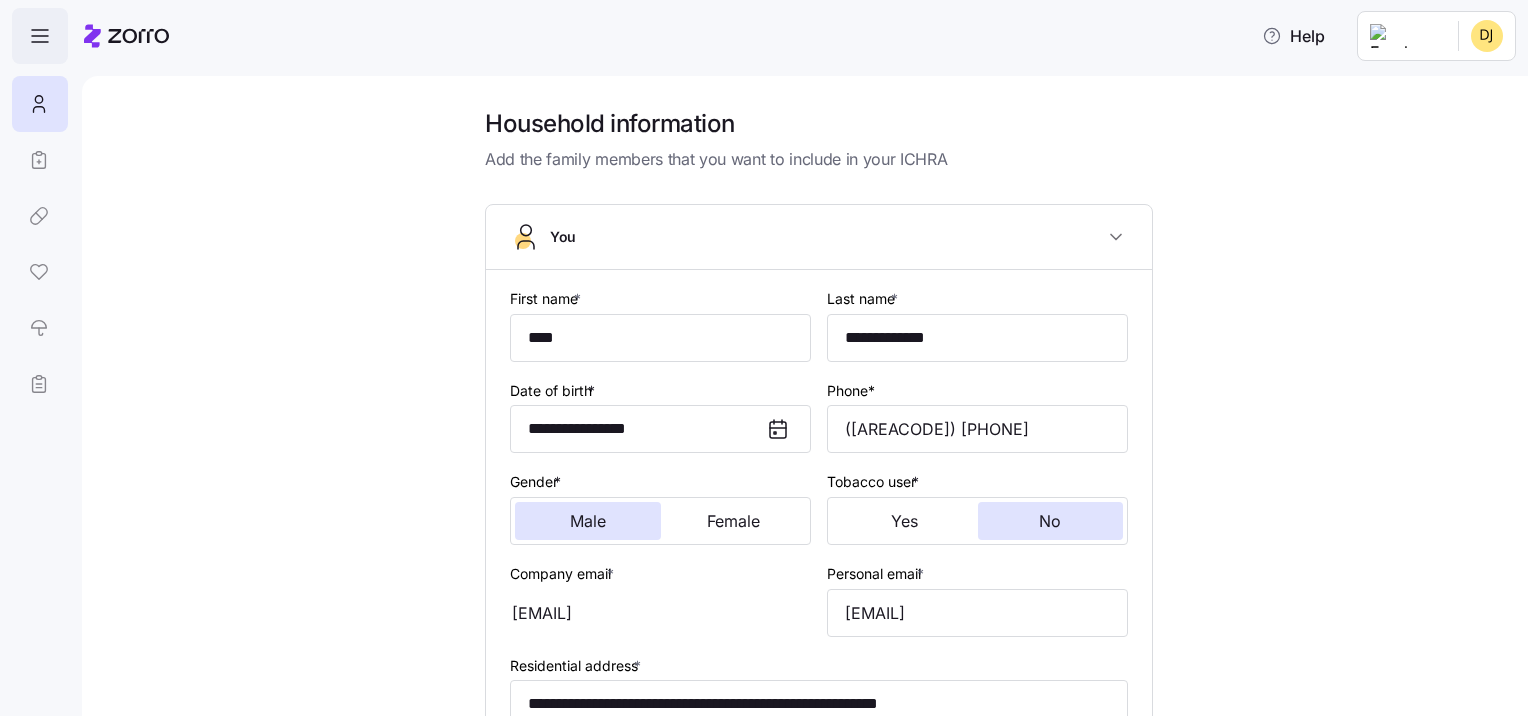 click 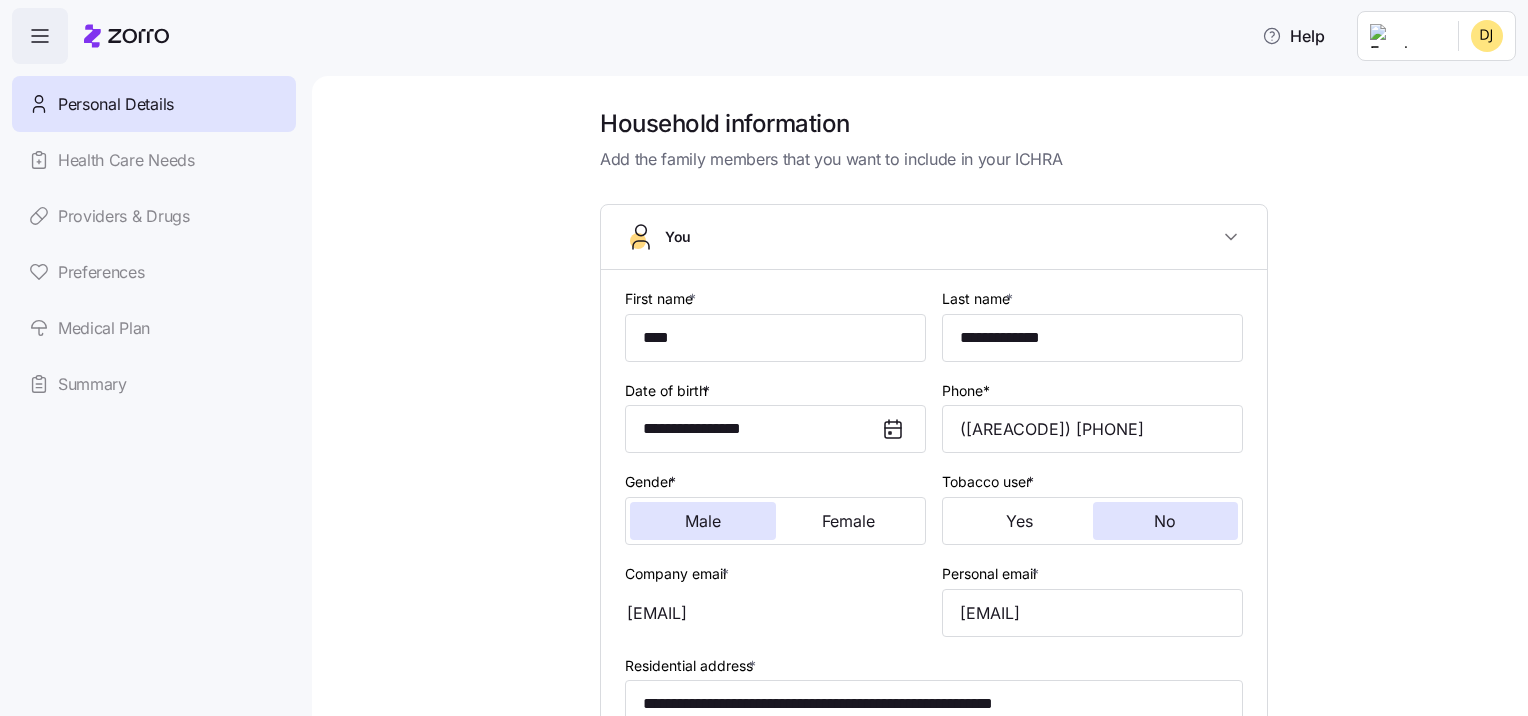 click on "Personal Details Health Care Needs Providers & Drugs Preferences Medical Plan Summary" at bounding box center (154, 244) 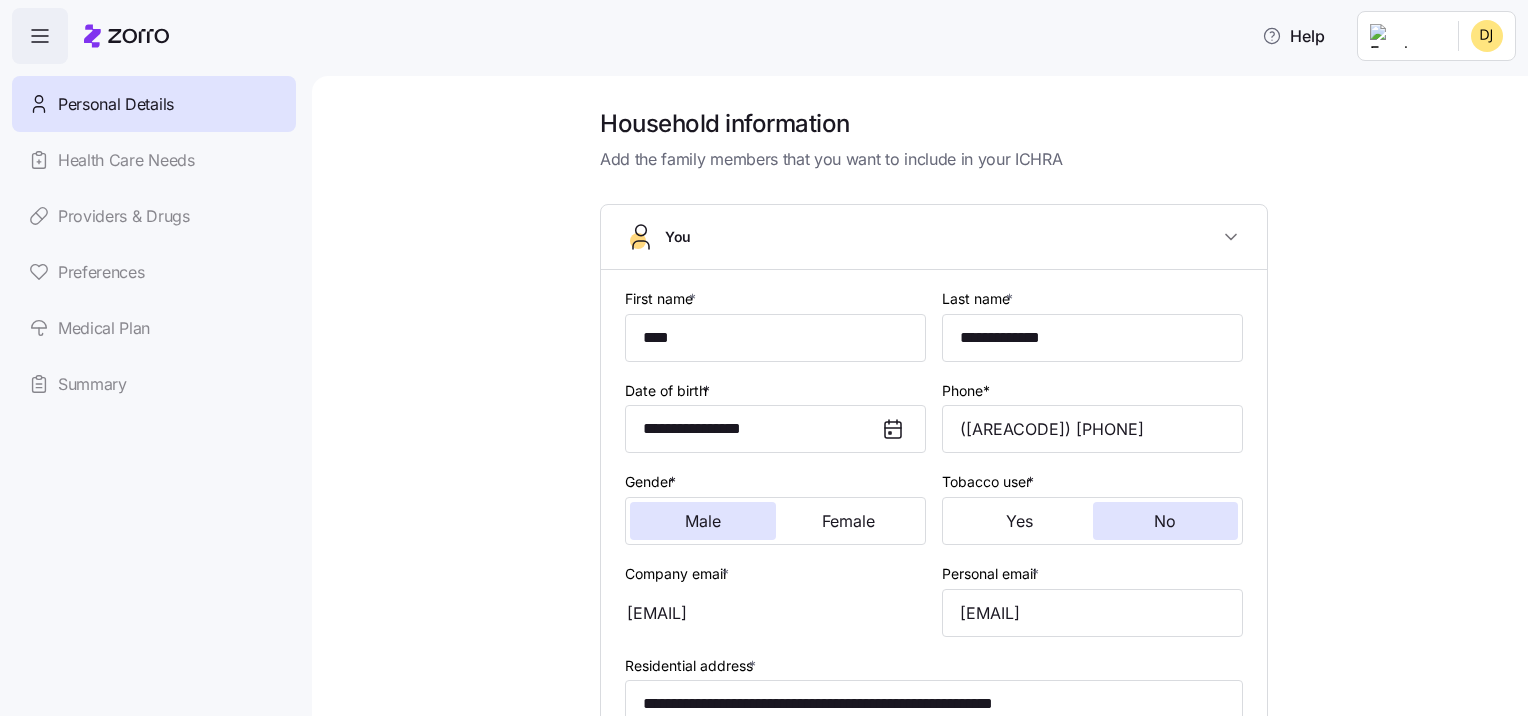 click on "Personal Details Health Care Needs Providers & Drugs Preferences Medical Plan Summary" at bounding box center (154, 244) 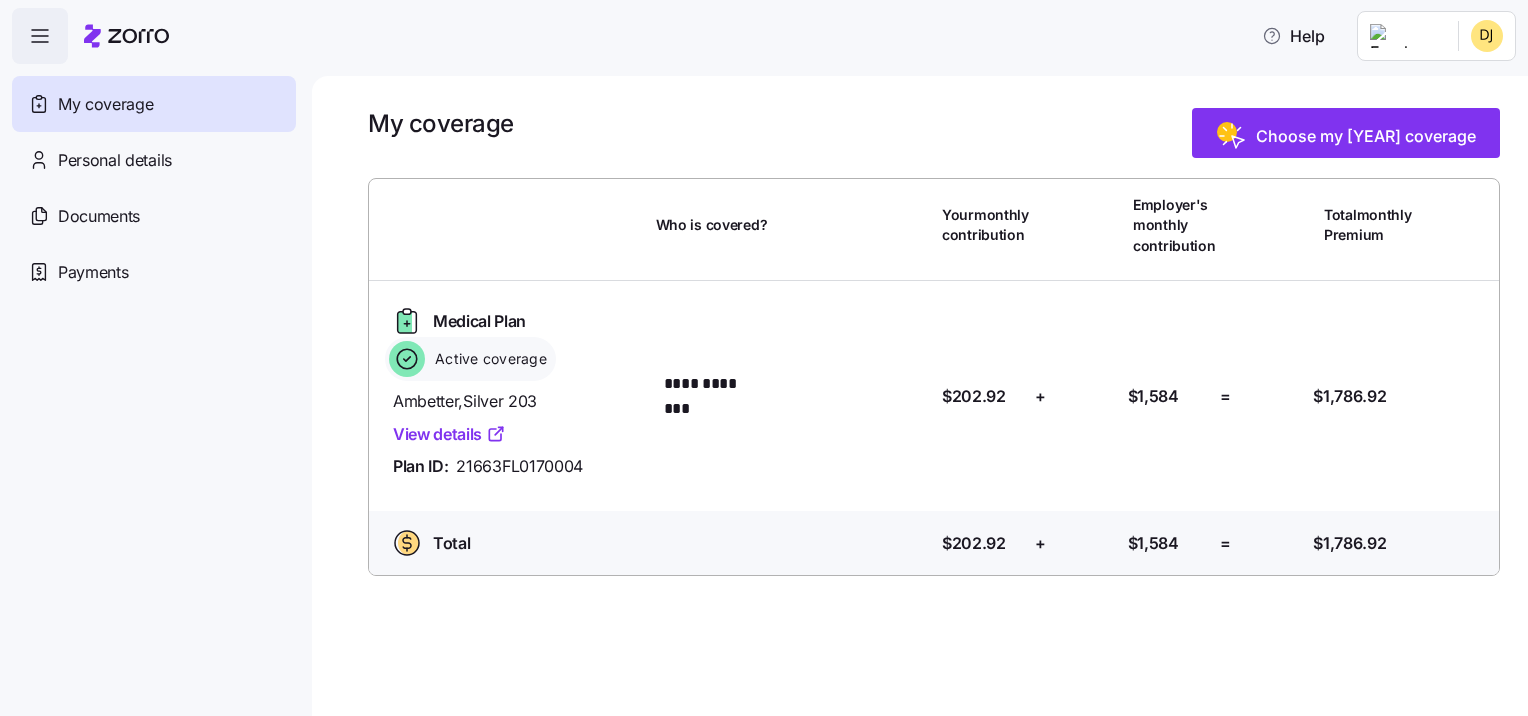 click on "**********" at bounding box center (764, 352) 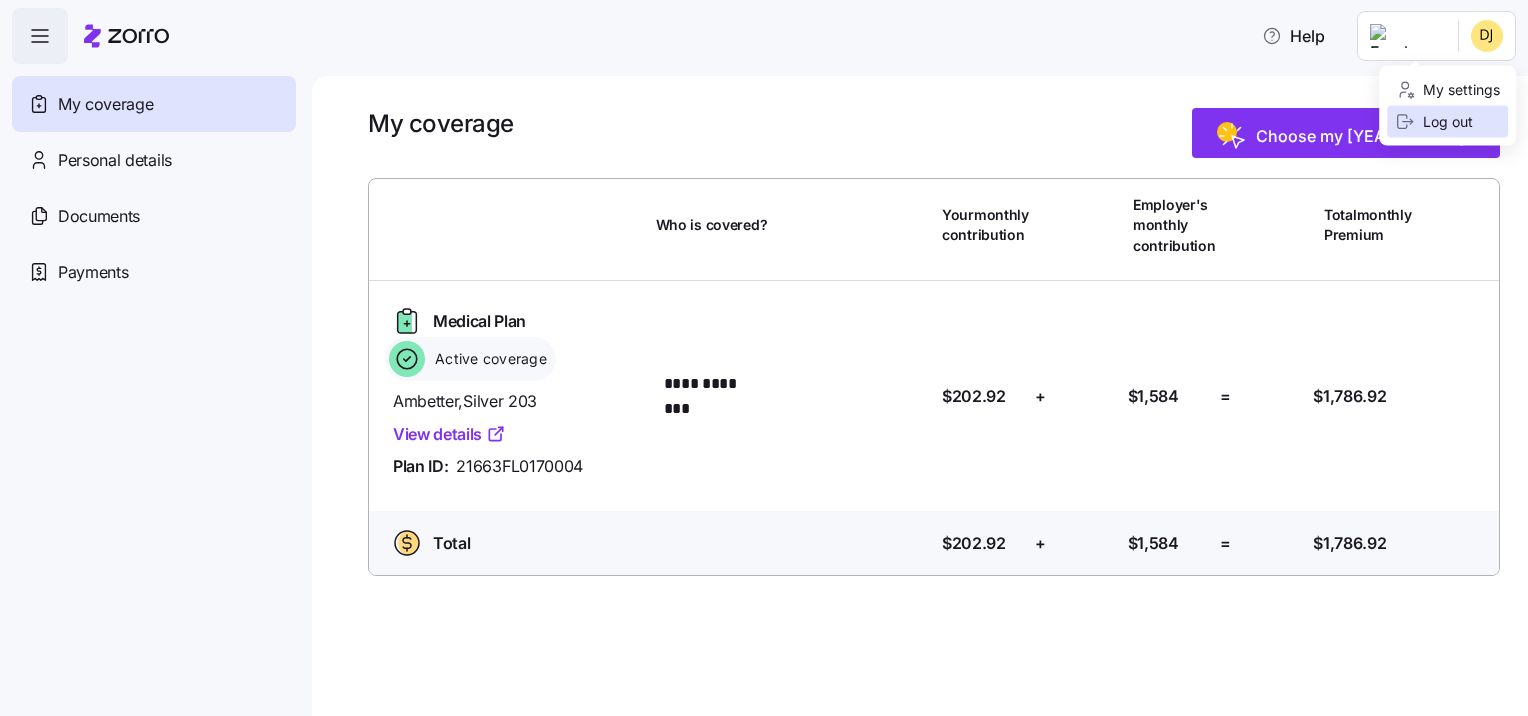 click on "Log out" at bounding box center [1434, 122] 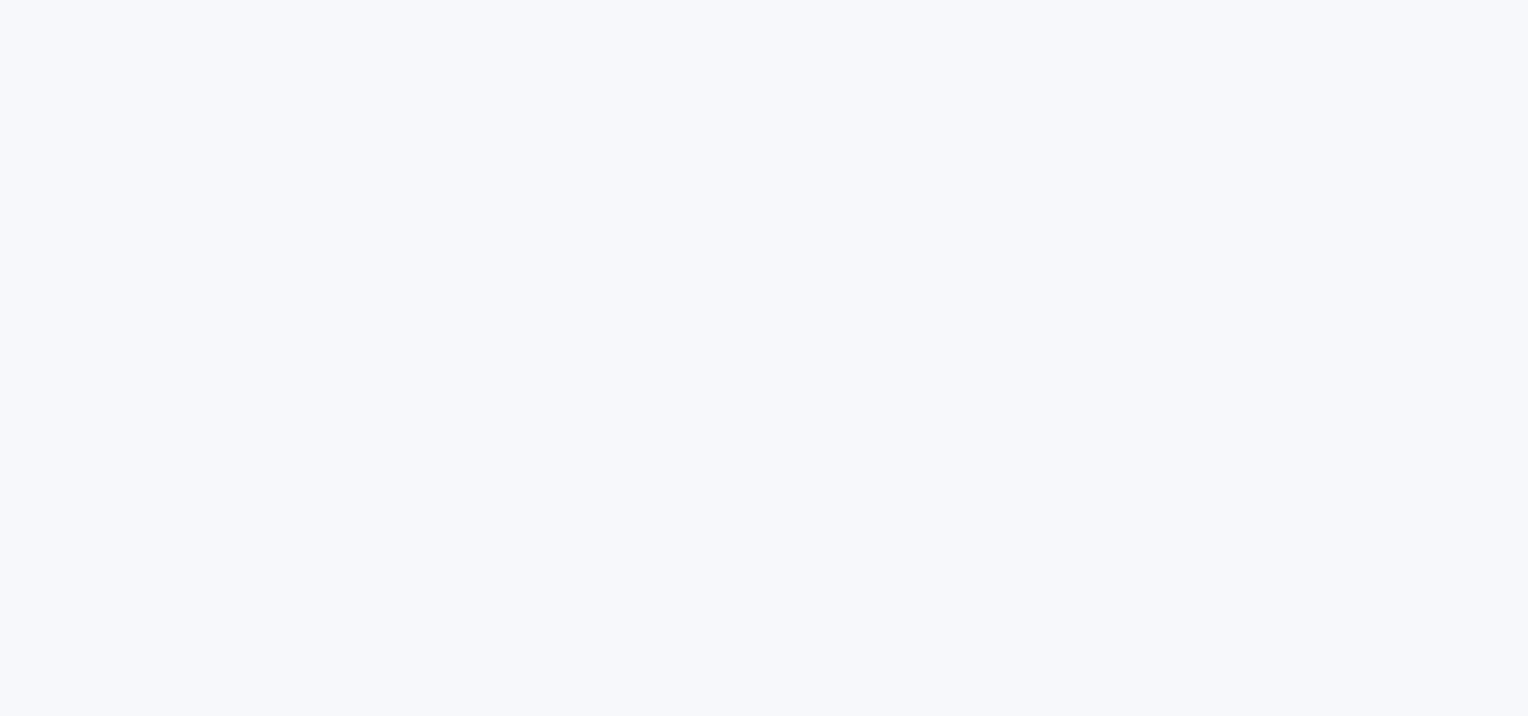 scroll, scrollTop: 0, scrollLeft: 0, axis: both 